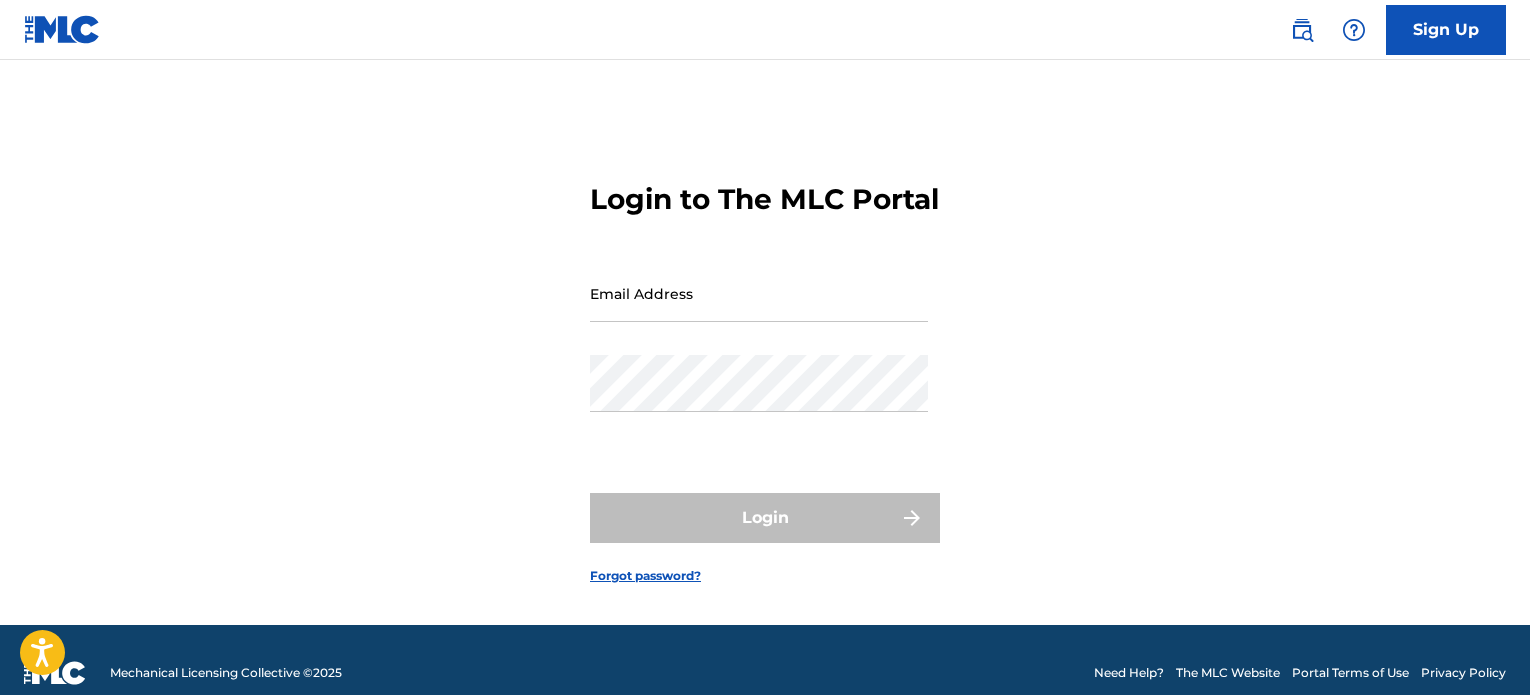 scroll, scrollTop: 0, scrollLeft: 0, axis: both 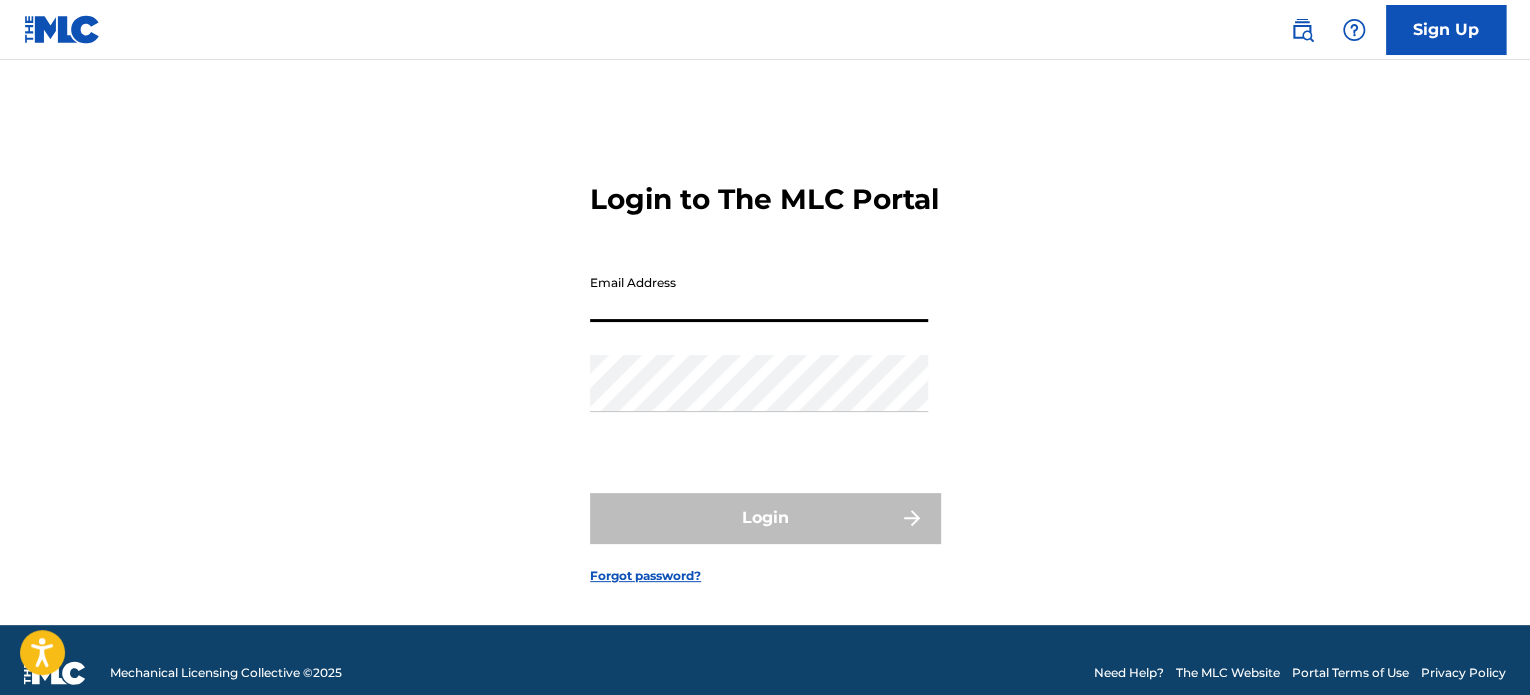 click on "Email Address" at bounding box center [759, 293] 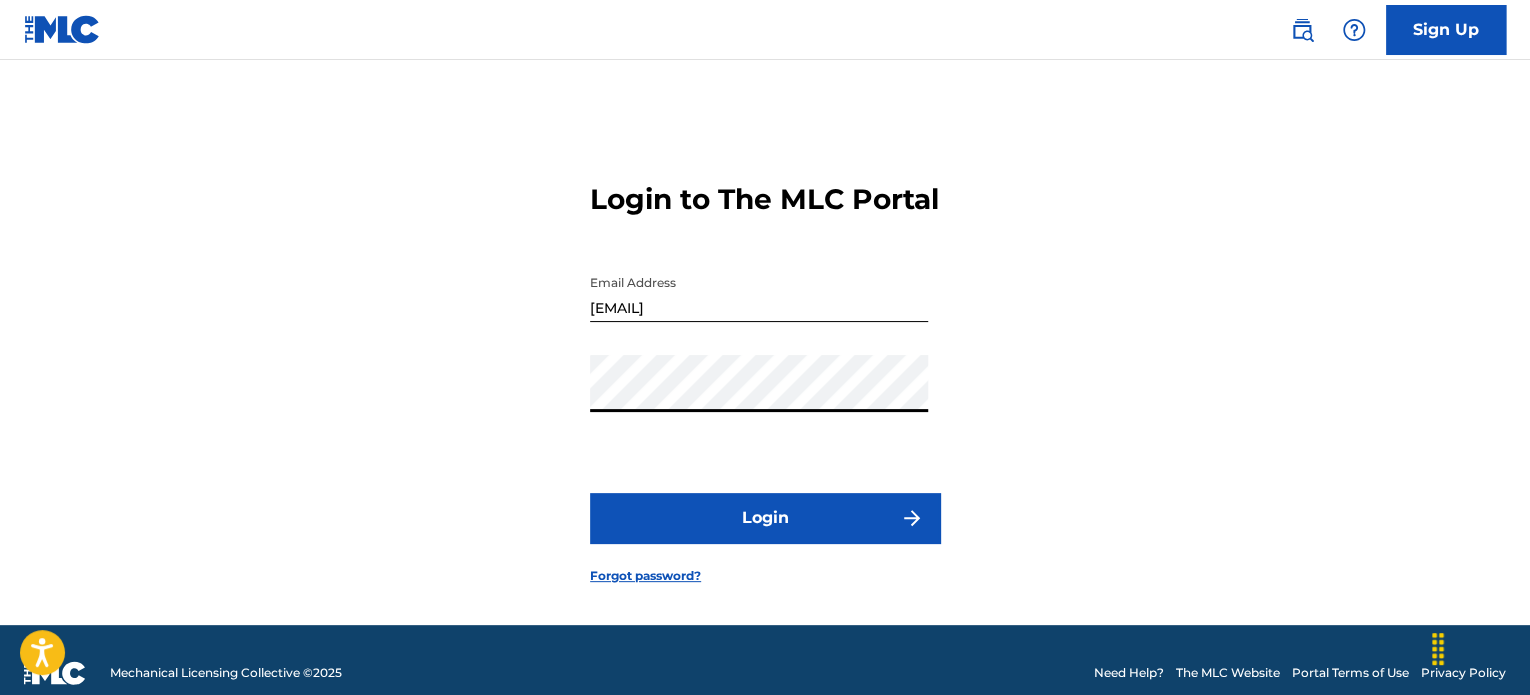 click on "Login" at bounding box center [765, 518] 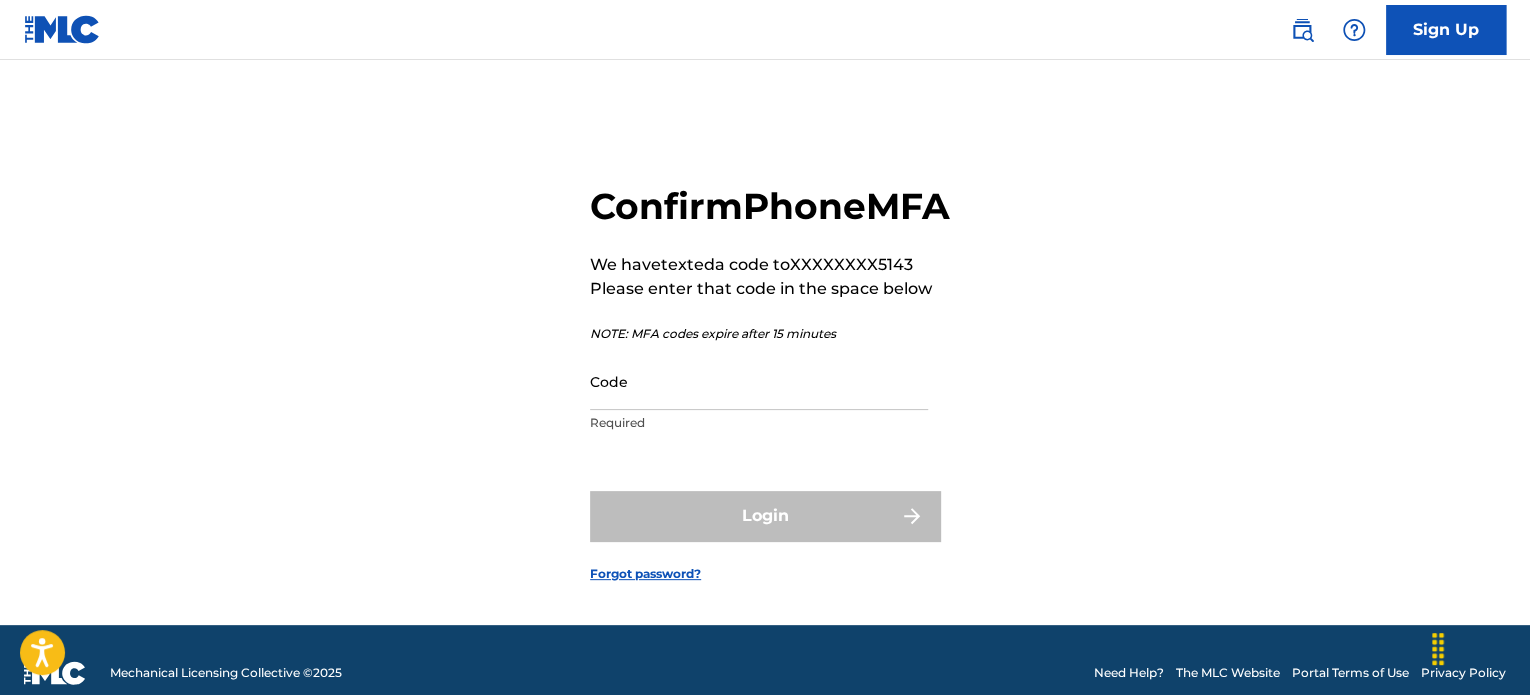 drag, startPoint x: 788, startPoint y: 346, endPoint x: 706, endPoint y: 411, distance: 104.63747 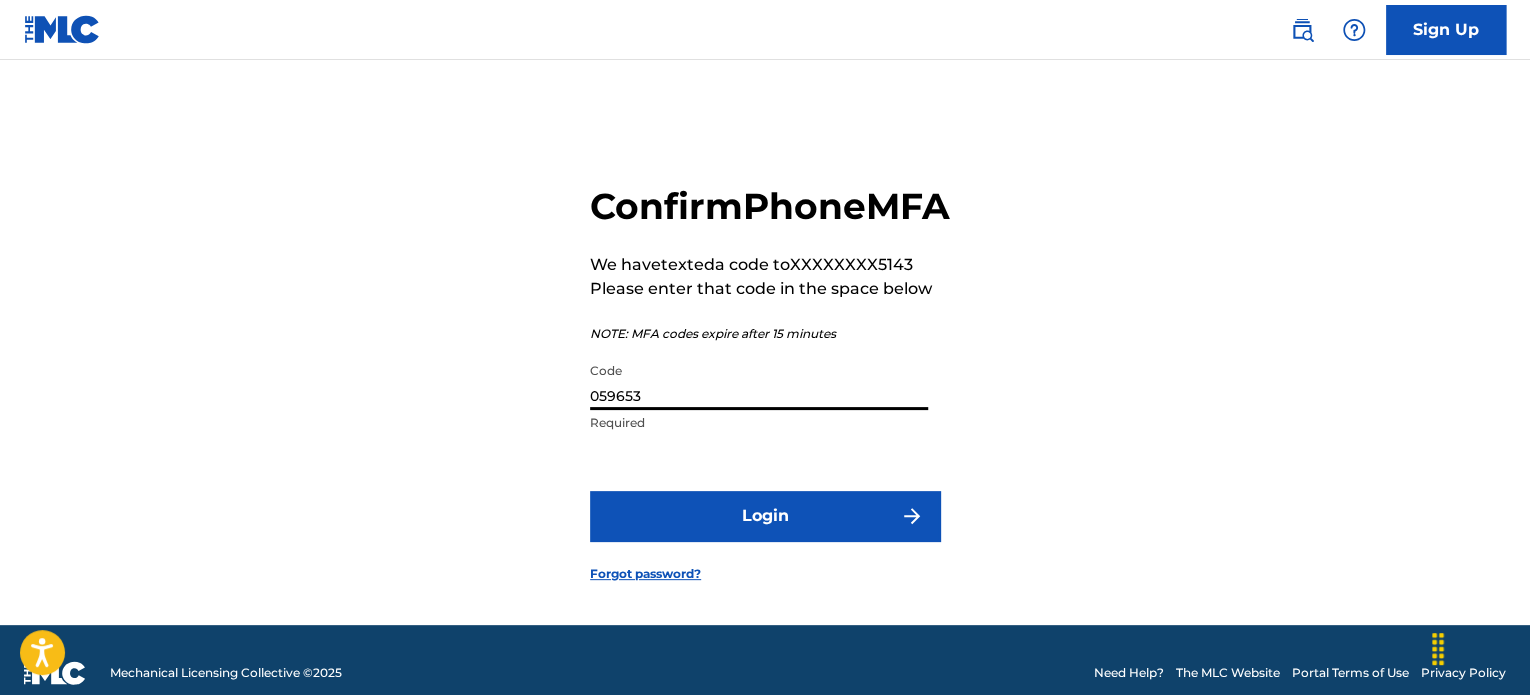 type on "059653" 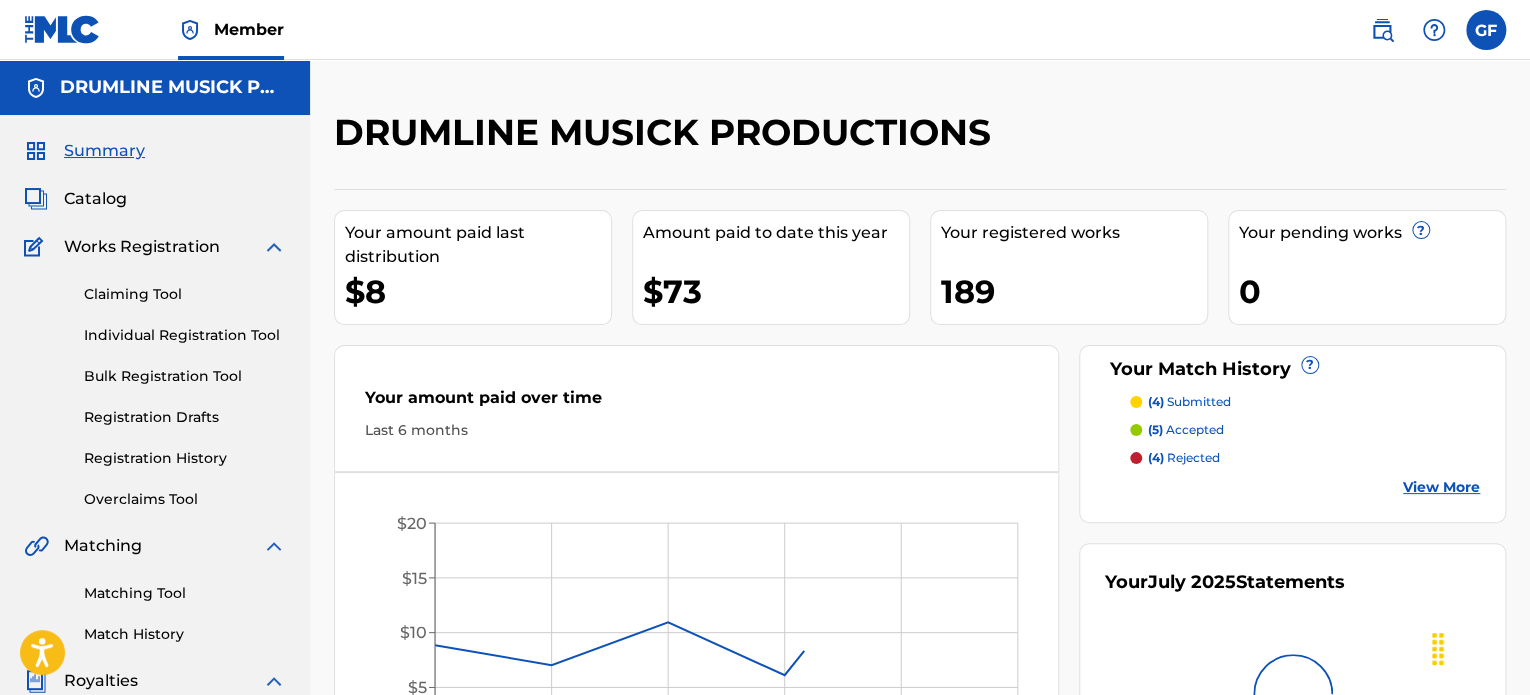 scroll, scrollTop: 0, scrollLeft: 0, axis: both 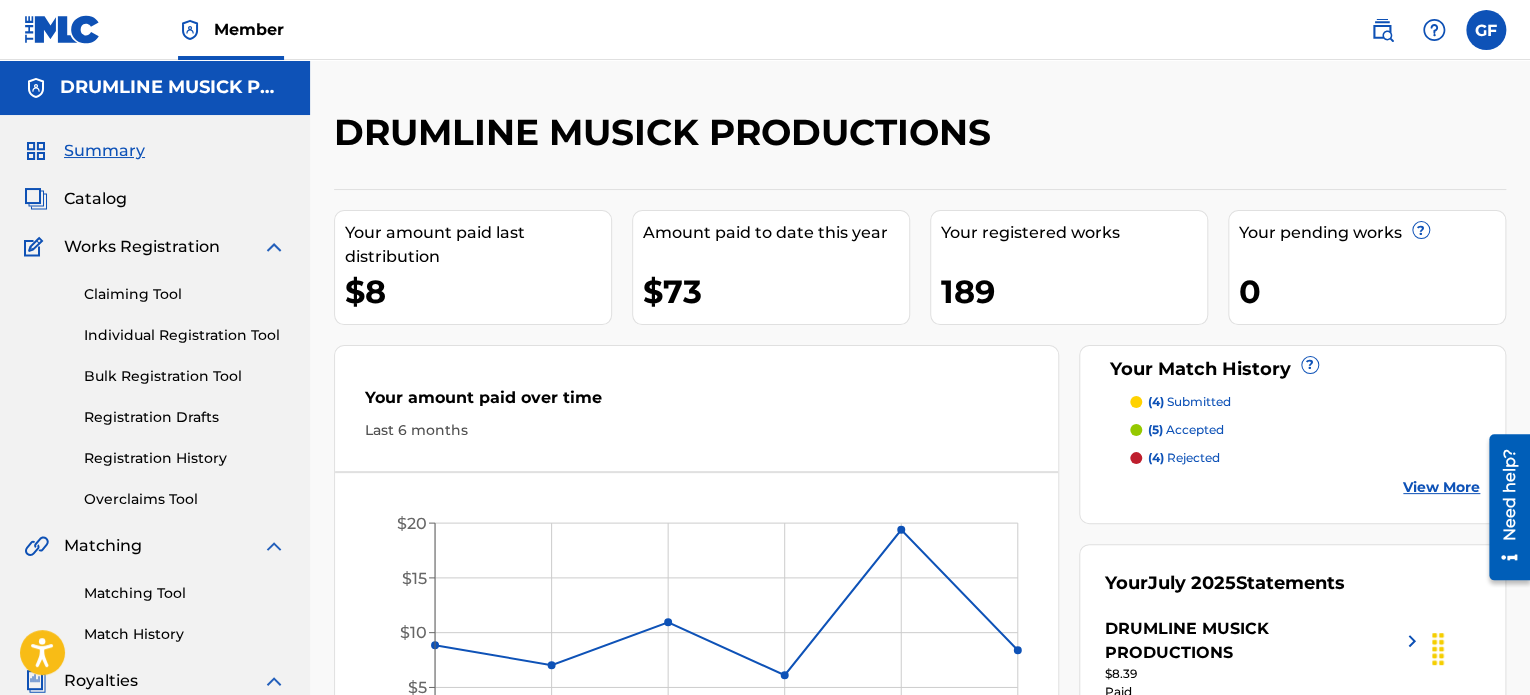 click on "Registration History" at bounding box center (185, 458) 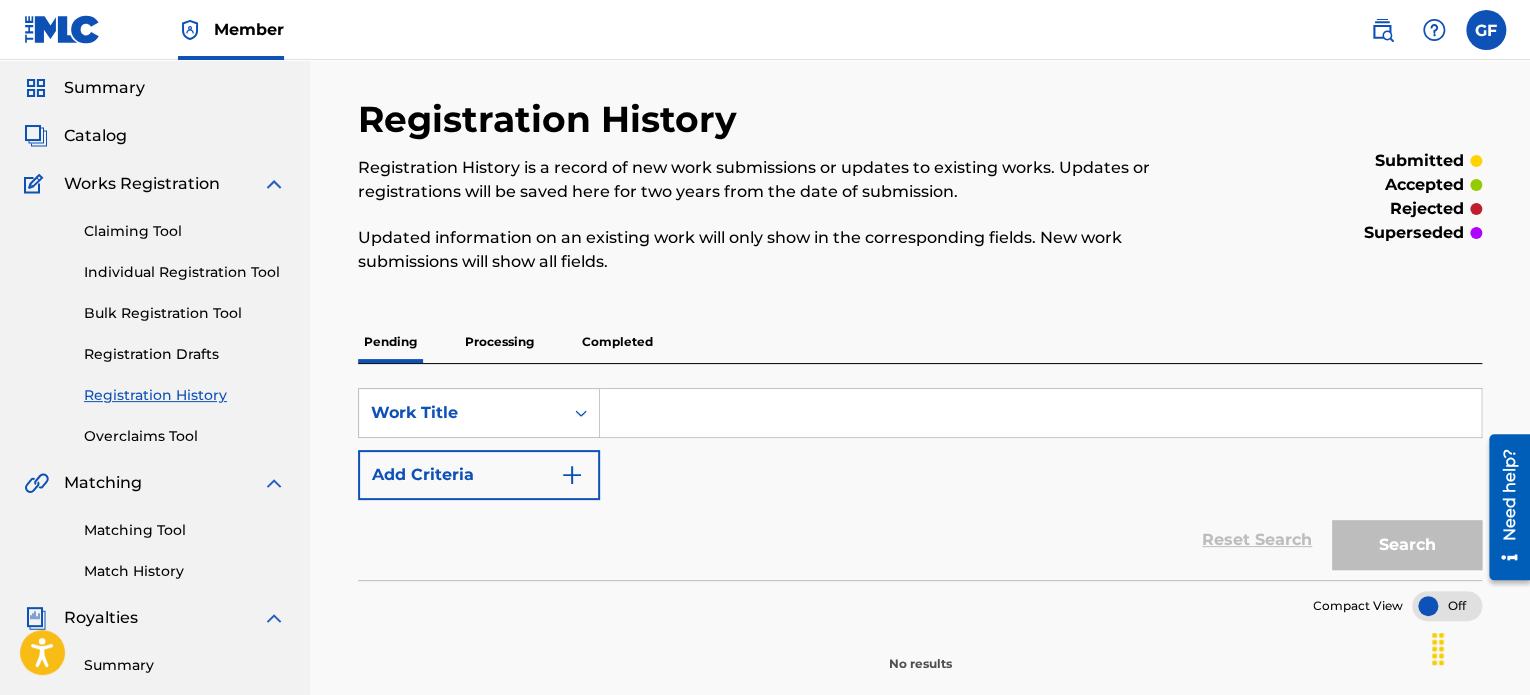 scroll, scrollTop: 64, scrollLeft: 0, axis: vertical 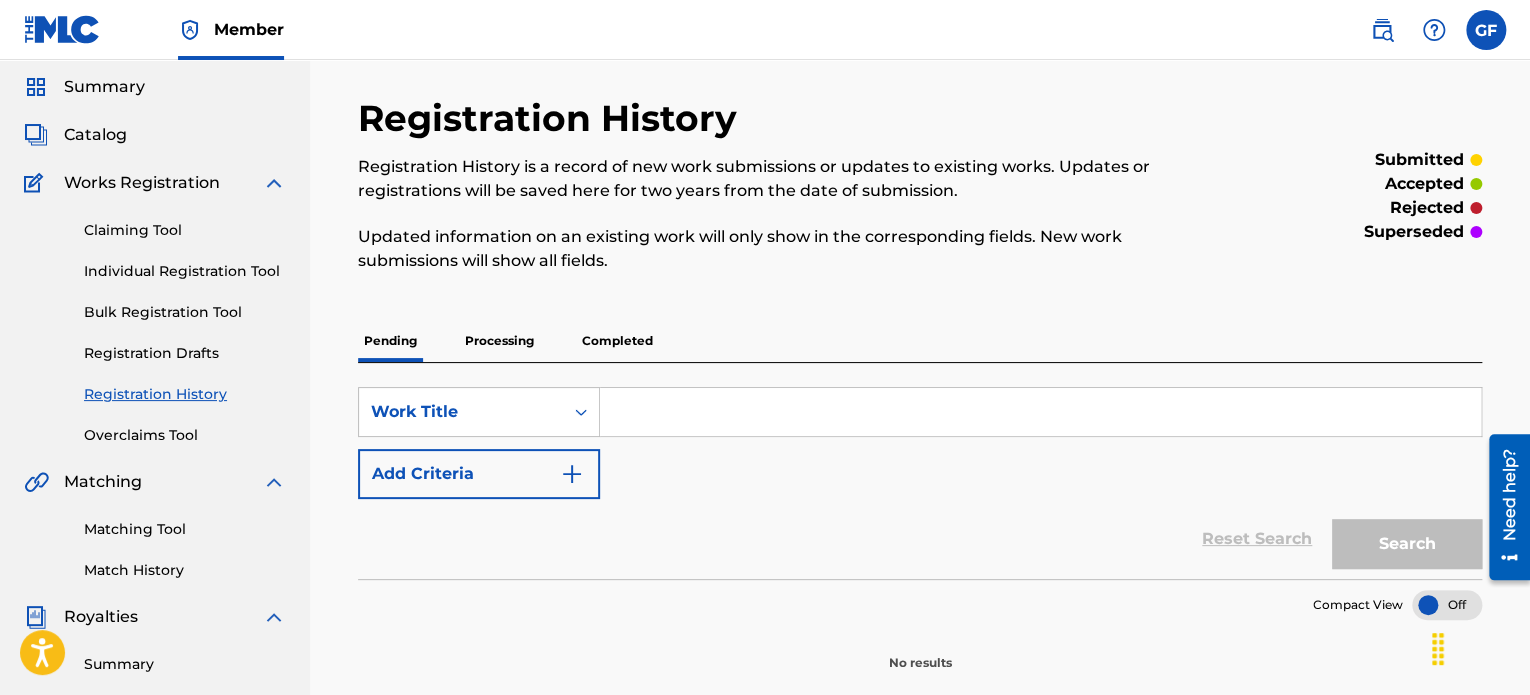 click on "Matching Tool" at bounding box center (185, 529) 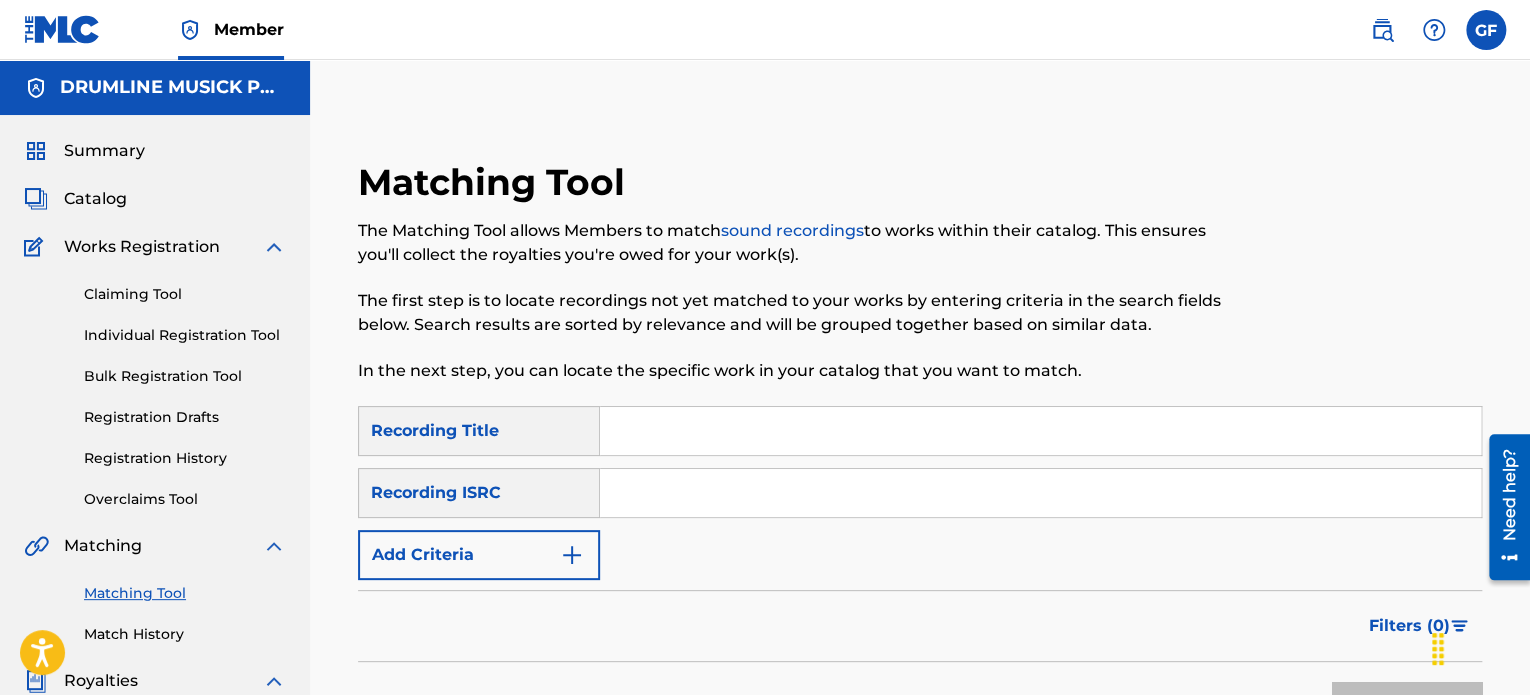 click at bounding box center (1040, 431) 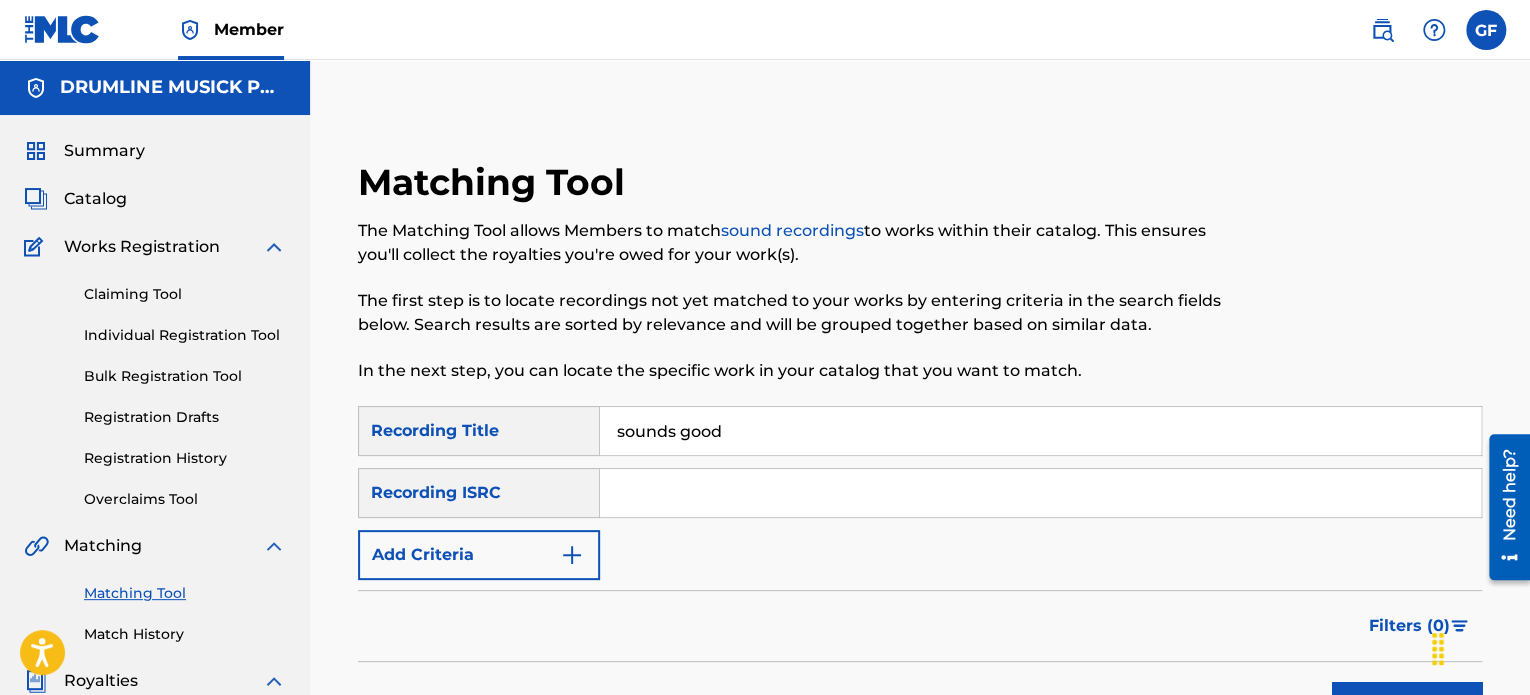 type on "sounds good" 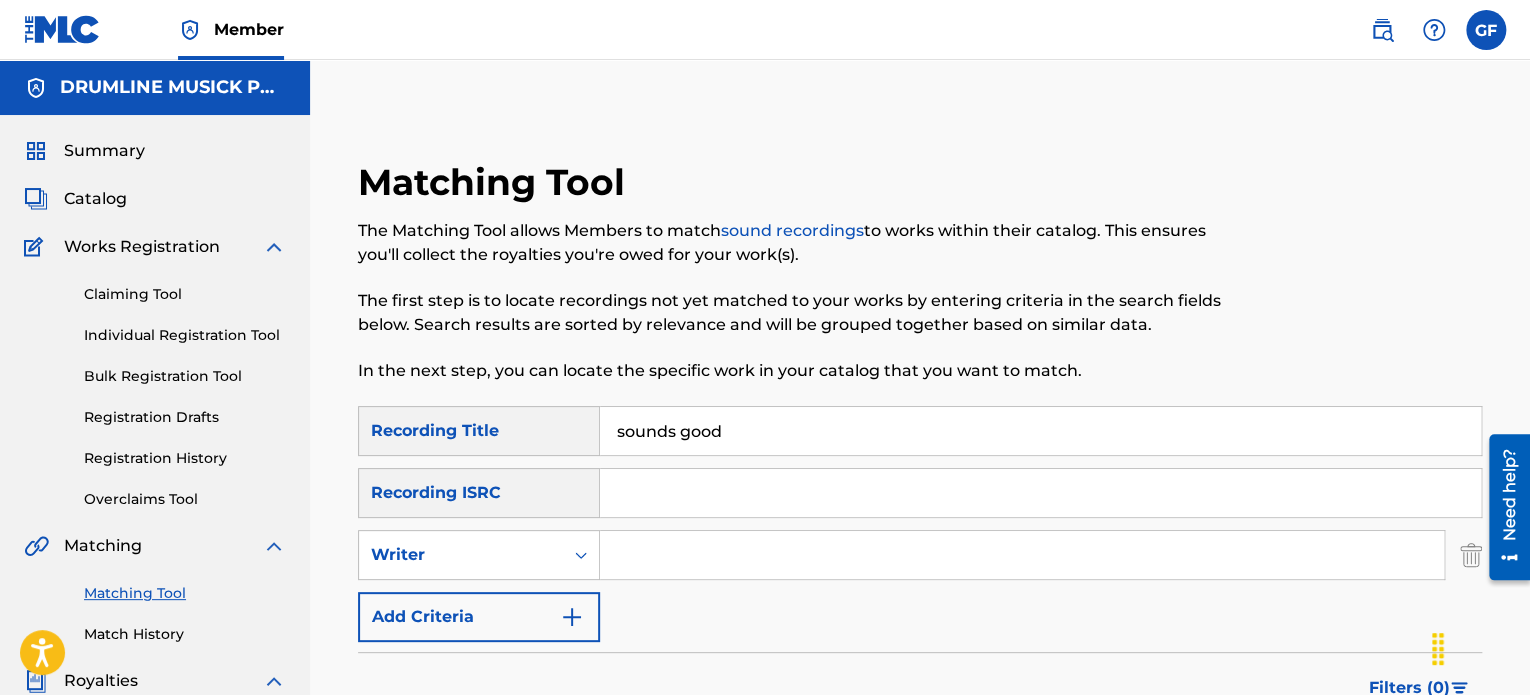 drag, startPoint x: 452, startPoint y: 555, endPoint x: 976, endPoint y: 461, distance: 532.36456 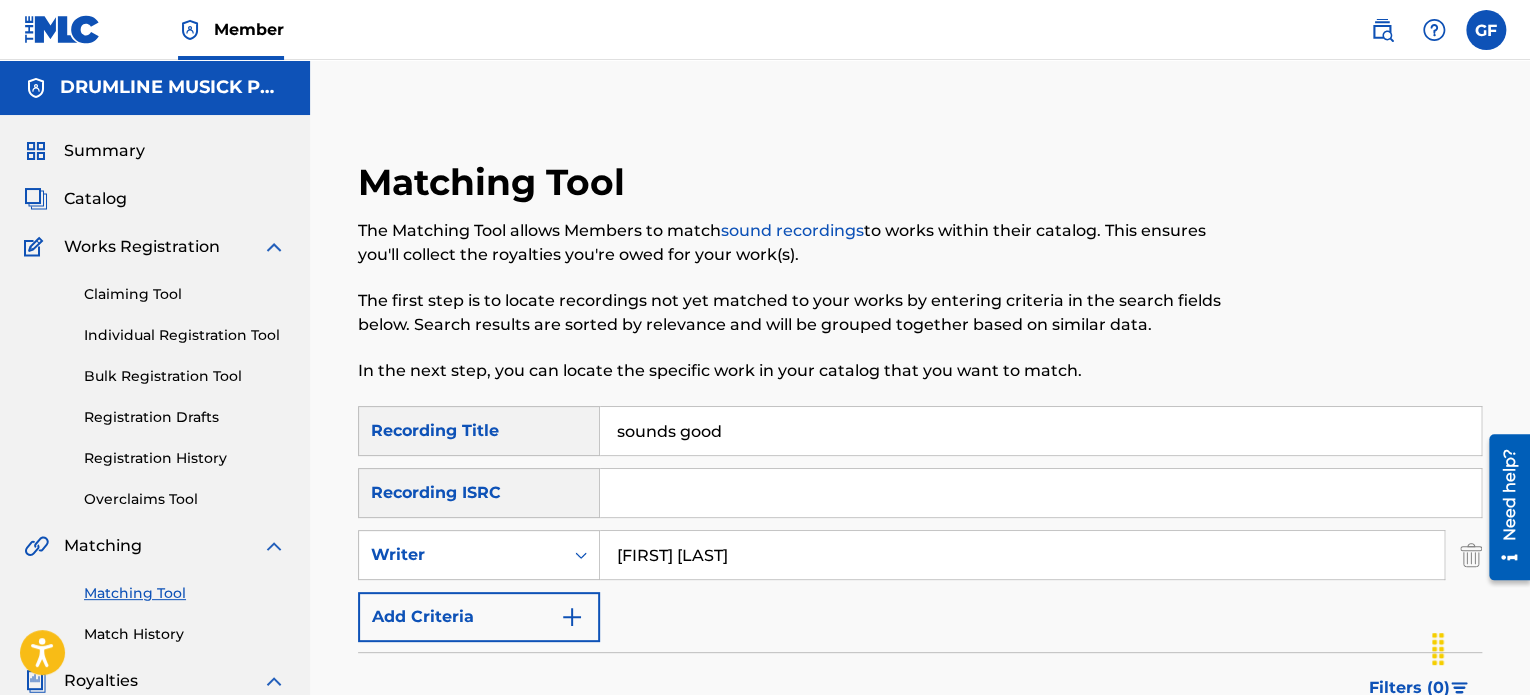 type on "[FIRST] [LAST]" 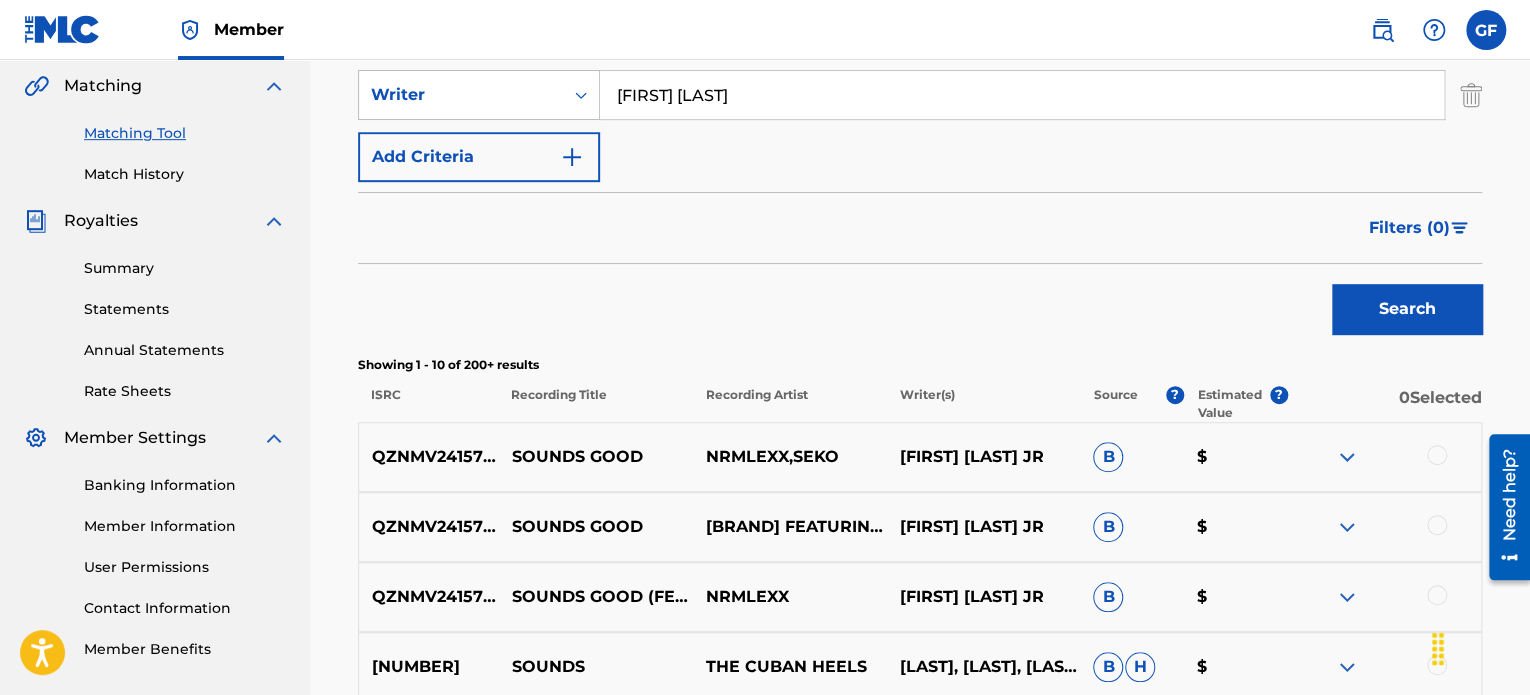 scroll, scrollTop: 464, scrollLeft: 0, axis: vertical 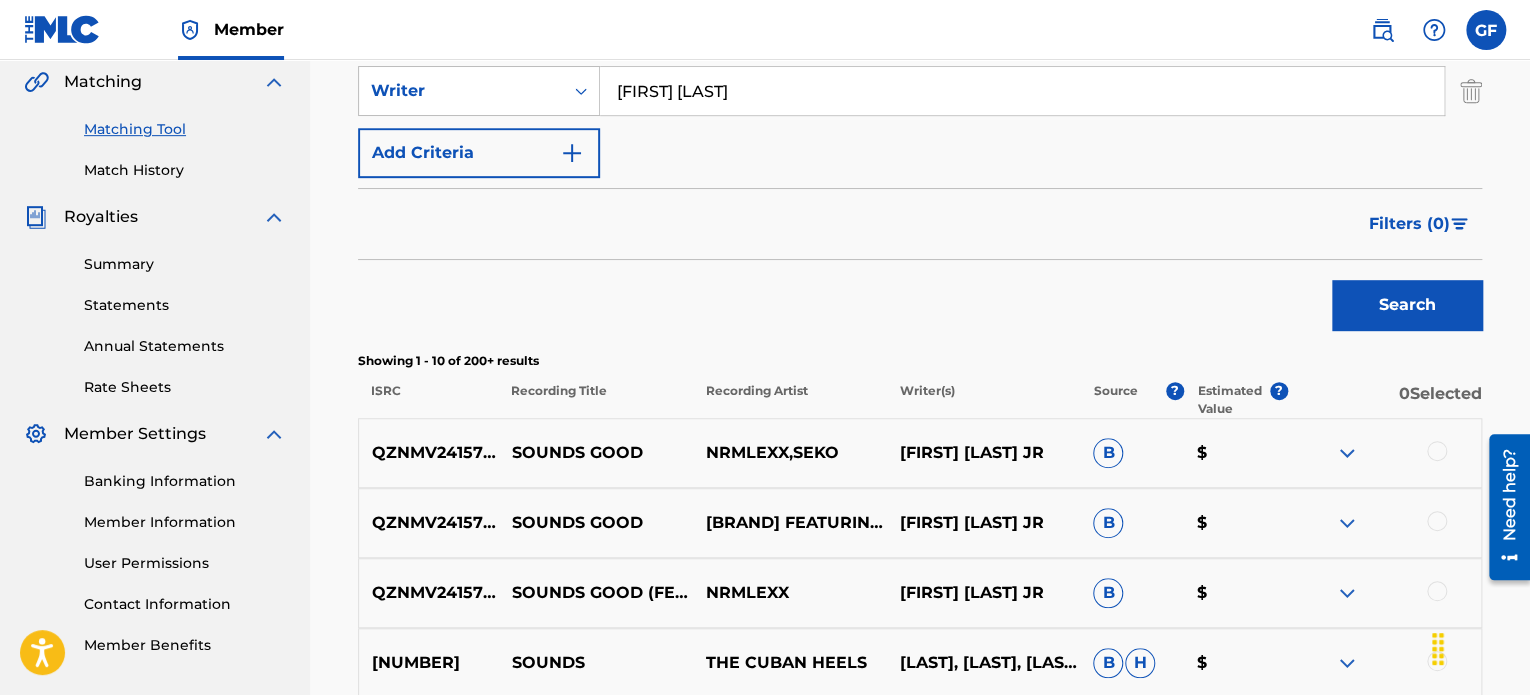 click on "[FIRST] [LAST] JR" at bounding box center [983, 453] 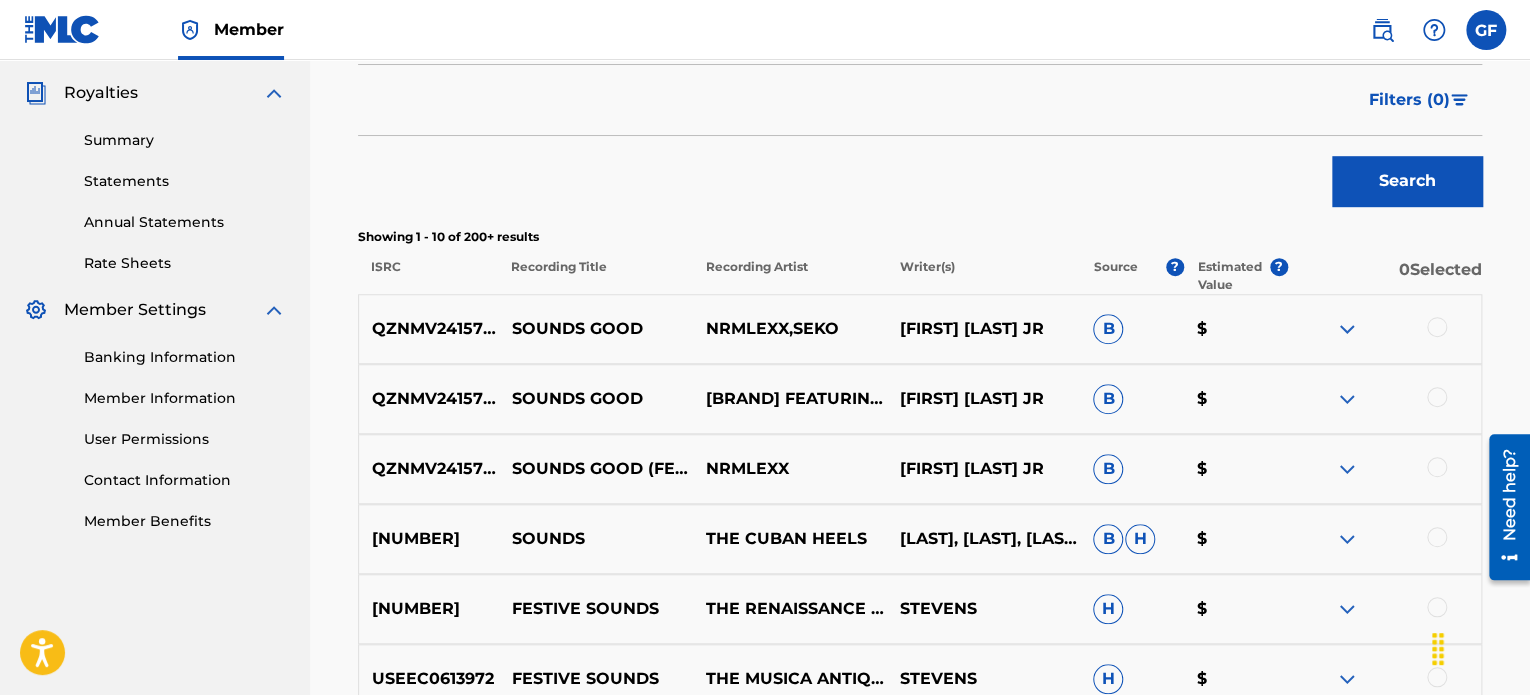 scroll, scrollTop: 590, scrollLeft: 0, axis: vertical 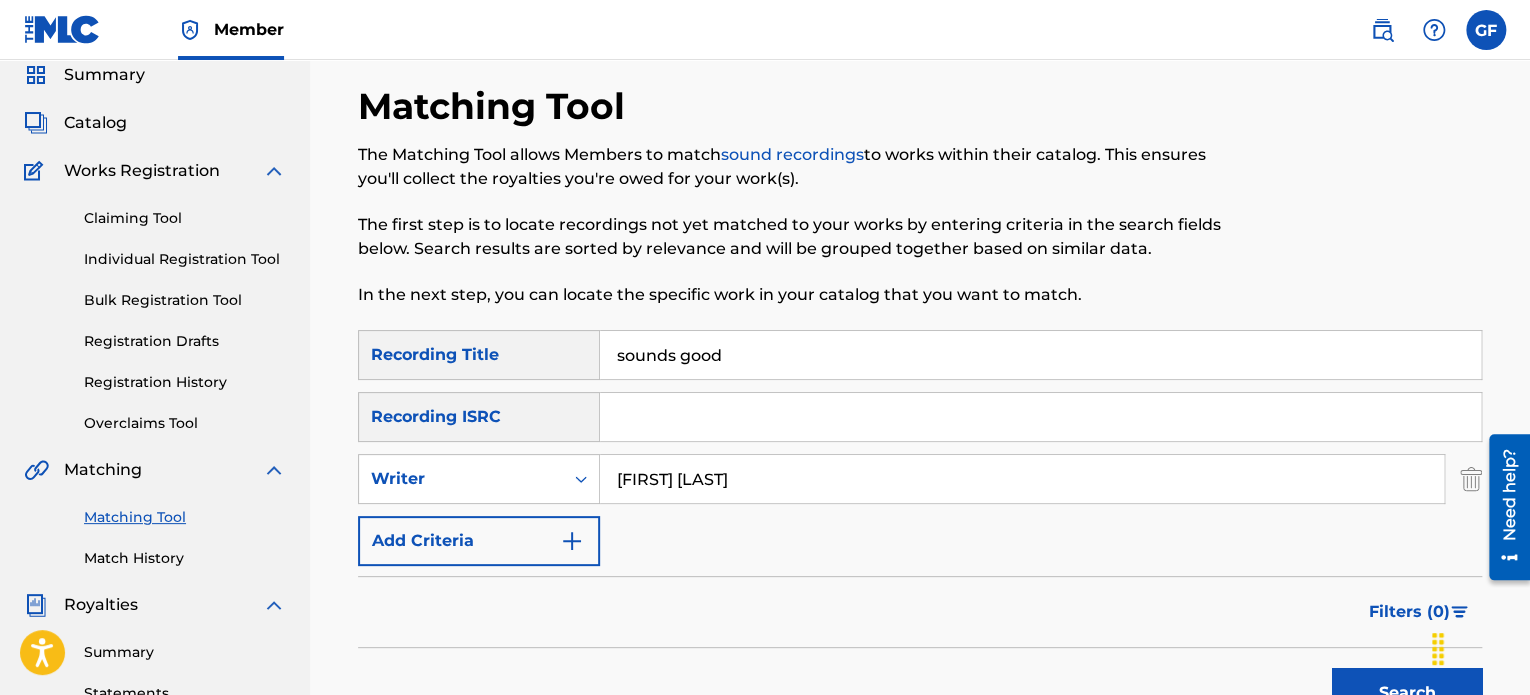 click on "Registration Drafts" at bounding box center (185, 341) 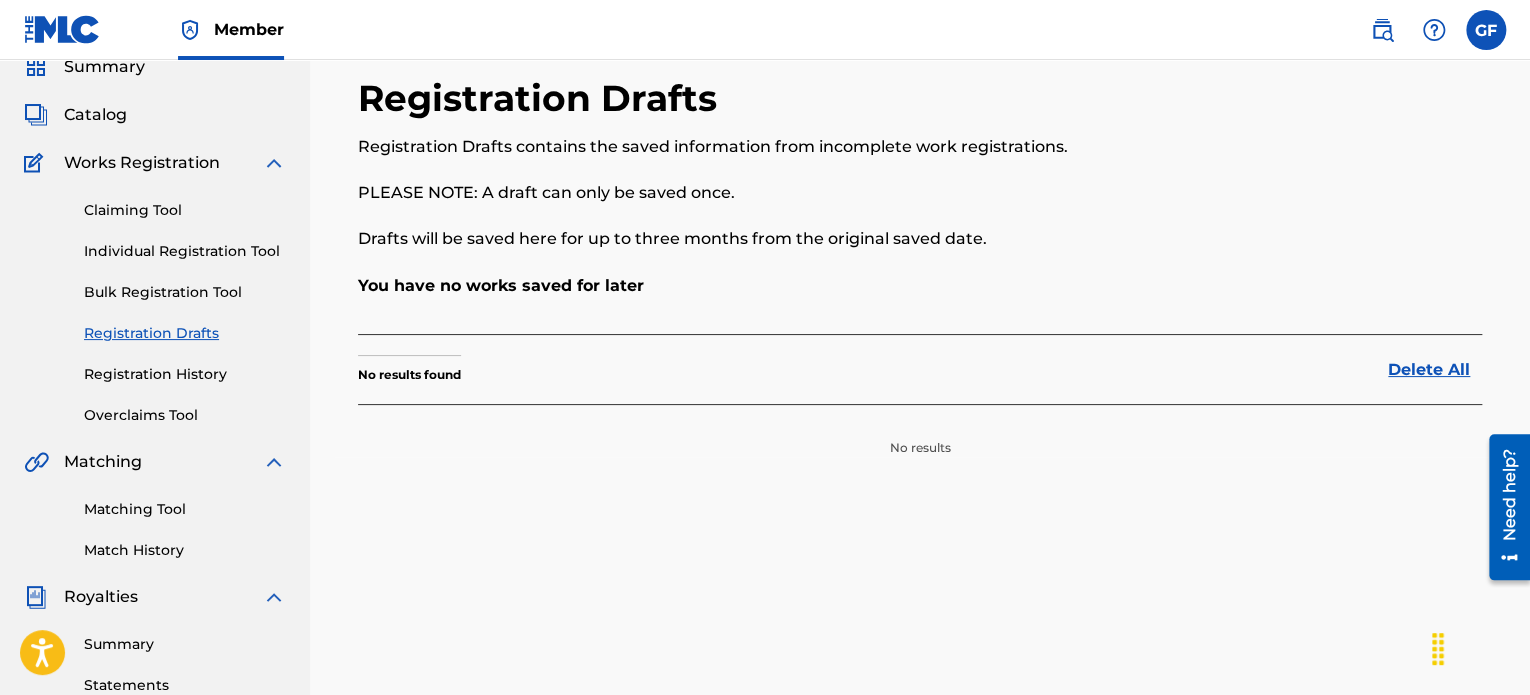 scroll, scrollTop: 96, scrollLeft: 0, axis: vertical 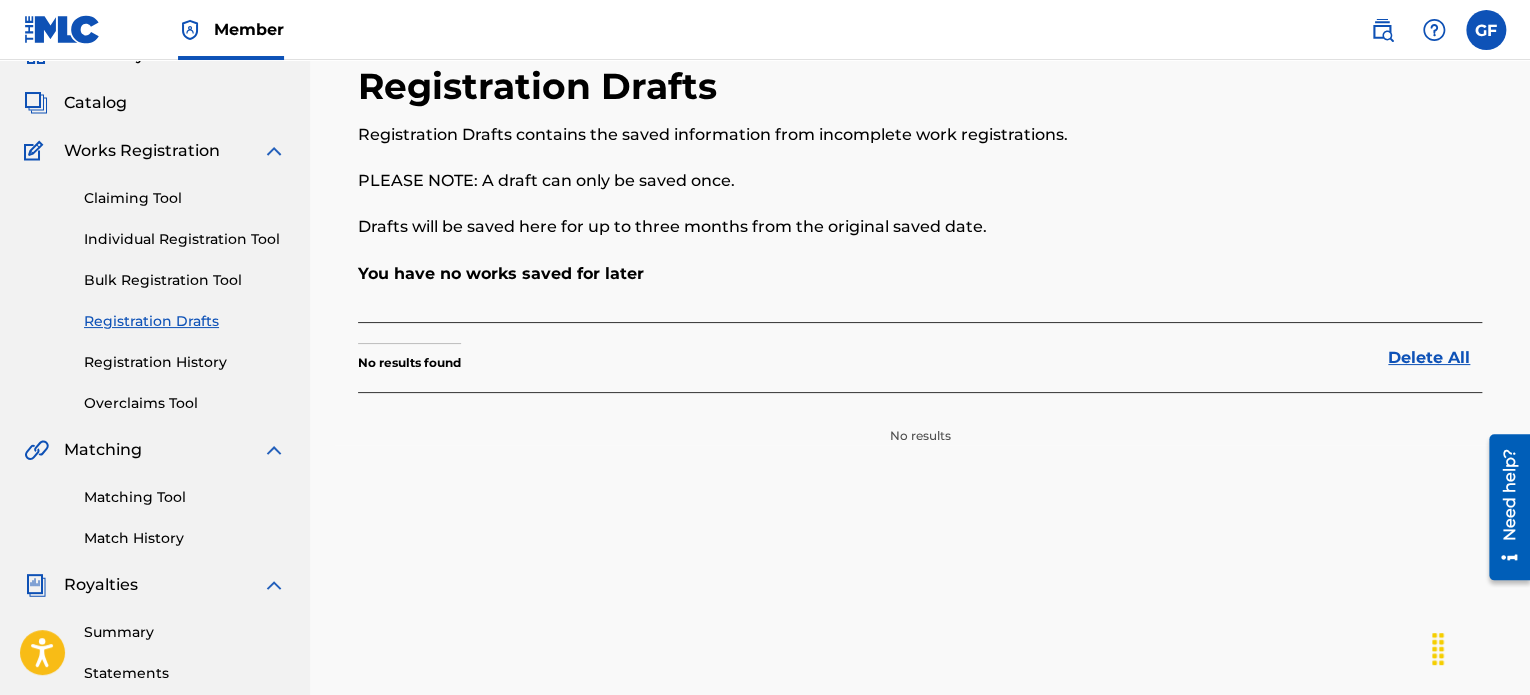 click on "Matching Tool" at bounding box center (185, 497) 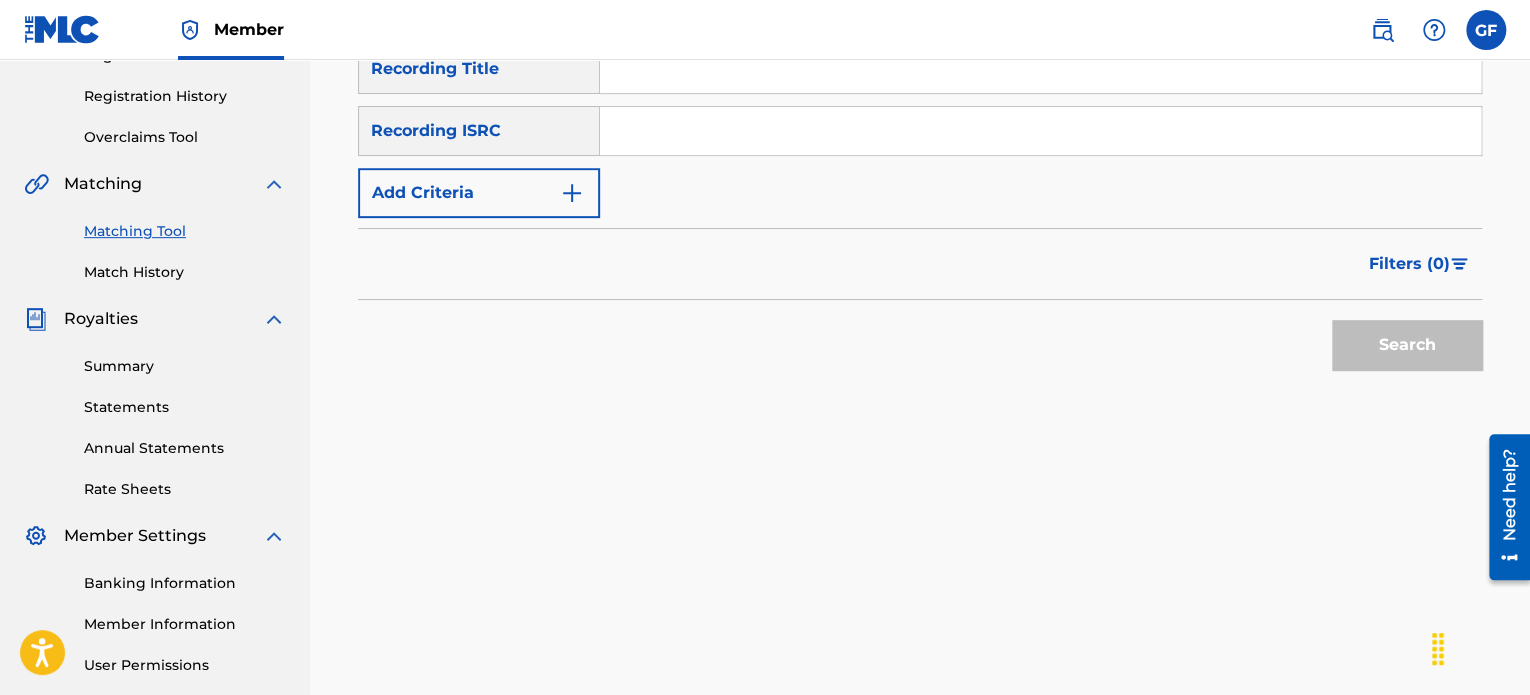 scroll, scrollTop: 366, scrollLeft: 0, axis: vertical 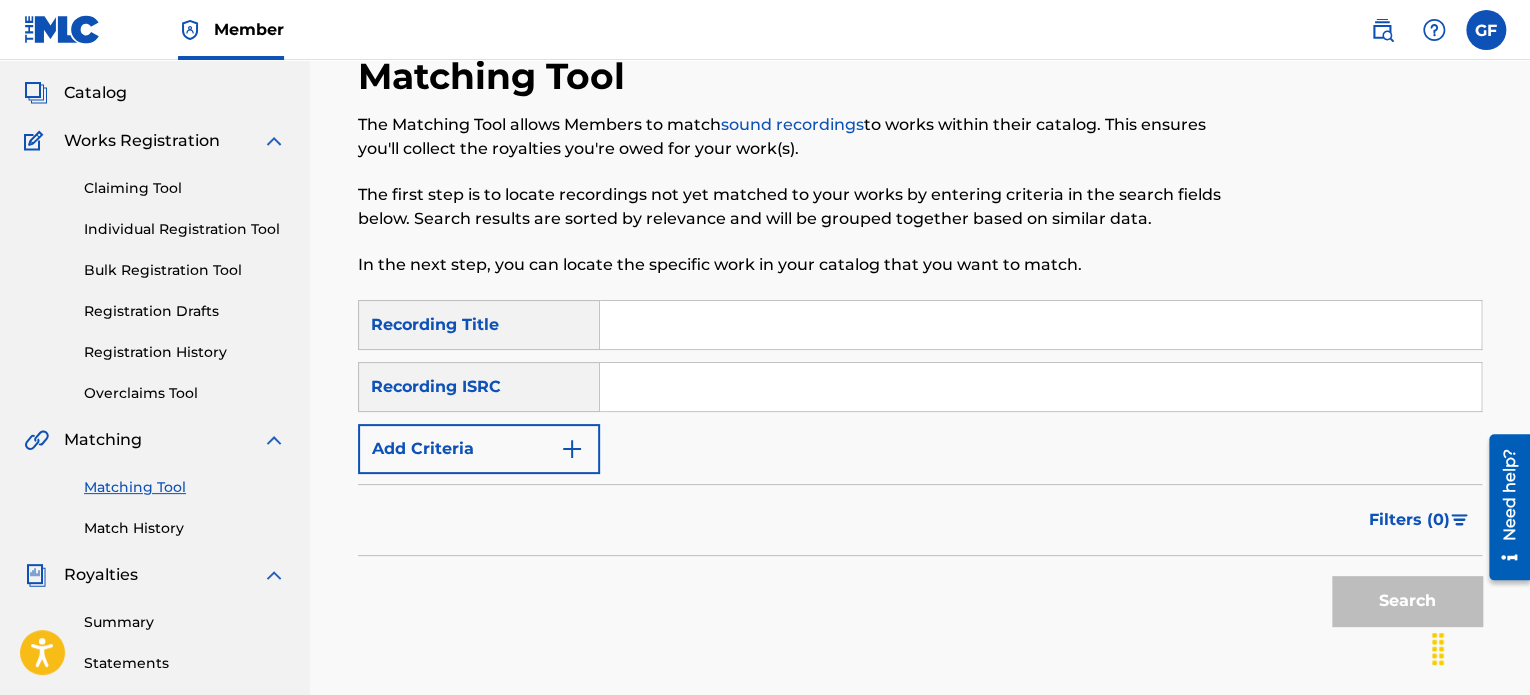 click on "Registration History" at bounding box center (185, 352) 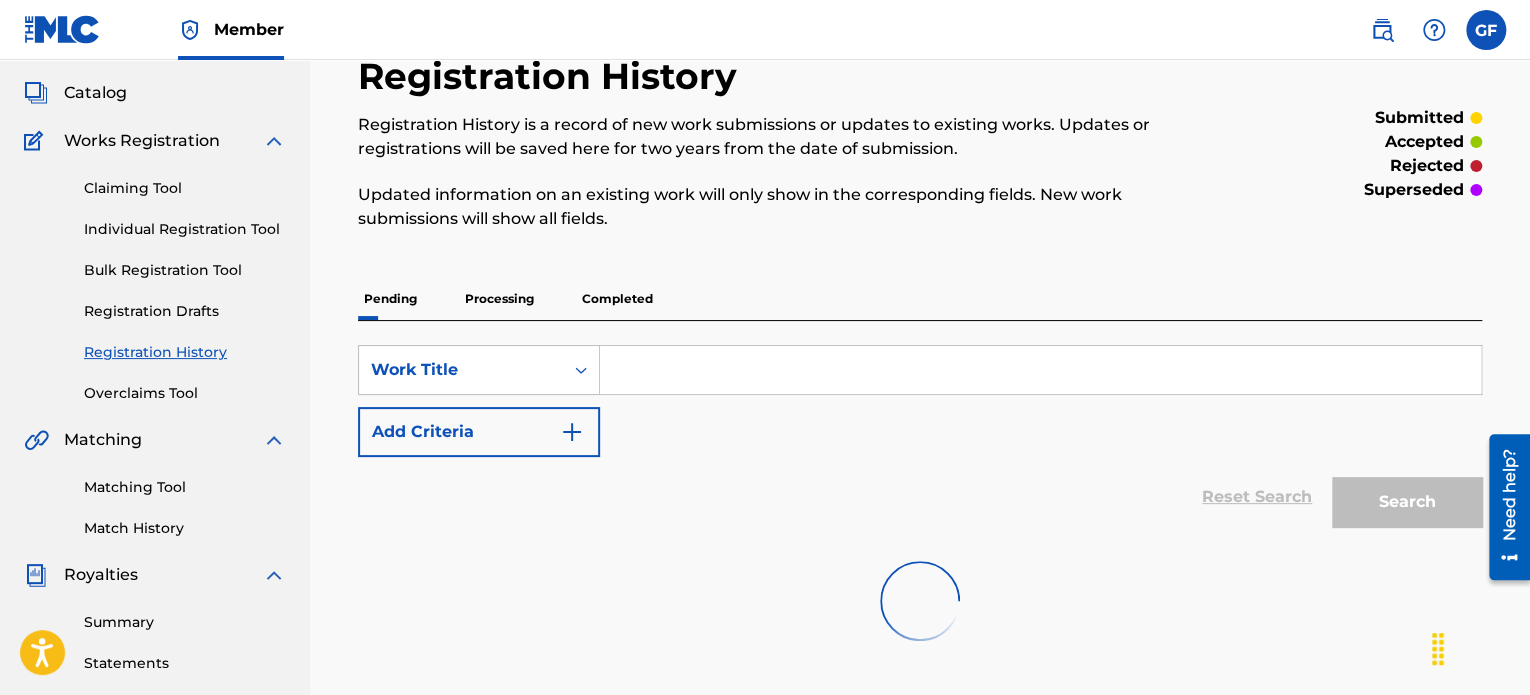 scroll, scrollTop: 0, scrollLeft: 0, axis: both 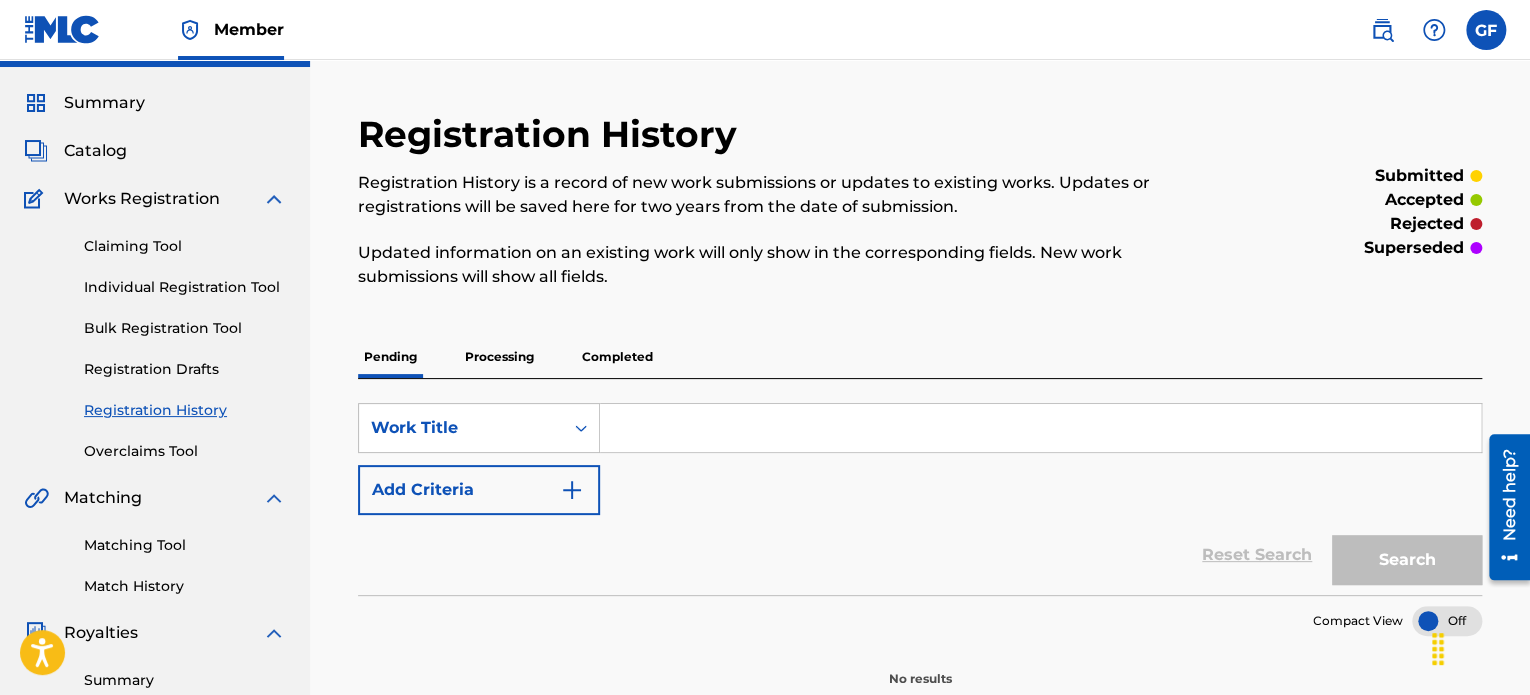 click on "Claiming Tool" at bounding box center [185, 246] 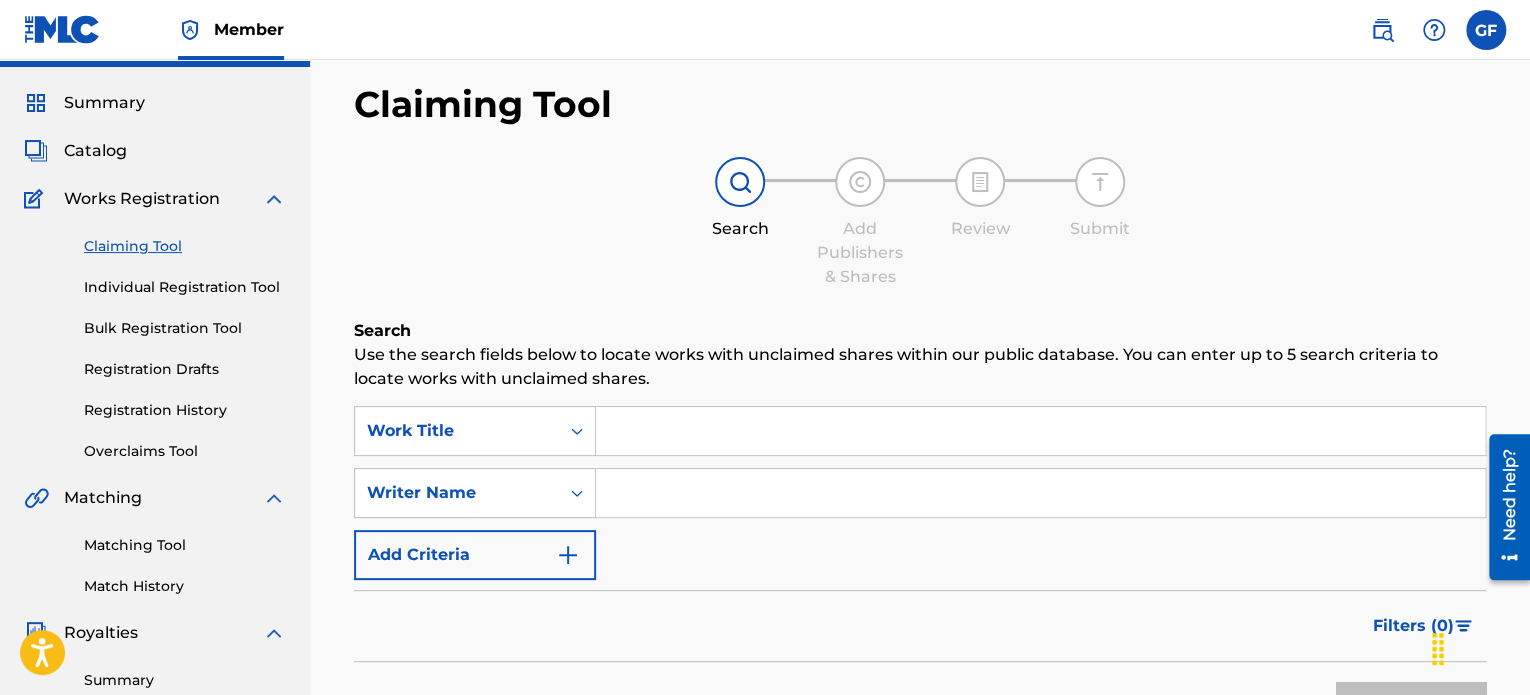 scroll, scrollTop: 0, scrollLeft: 0, axis: both 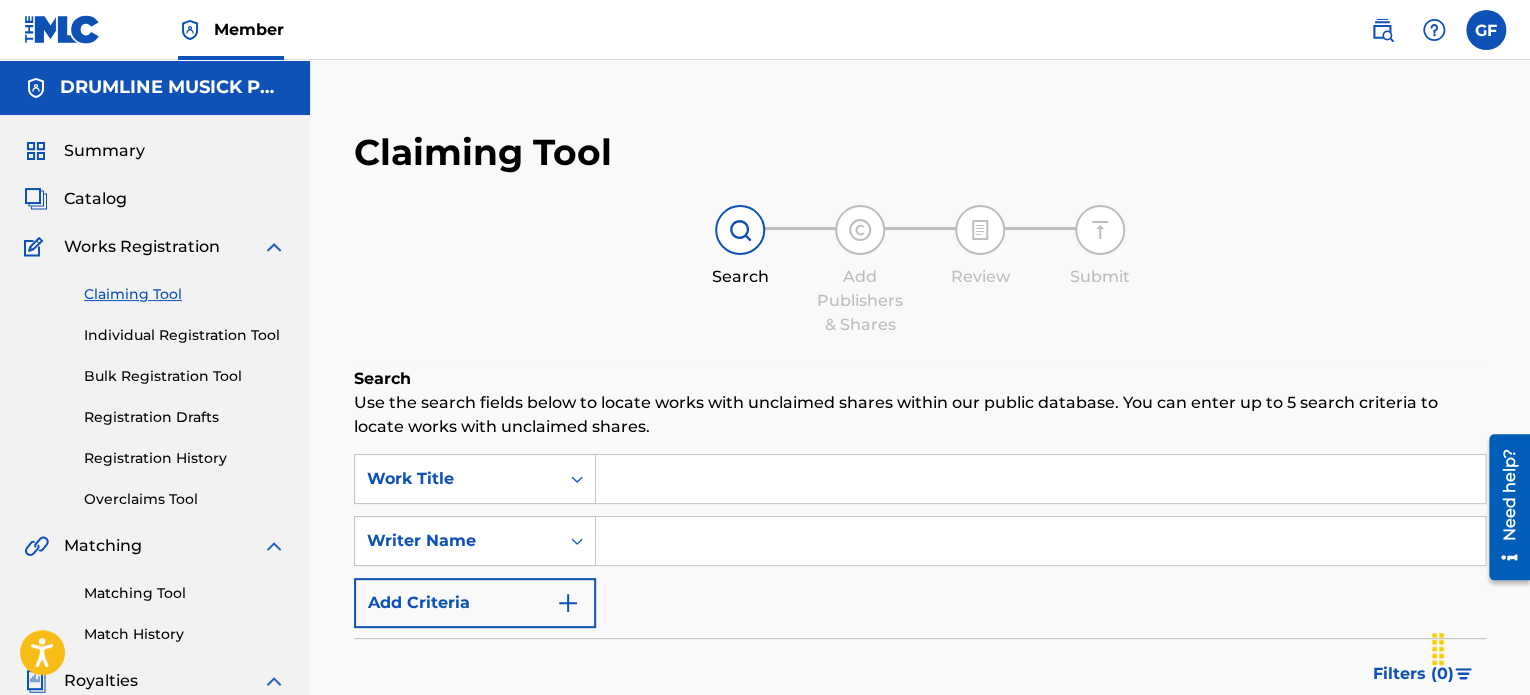 click on "Summary" at bounding box center [104, 151] 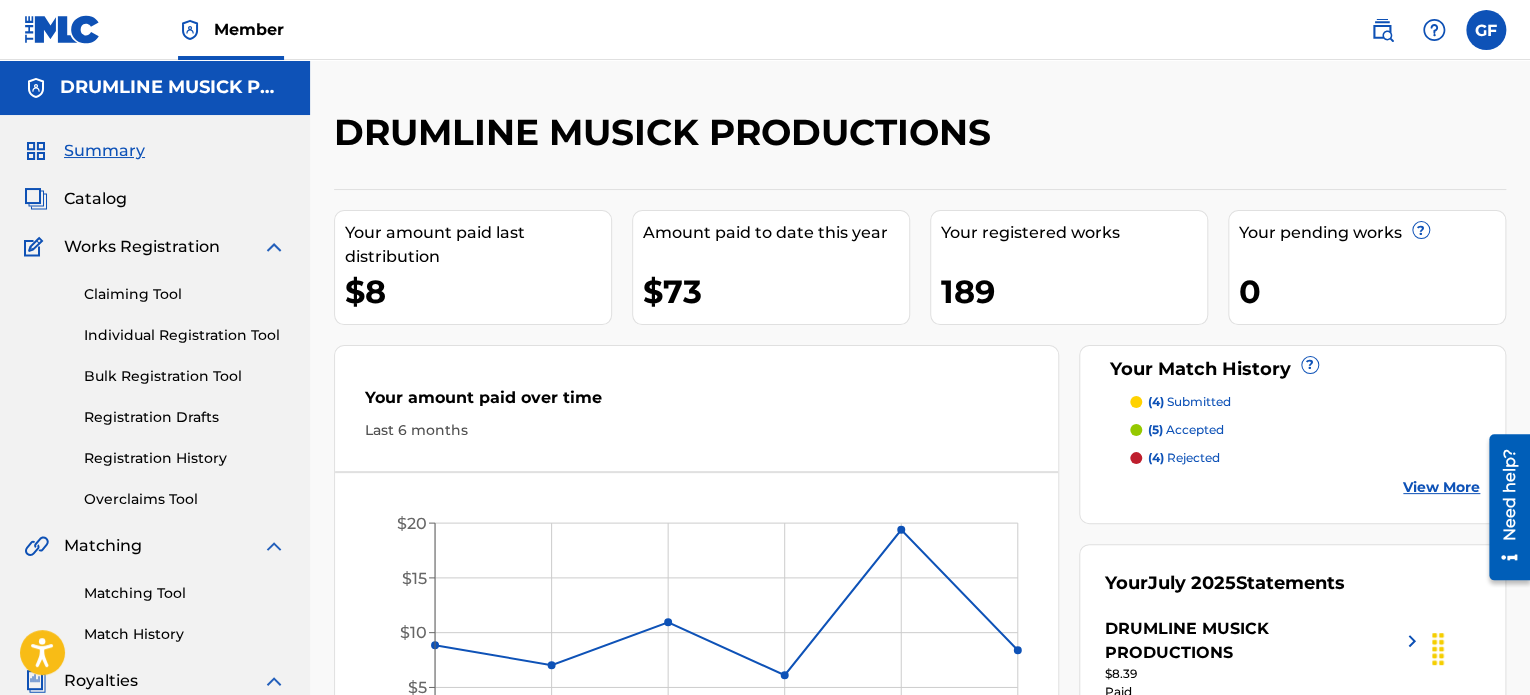 click on "View More" at bounding box center (1441, 487) 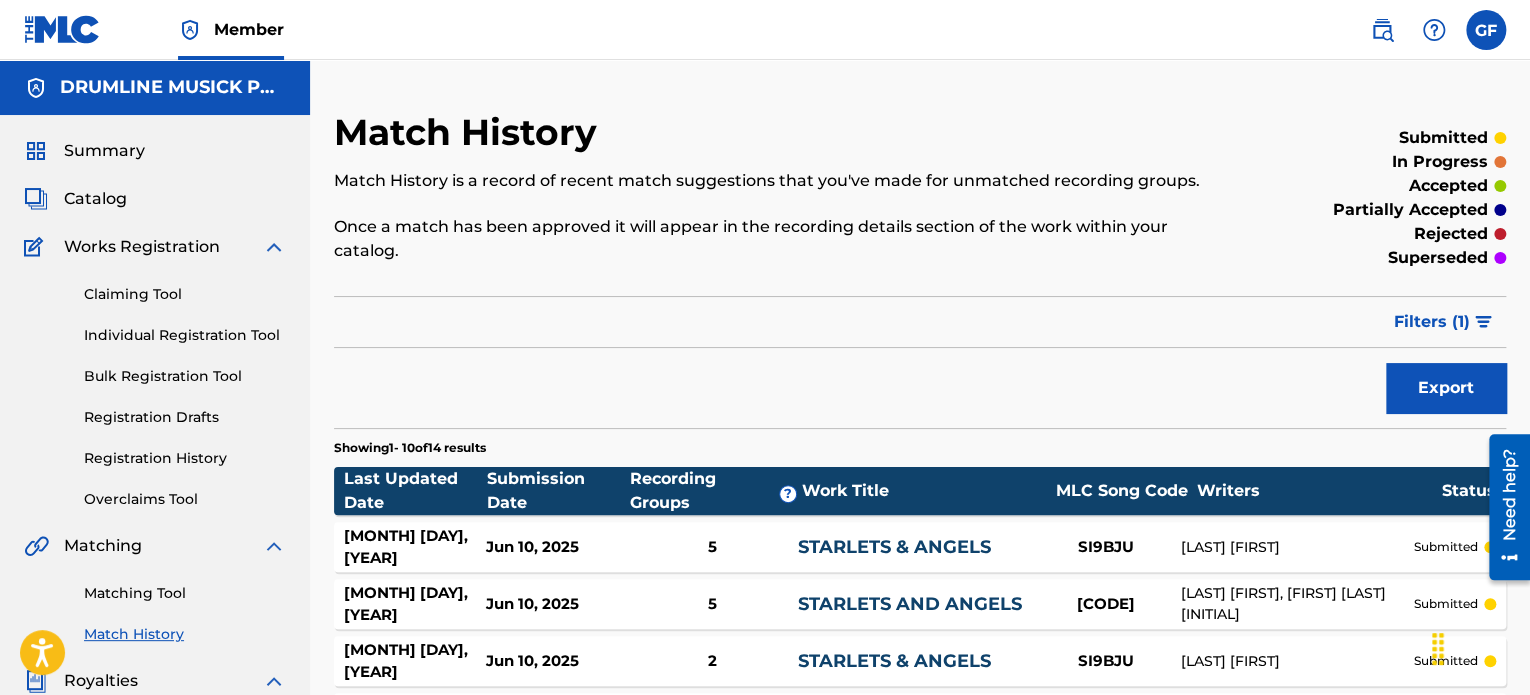 click on "Catalog" at bounding box center (95, 199) 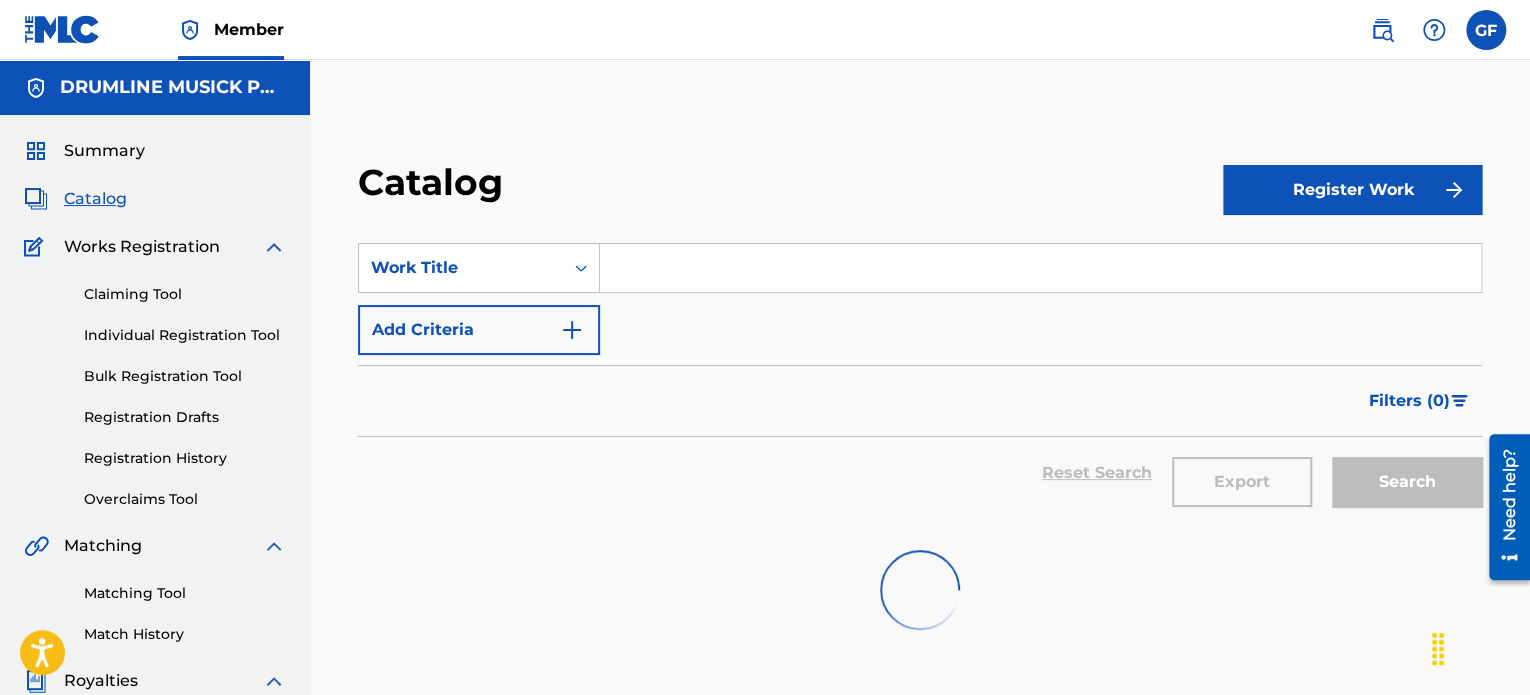 click on "Catalog" at bounding box center (95, 199) 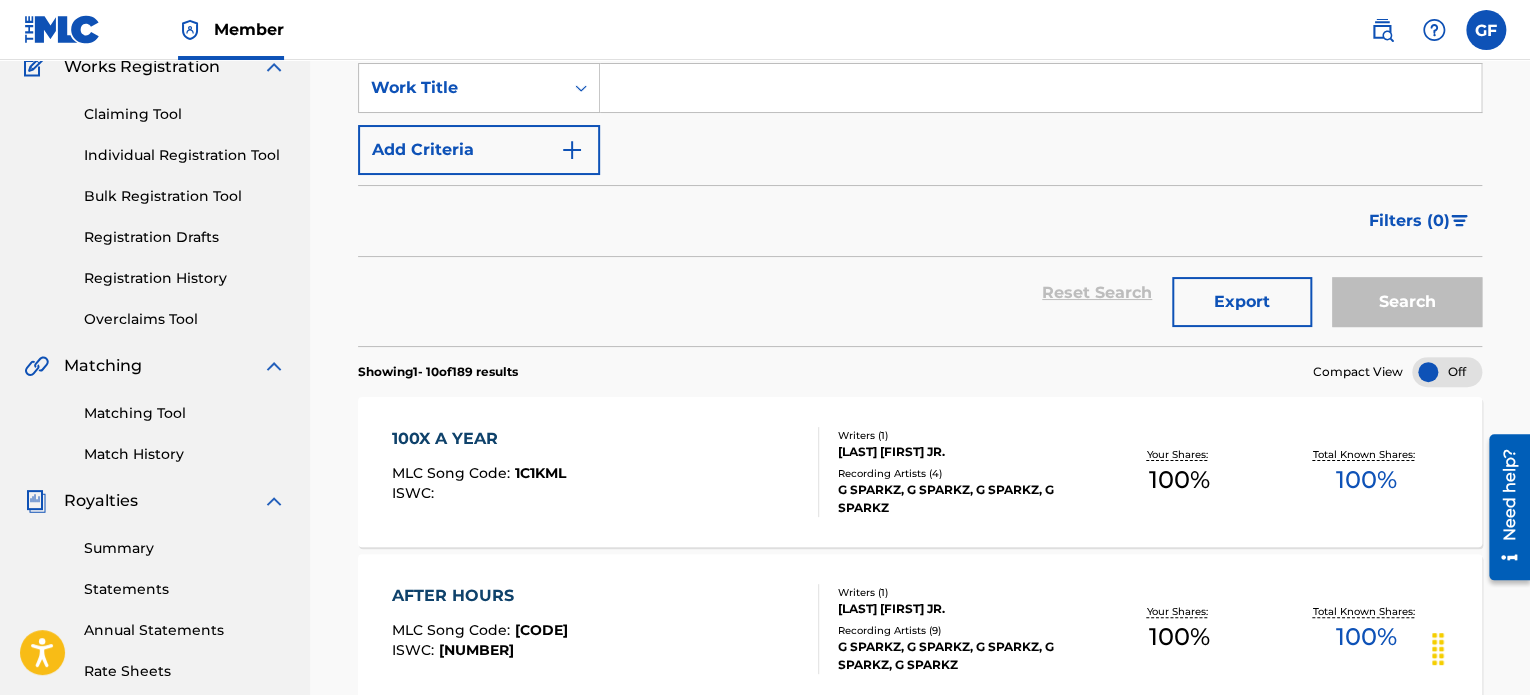 scroll, scrollTop: 77, scrollLeft: 0, axis: vertical 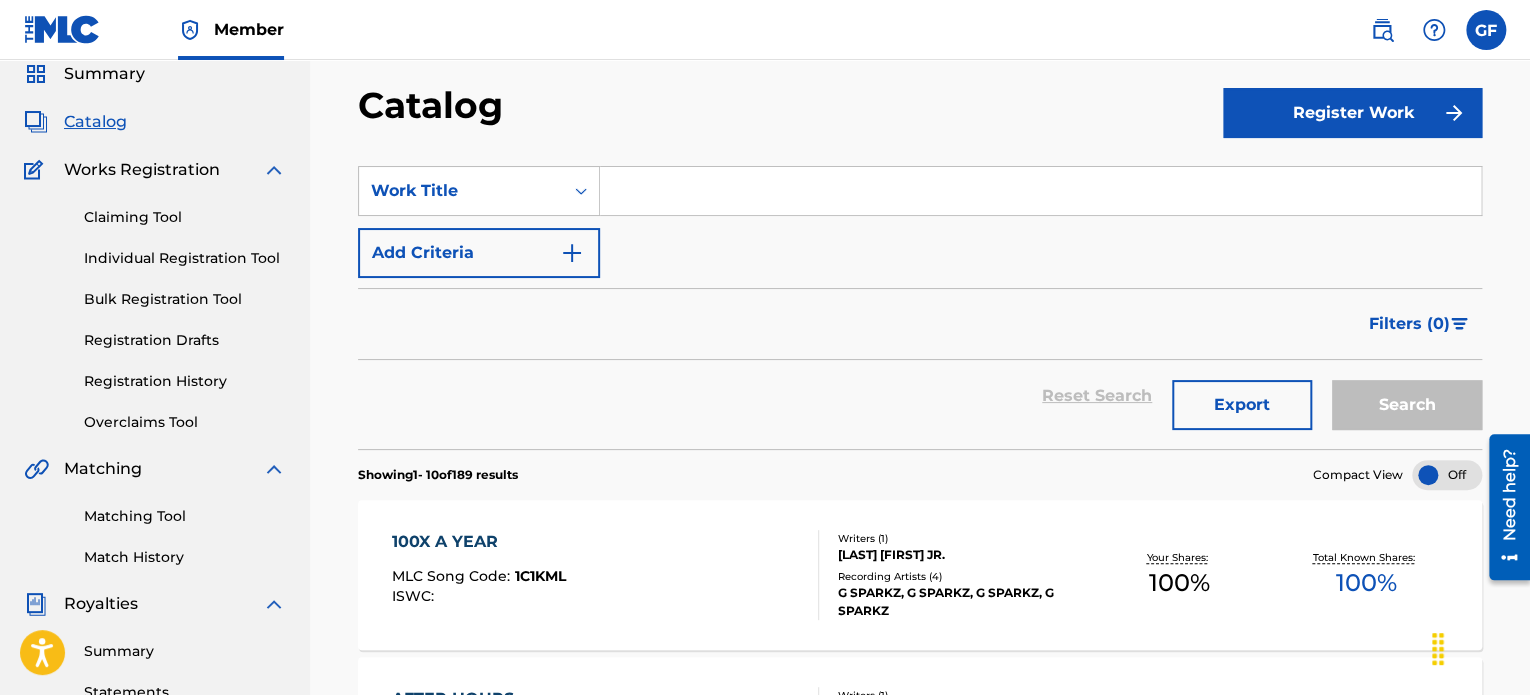click at bounding box center (1486, 30) 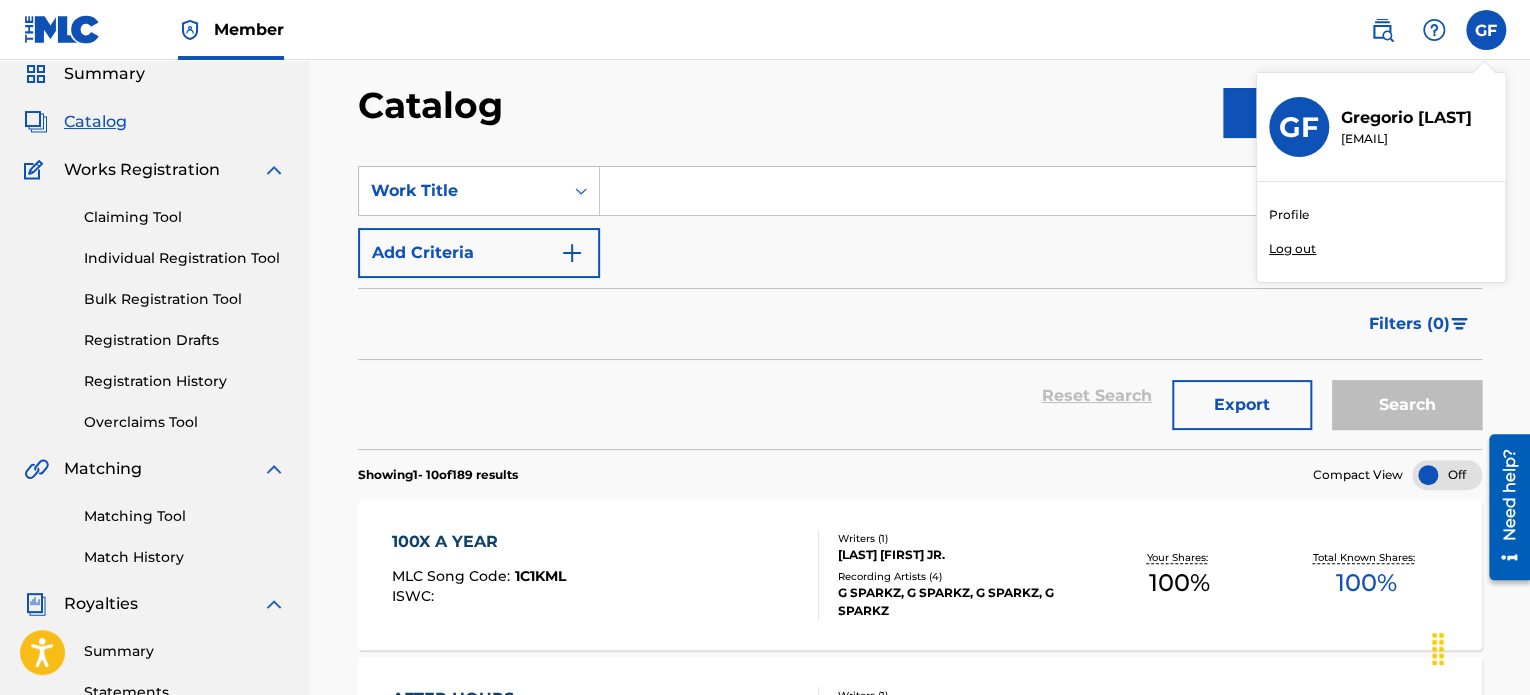 click on "Catalog" at bounding box center [790, 112] 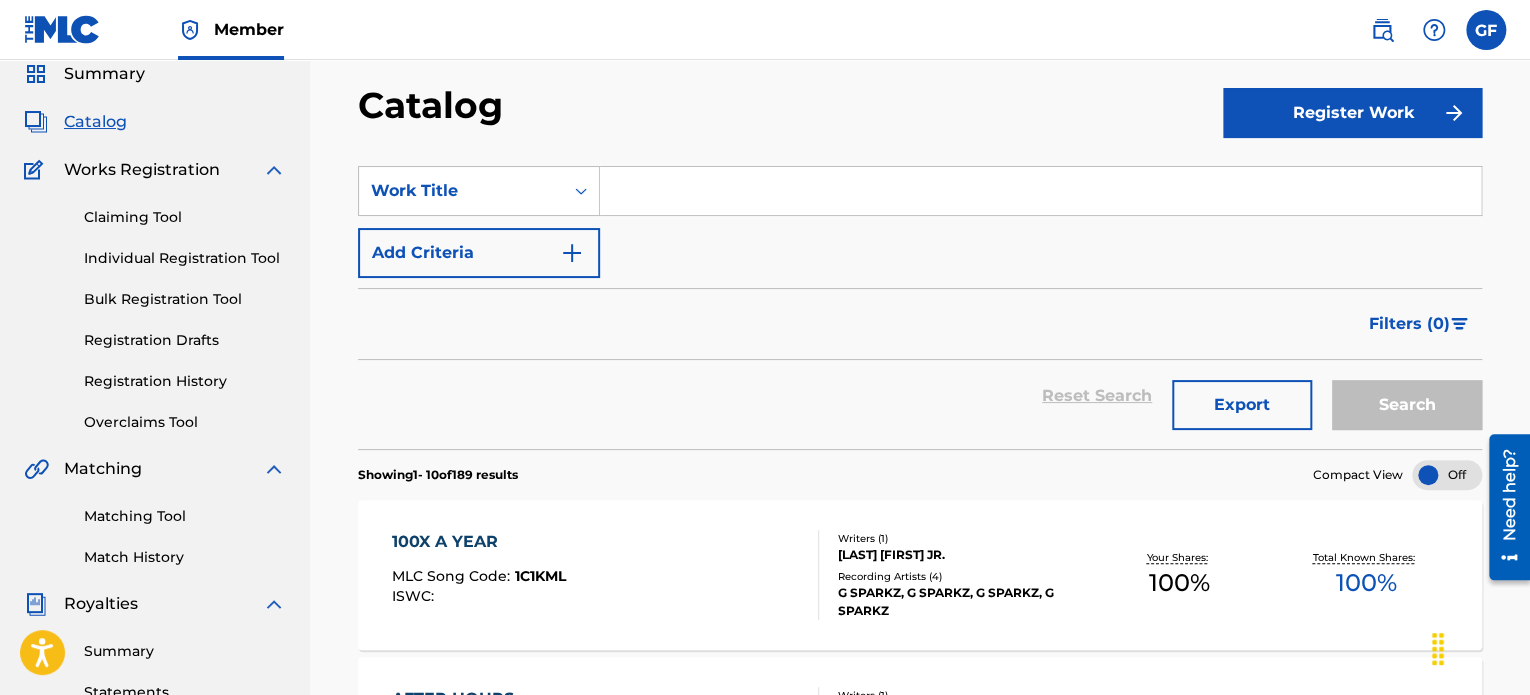 click on "GF GF [FIRST] [LAST] [EMAIL] Profile Log out" at bounding box center (1428, 30) 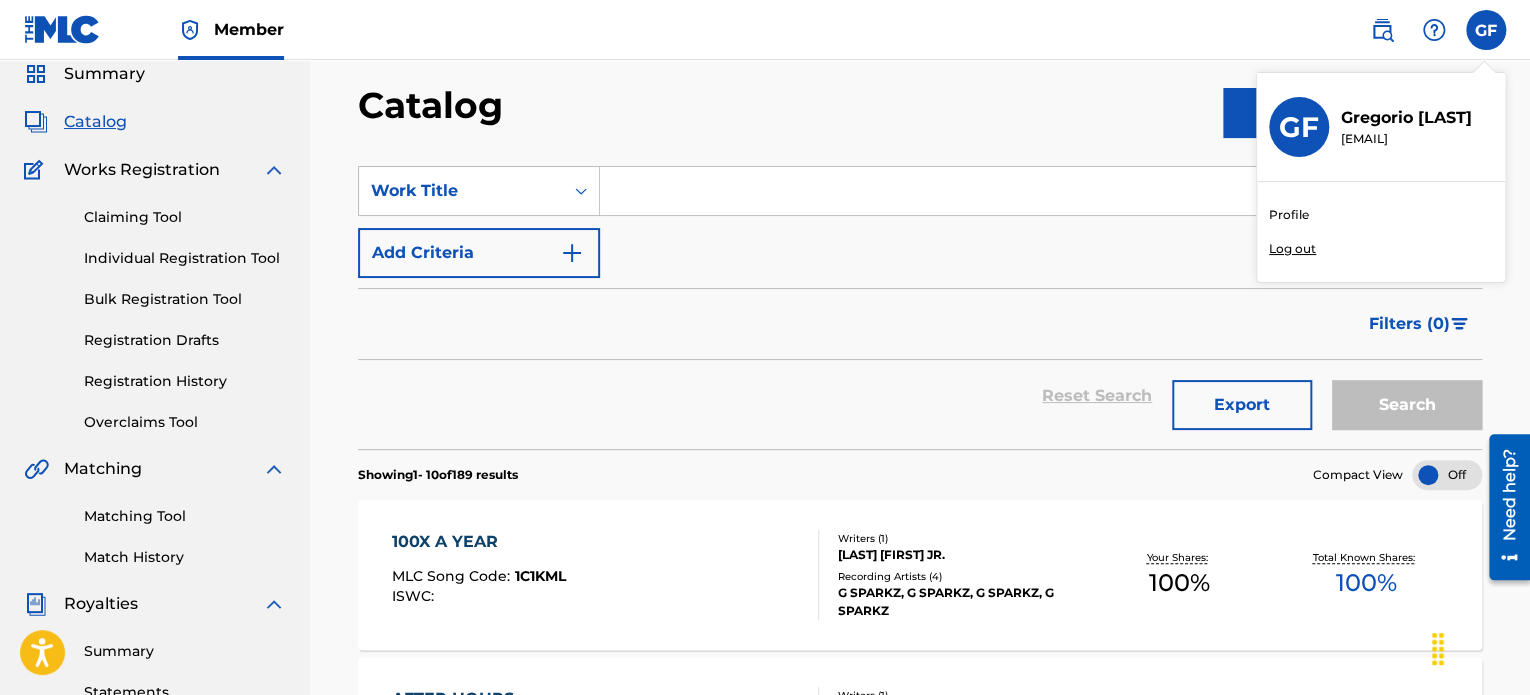 click on "Log out" at bounding box center (1292, 249) 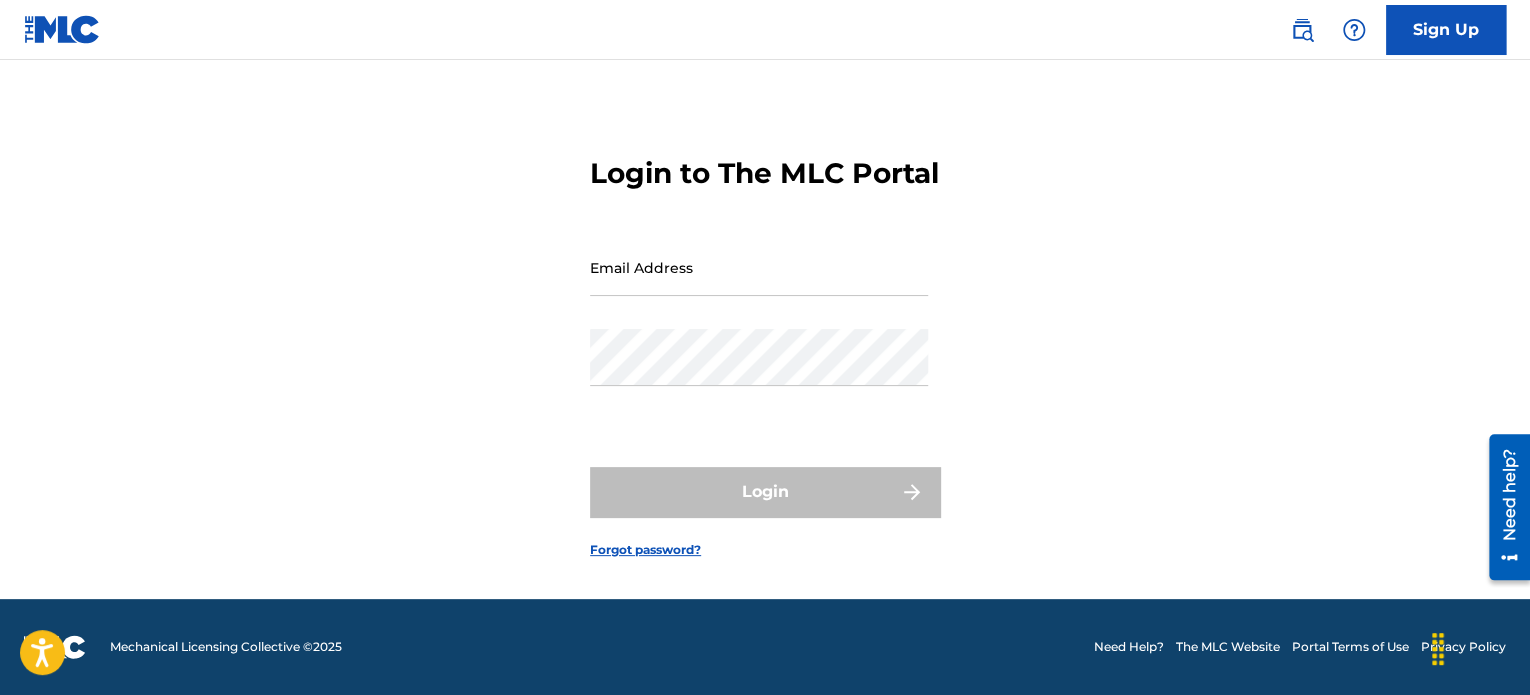 scroll, scrollTop: 0, scrollLeft: 0, axis: both 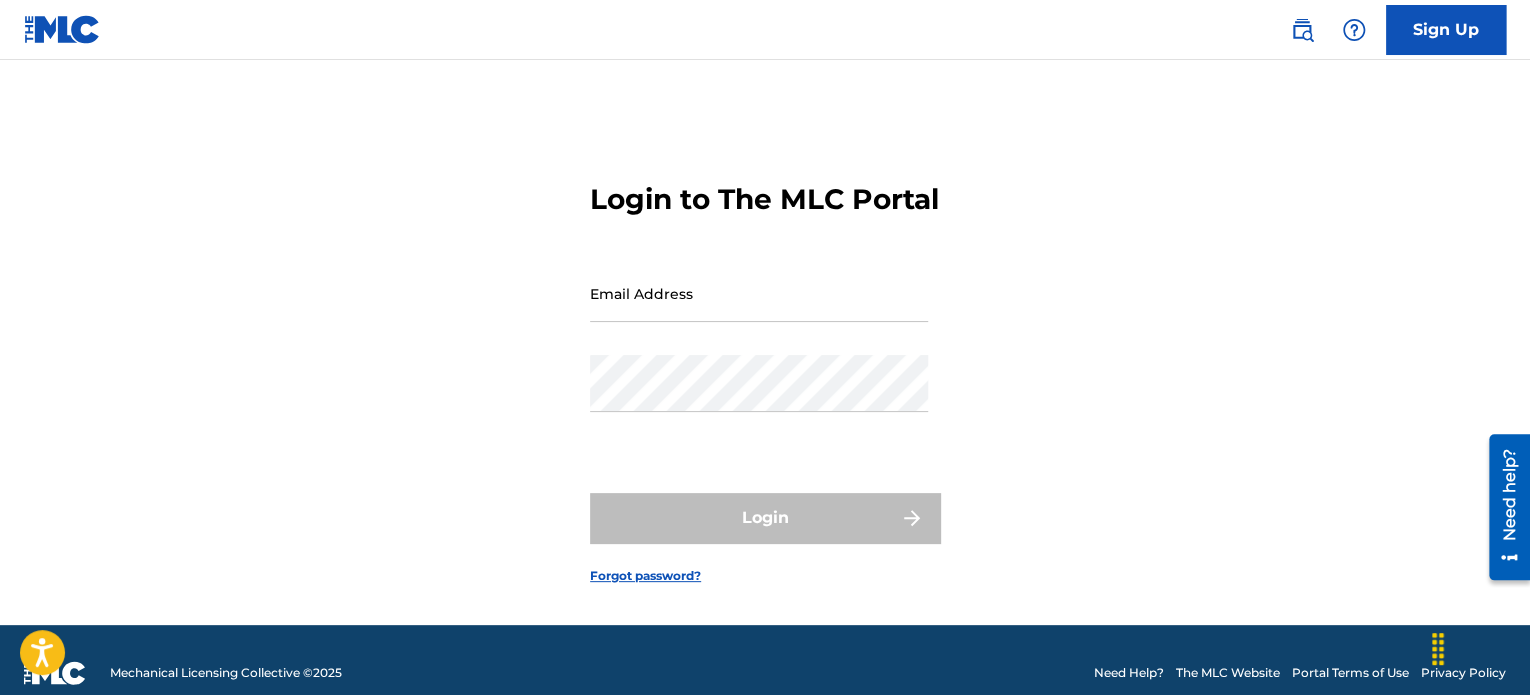 click on "Email Address" at bounding box center [759, 293] 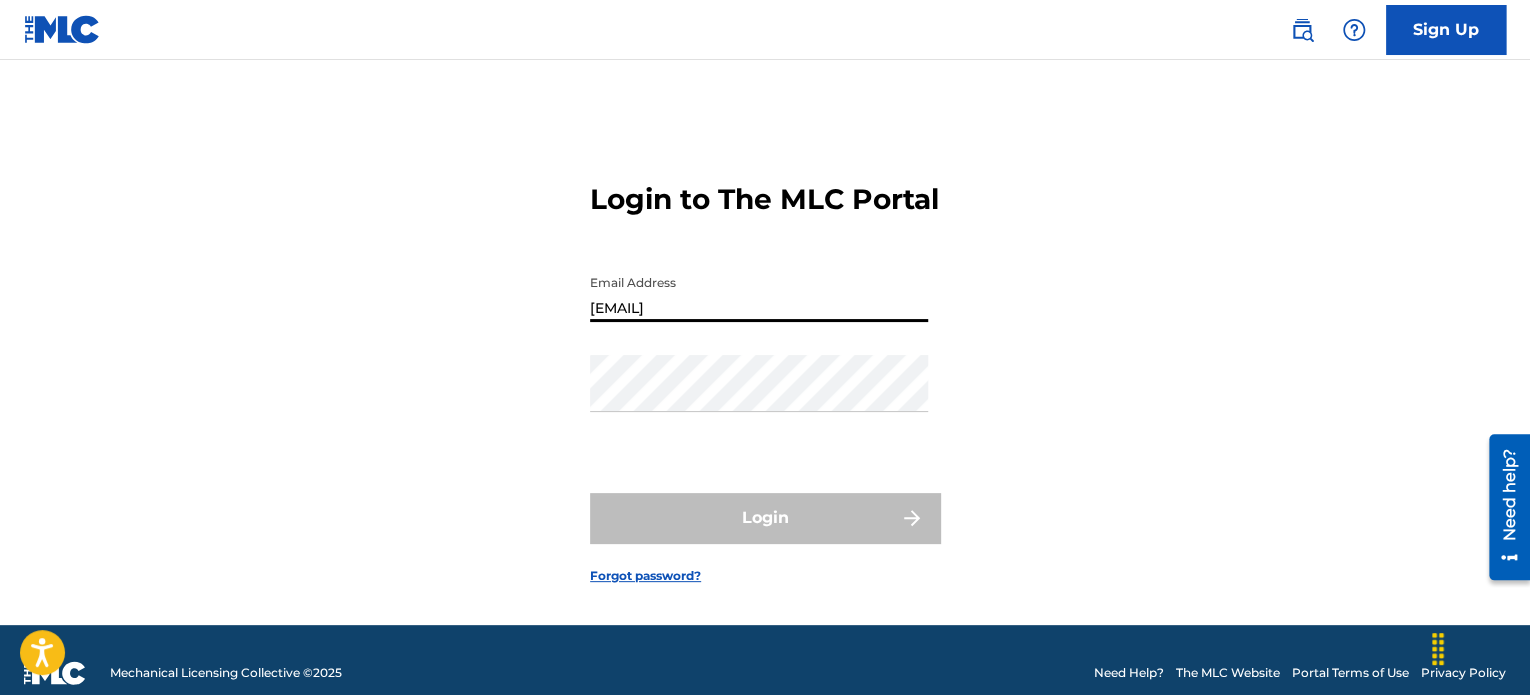 type on "[EMAIL]" 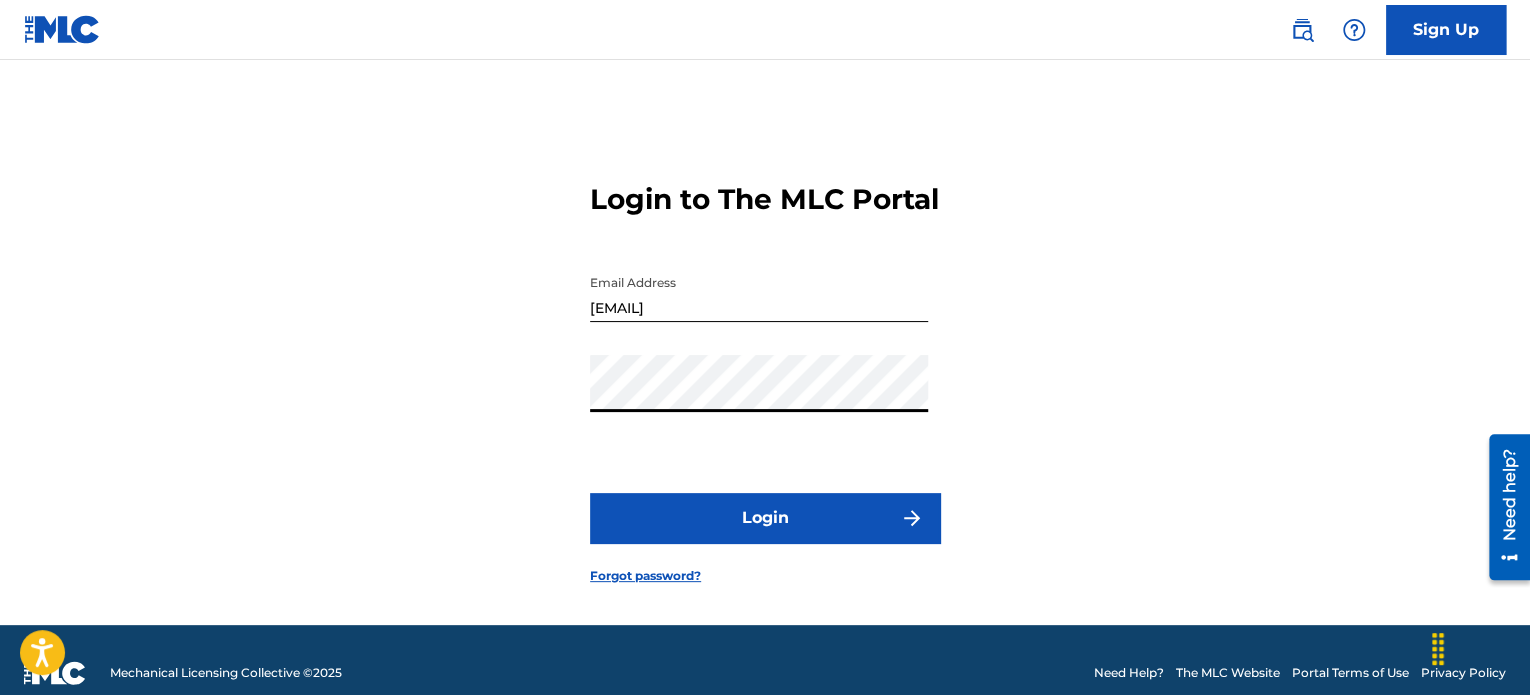 click on "Login" at bounding box center (765, 518) 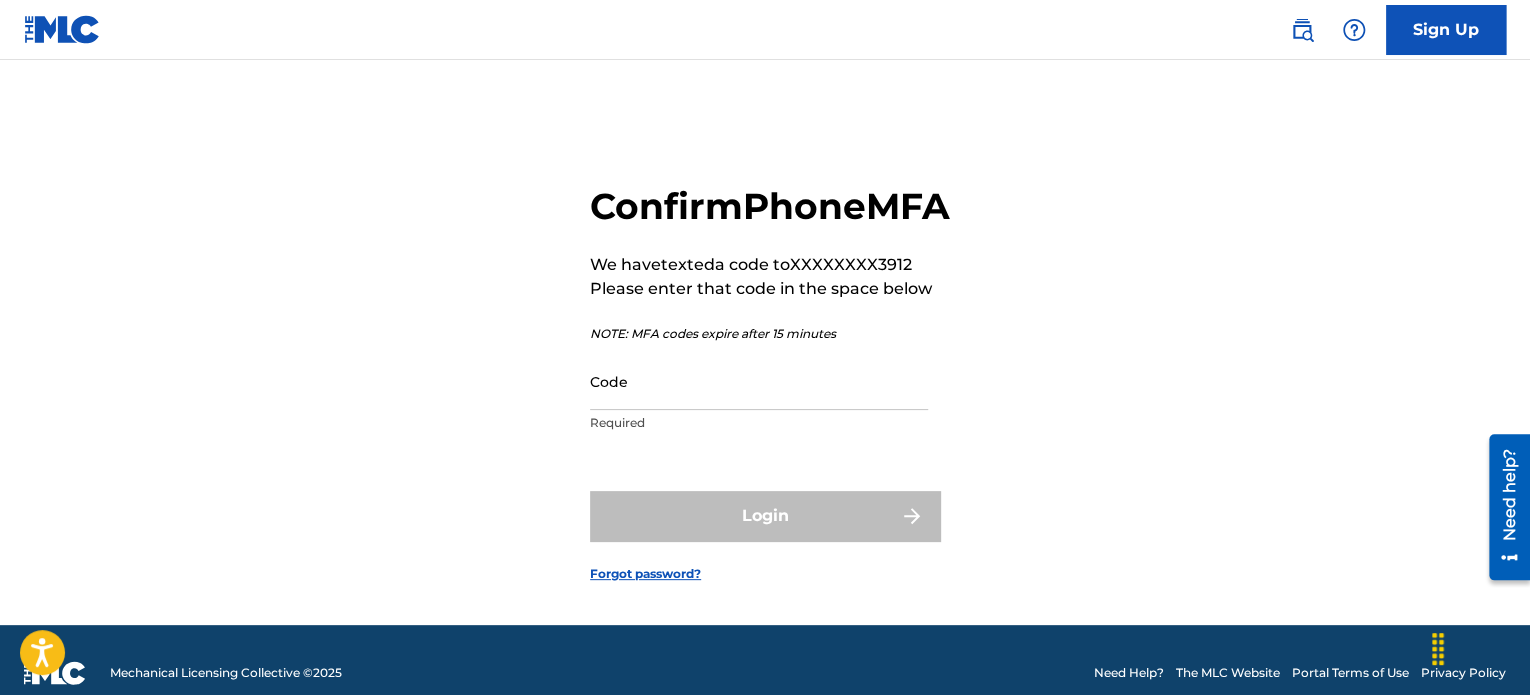 click on "Code" at bounding box center [759, 381] 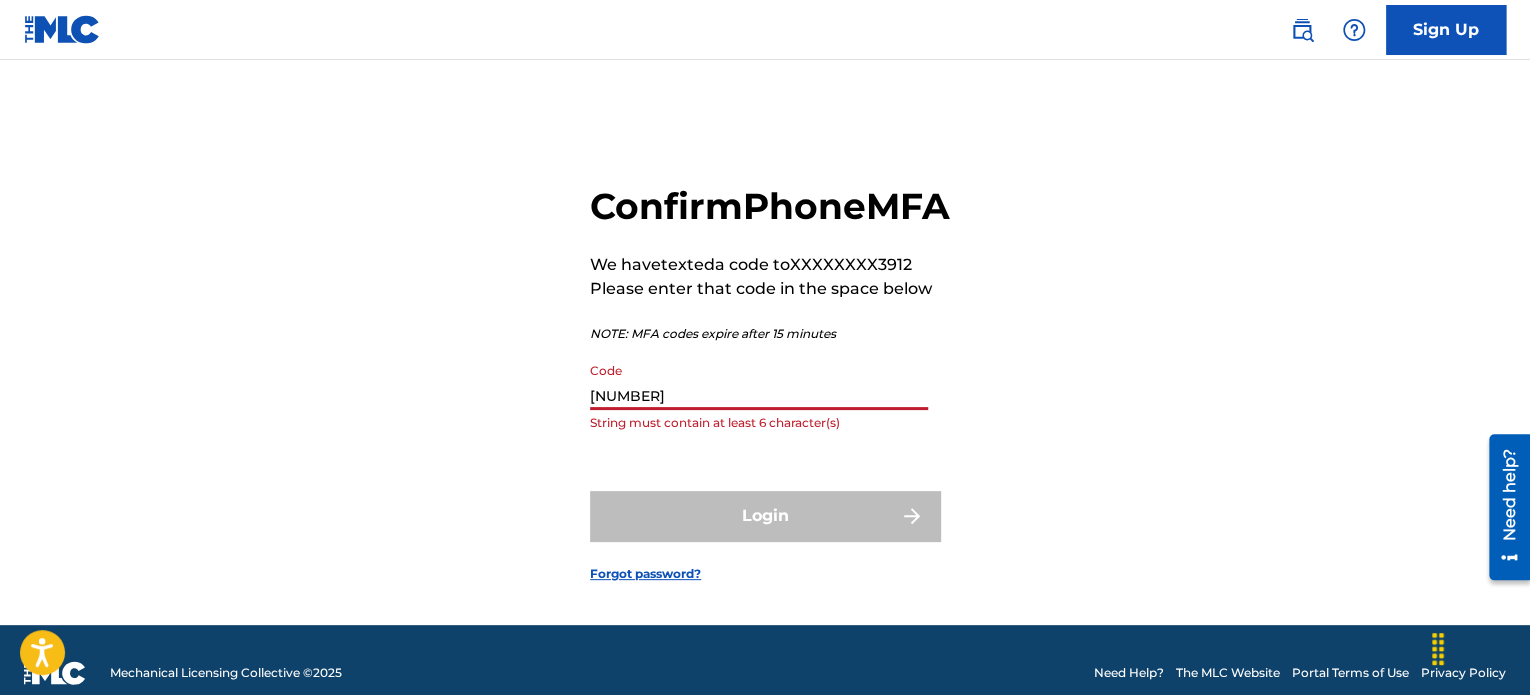 type on "[NUMBER]" 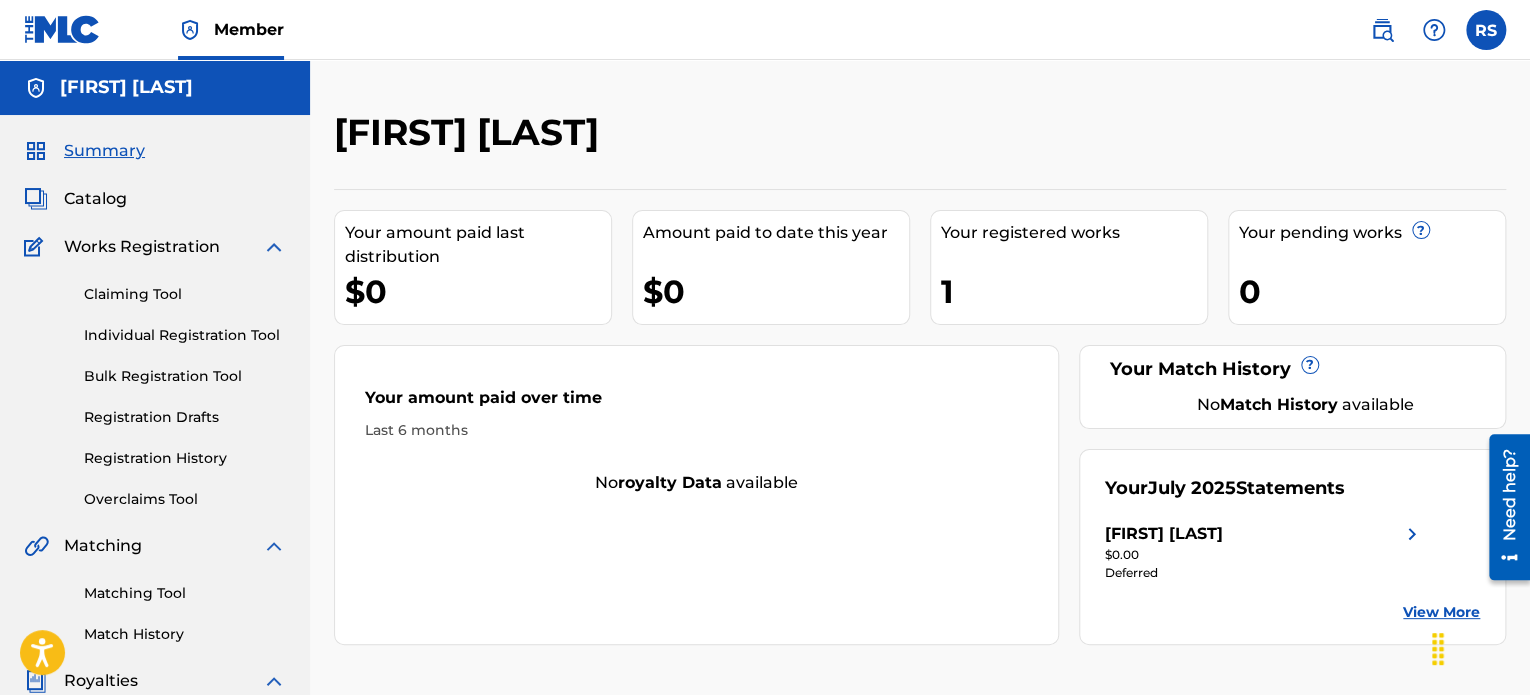 click at bounding box center (274, 247) 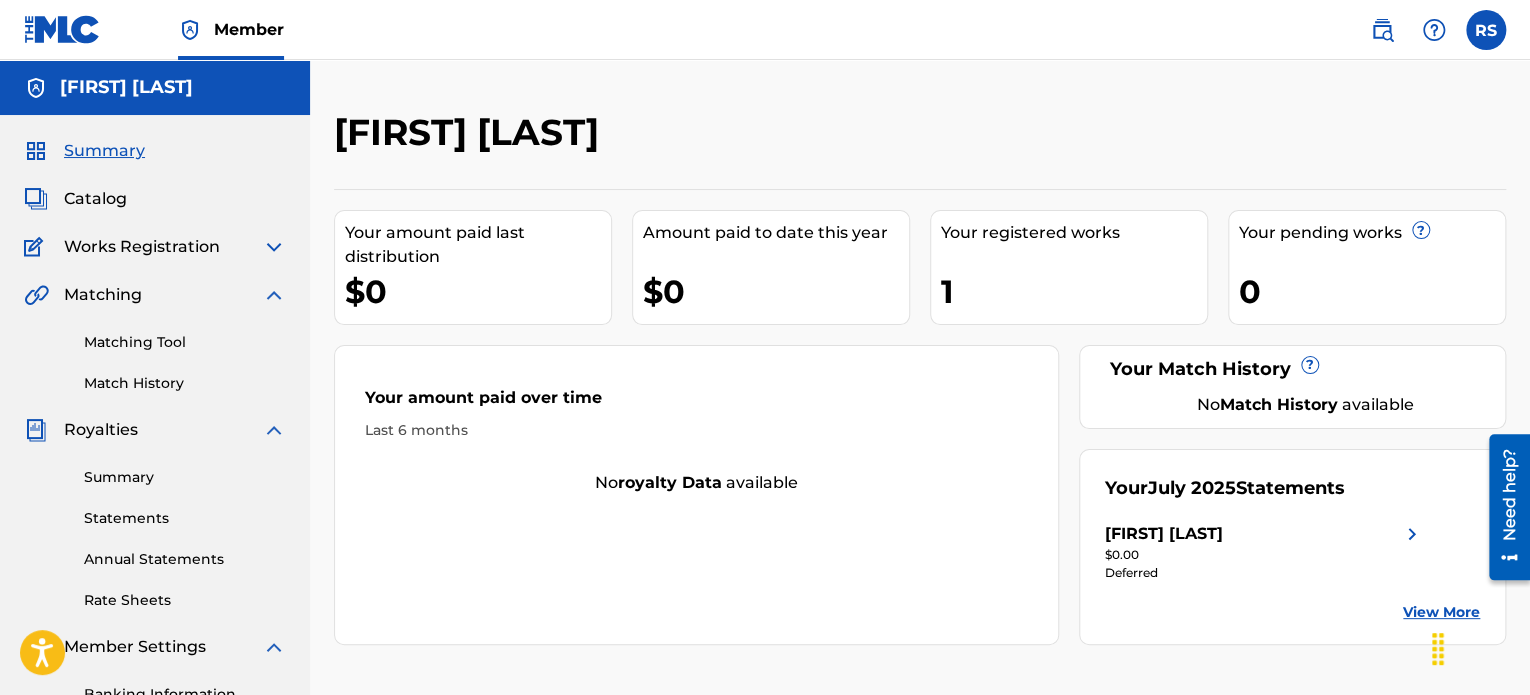 click on "Works Registration" at bounding box center [142, 247] 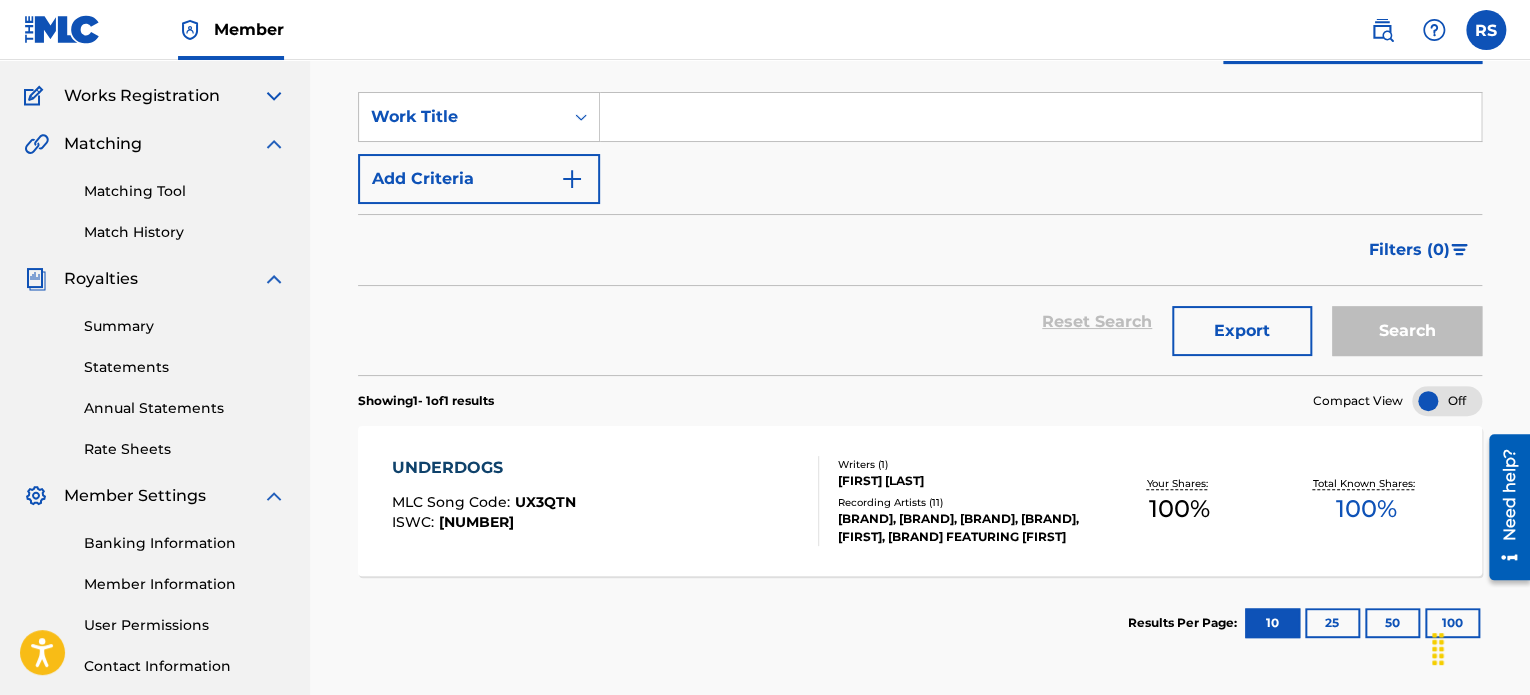 scroll, scrollTop: 158, scrollLeft: 0, axis: vertical 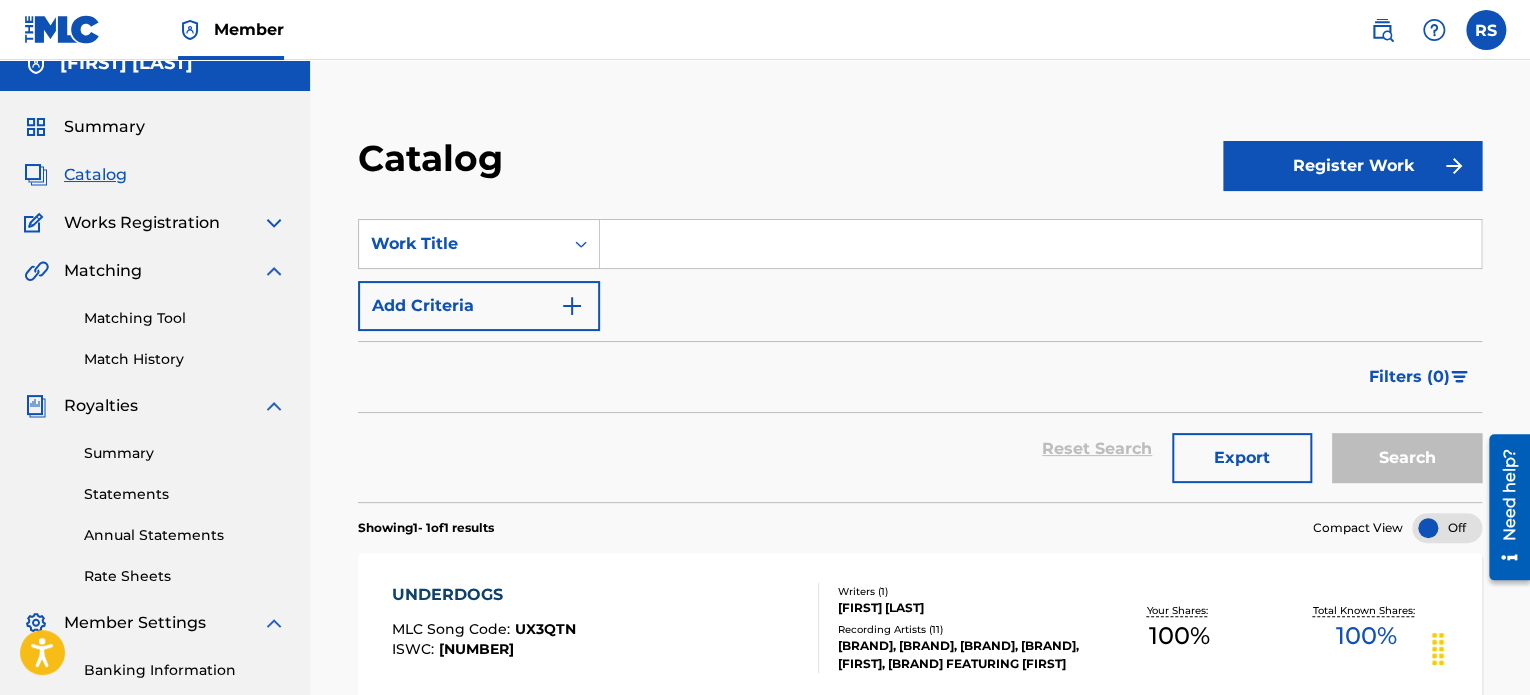 click on "Summary" at bounding box center (104, 127) 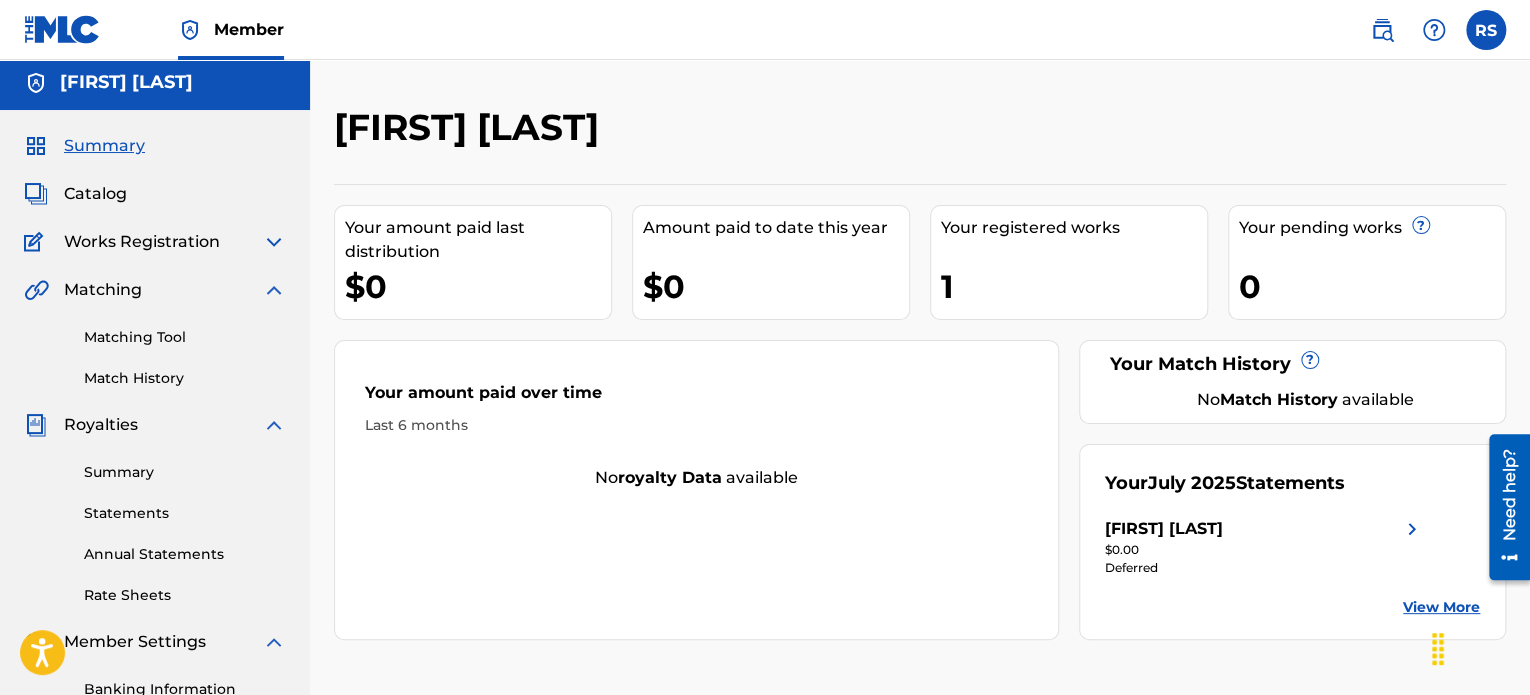 scroll, scrollTop: 0, scrollLeft: 0, axis: both 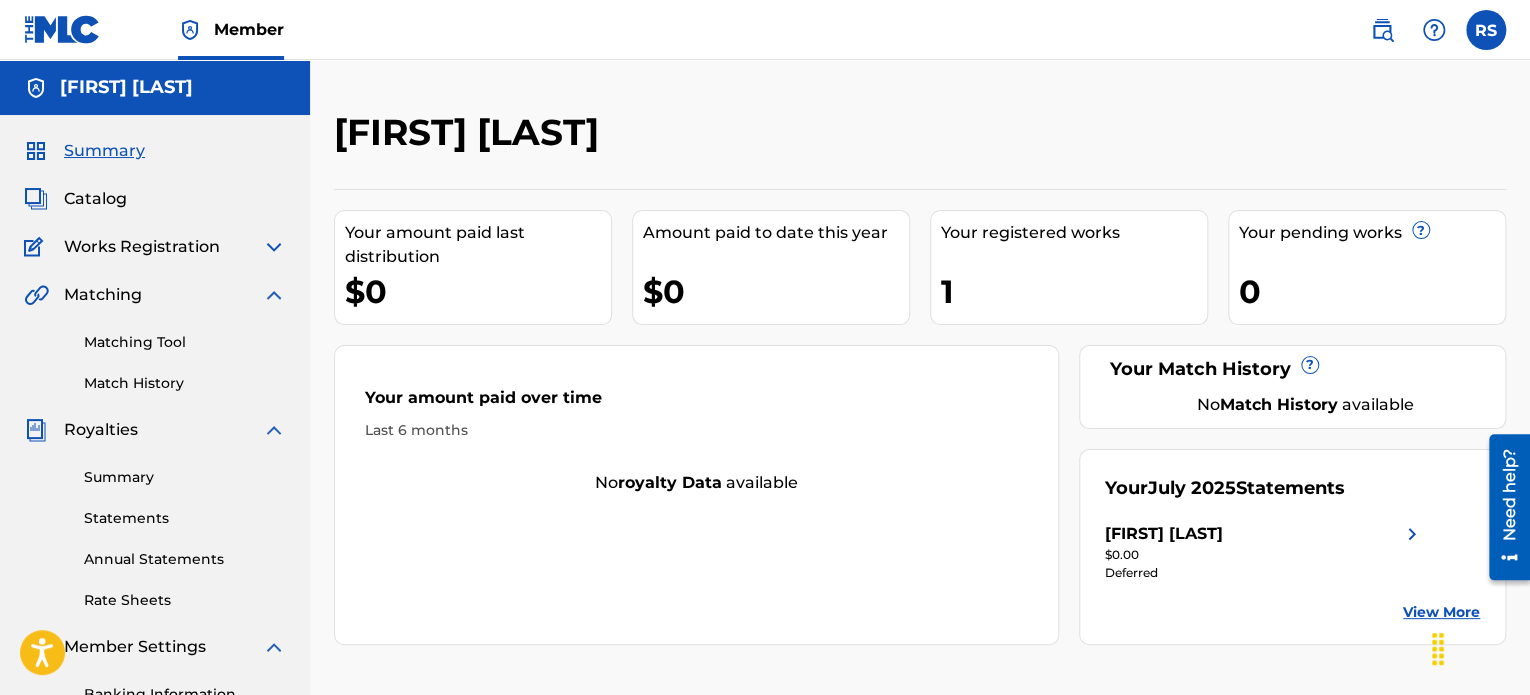 click on "Last 6 months" at bounding box center [696, 430] 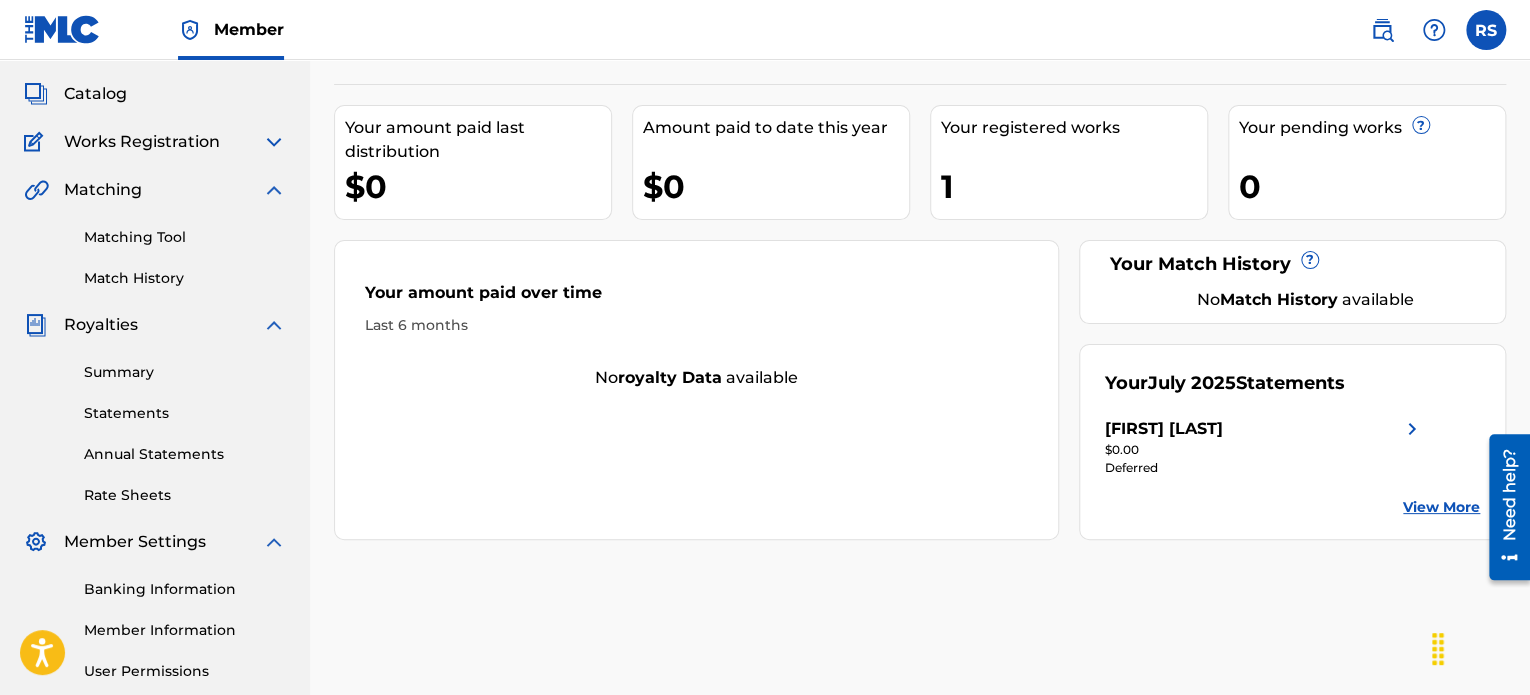 scroll, scrollTop: 0, scrollLeft: 0, axis: both 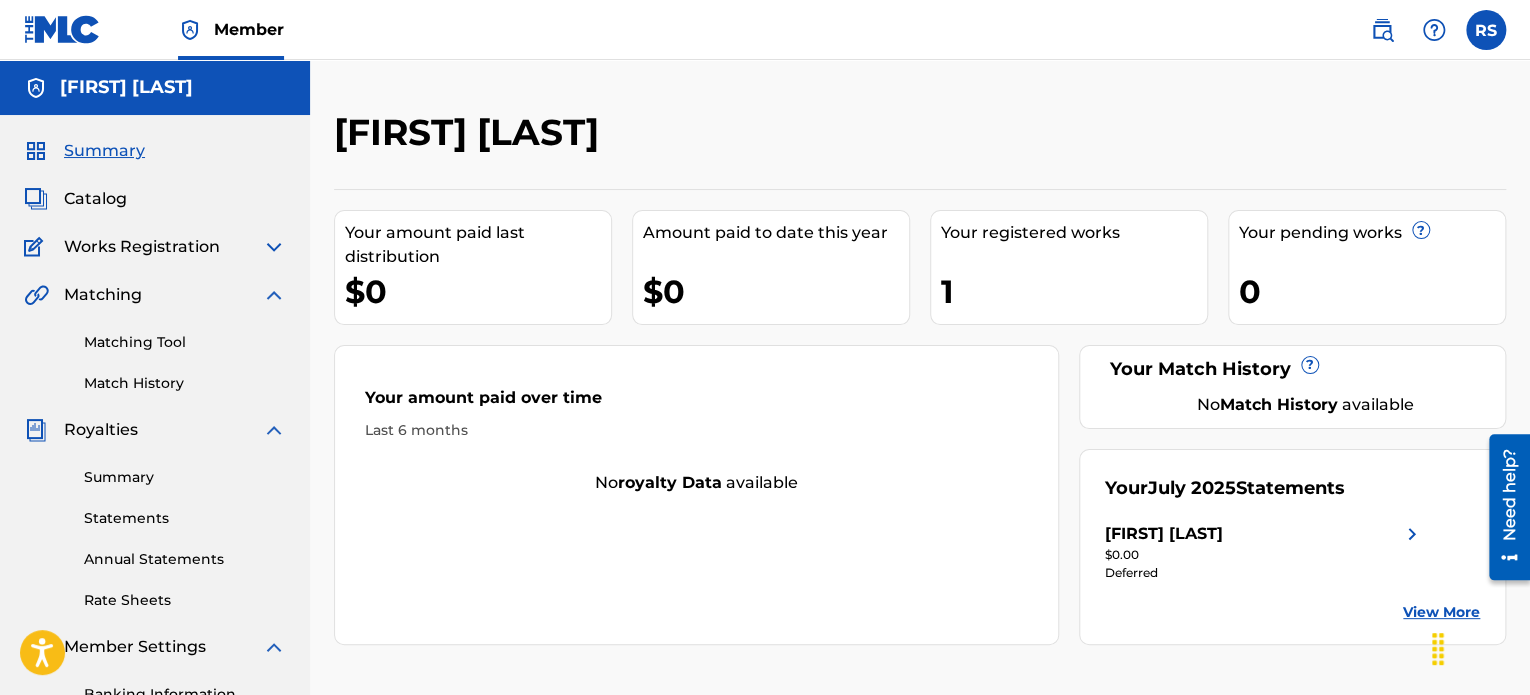click at bounding box center [274, 247] 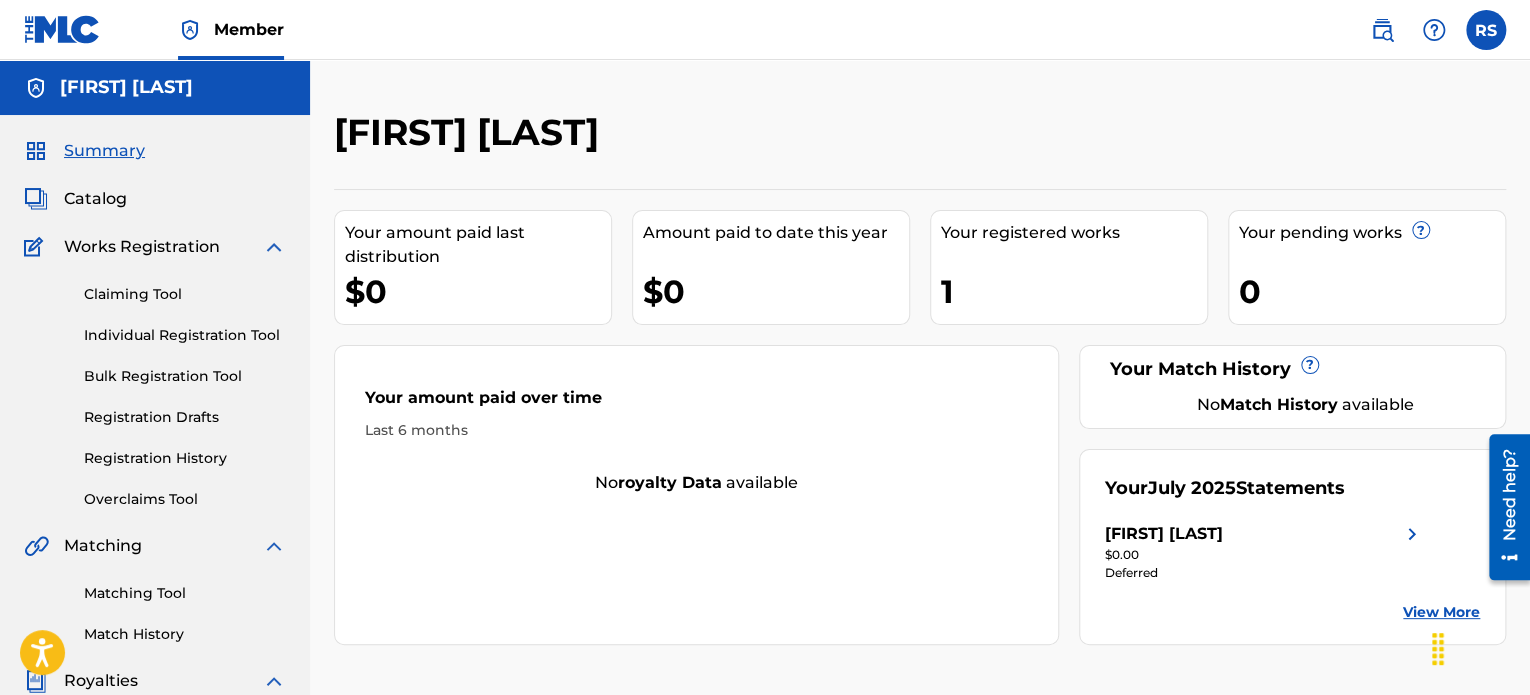 click on "Individual Registration Tool" at bounding box center [185, 335] 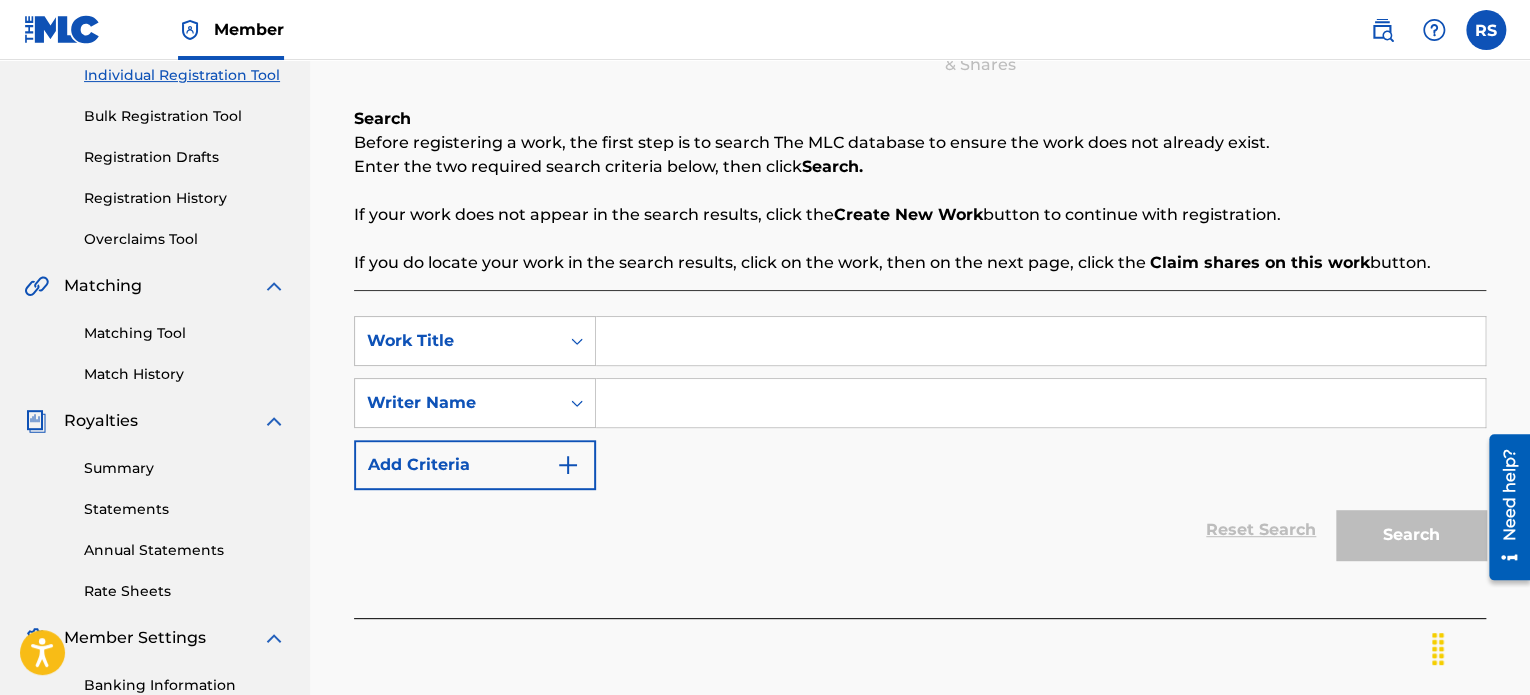 scroll, scrollTop: 280, scrollLeft: 0, axis: vertical 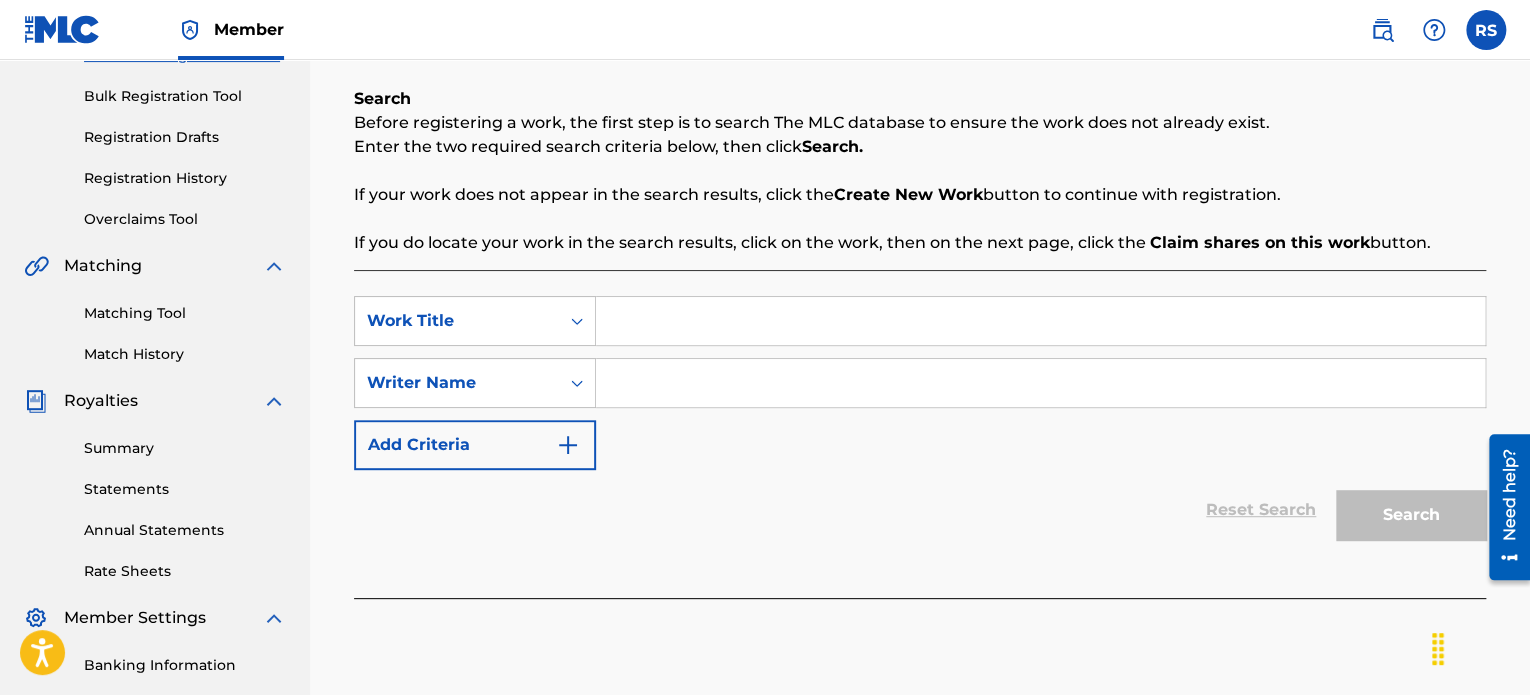 click at bounding box center [1040, 321] 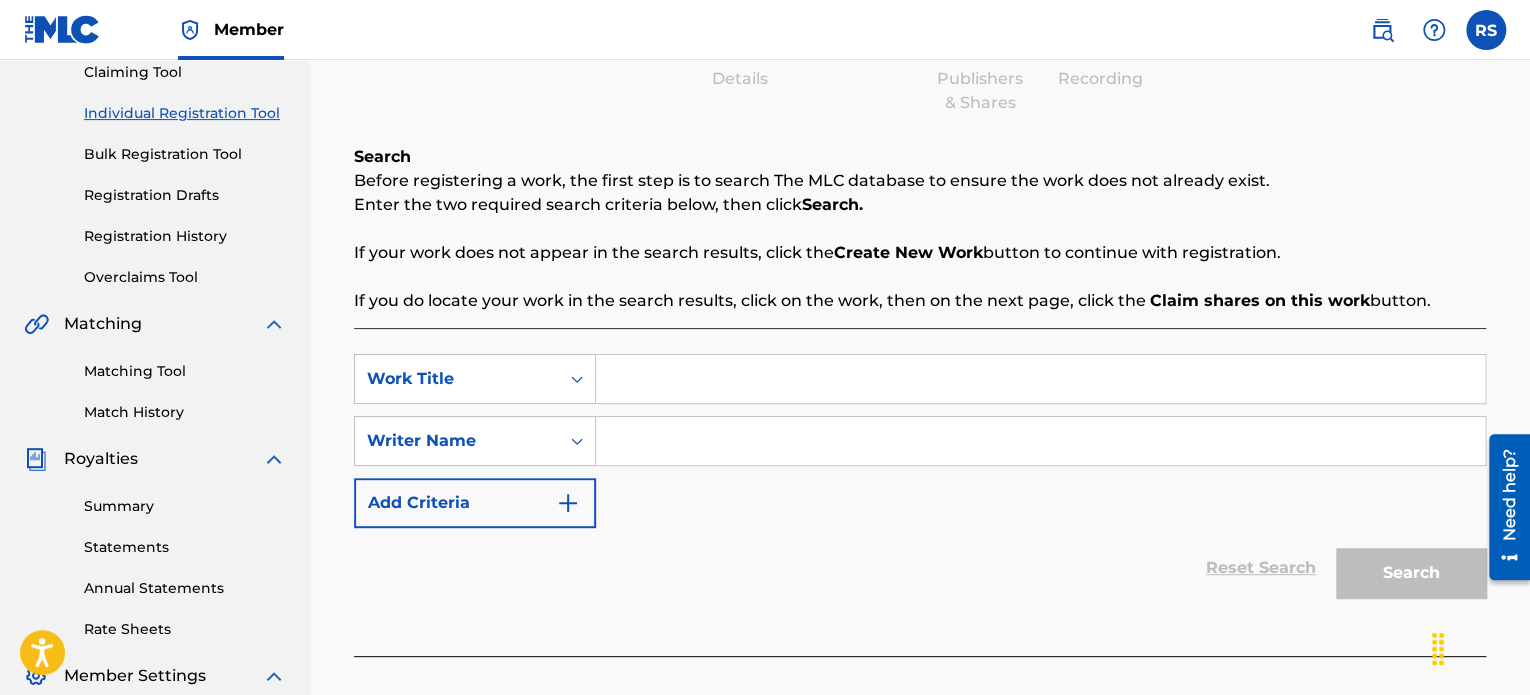scroll, scrollTop: 229, scrollLeft: 0, axis: vertical 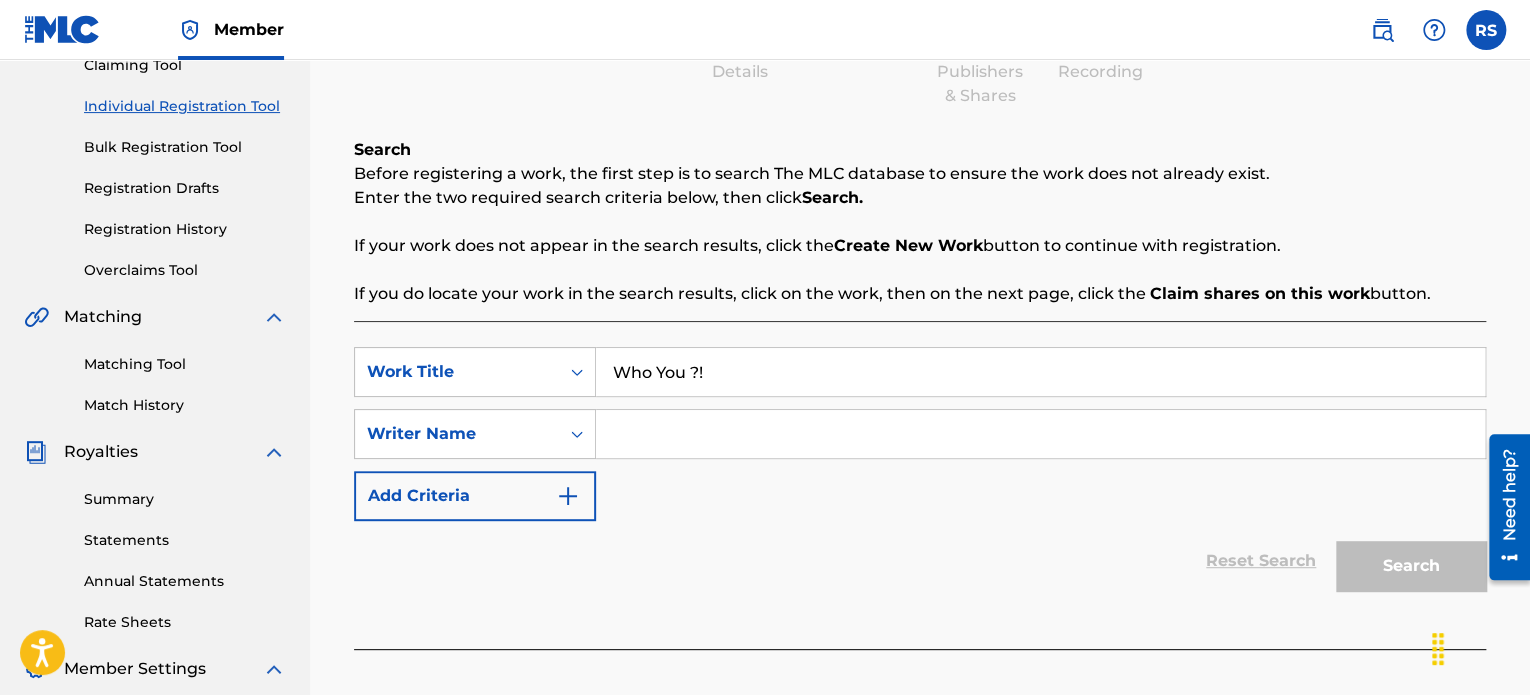 type on "Who You ?!" 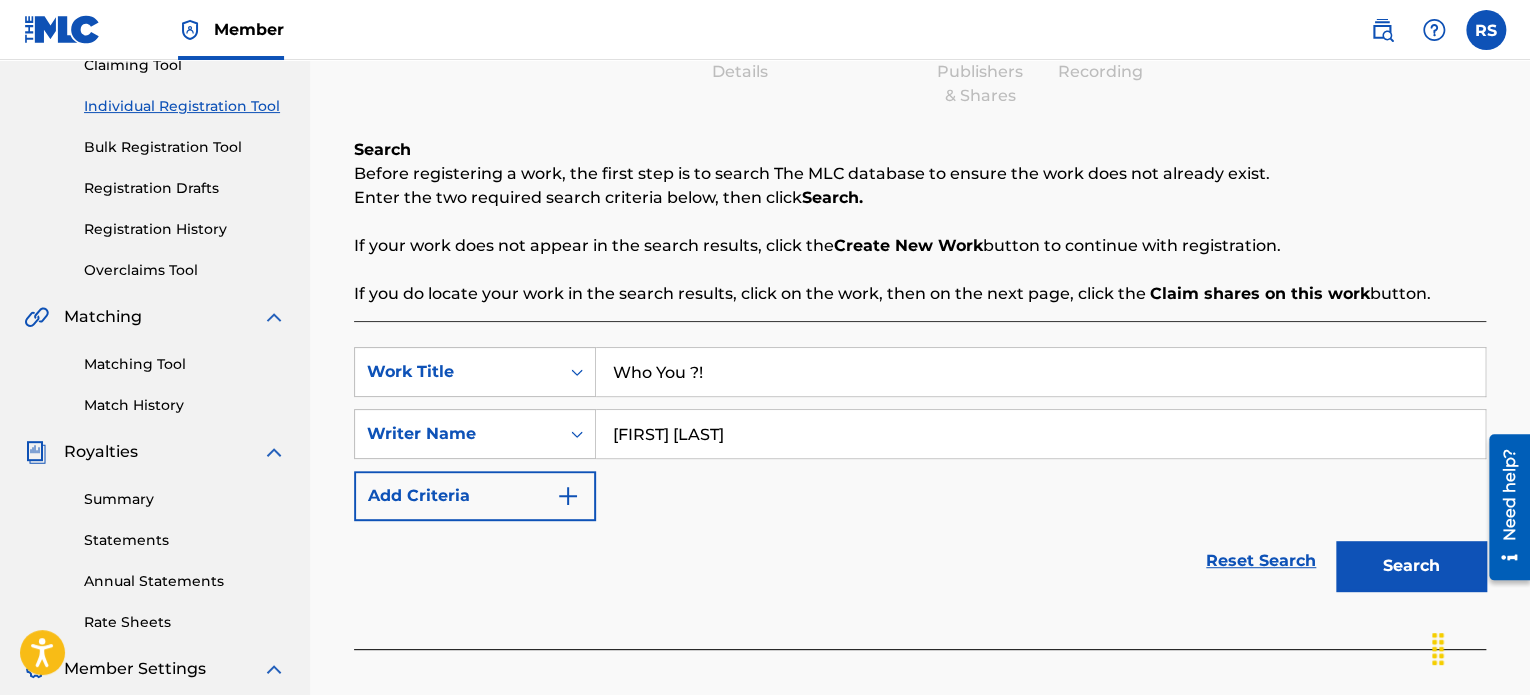 type on "[FIRST] [LAST]" 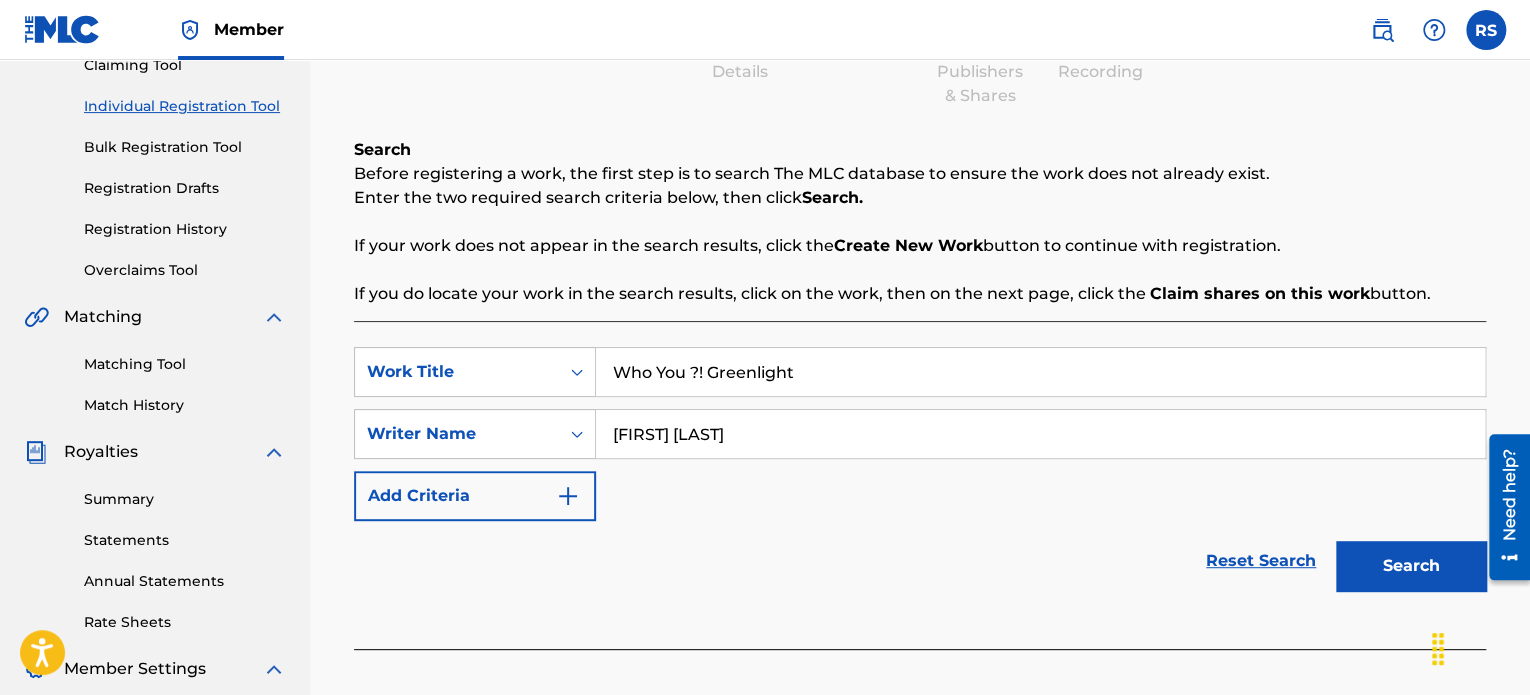 type on "Who You ?! Greenlight" 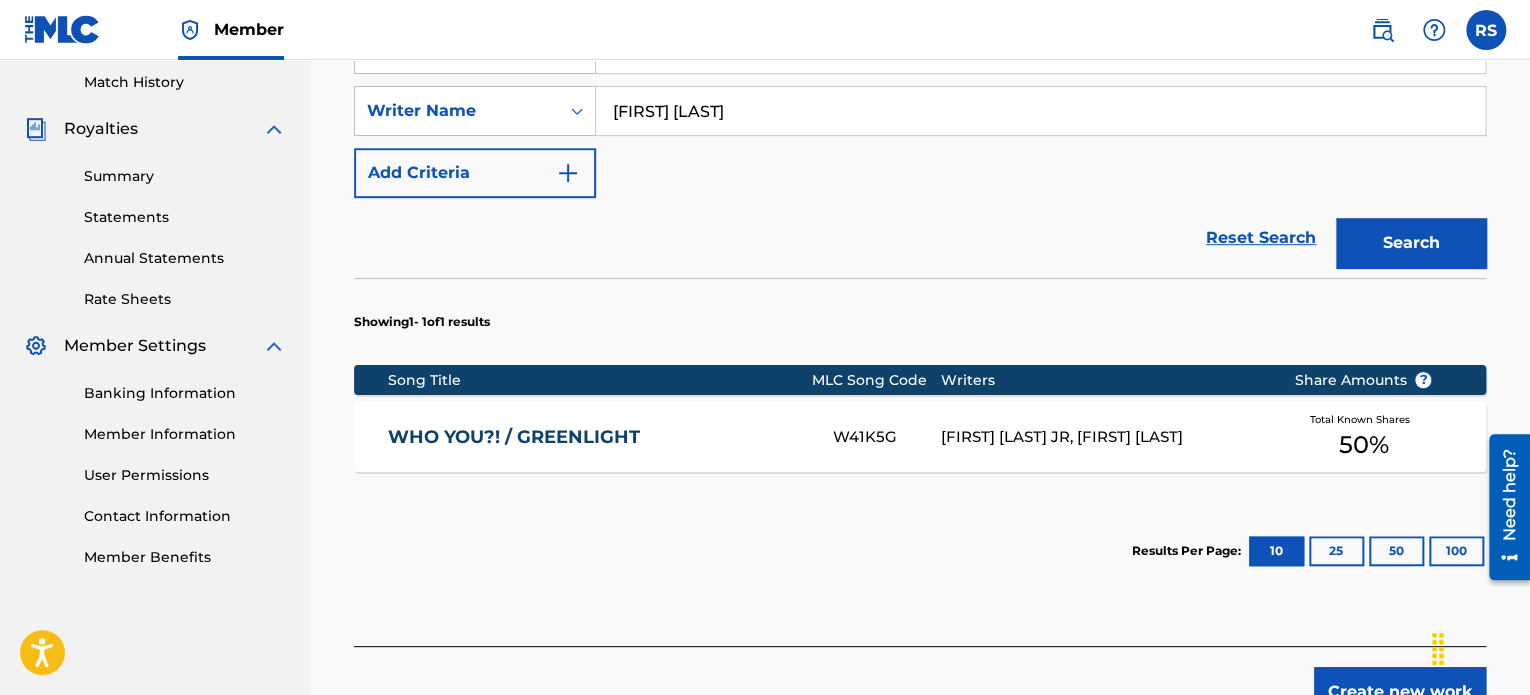 scroll, scrollTop: 564, scrollLeft: 0, axis: vertical 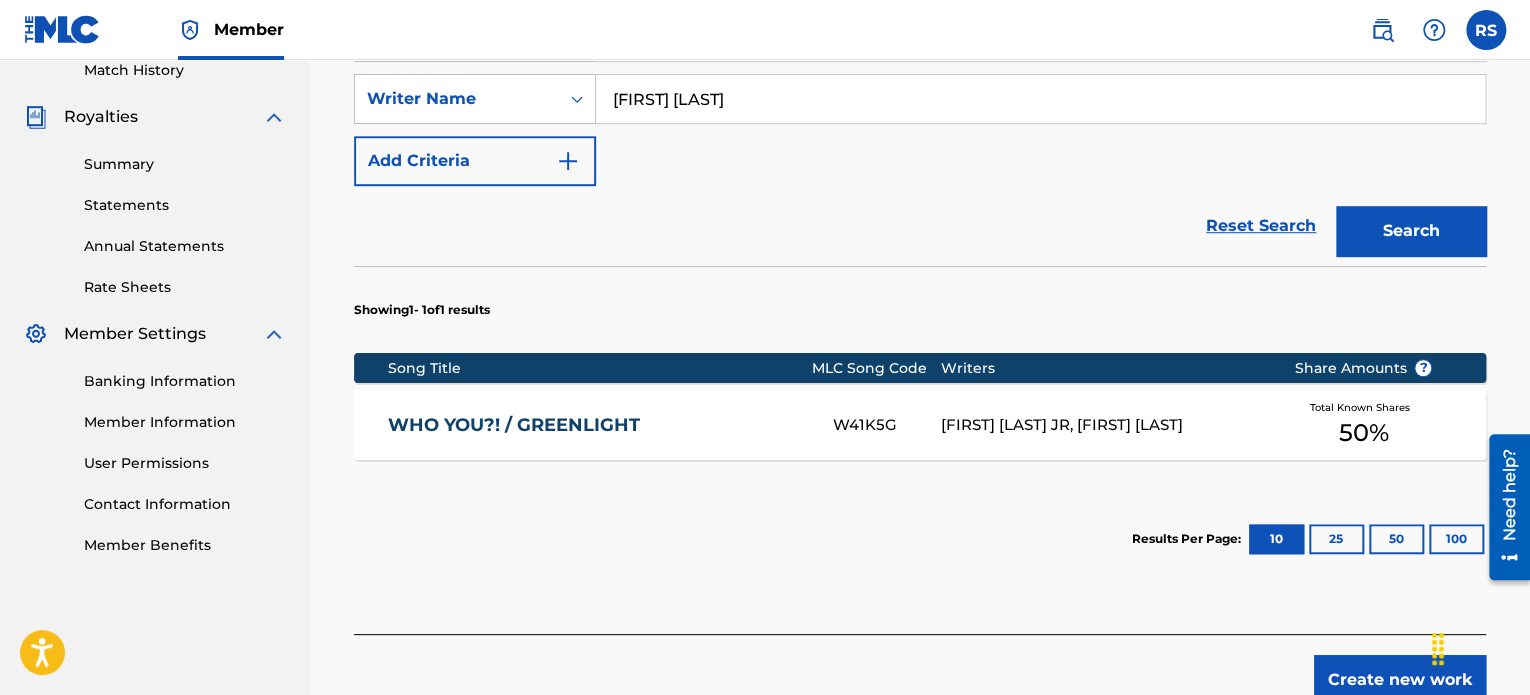 click on "[FIRST] [LAST] JR, [FIRST] [LAST]" at bounding box center [1102, 425] 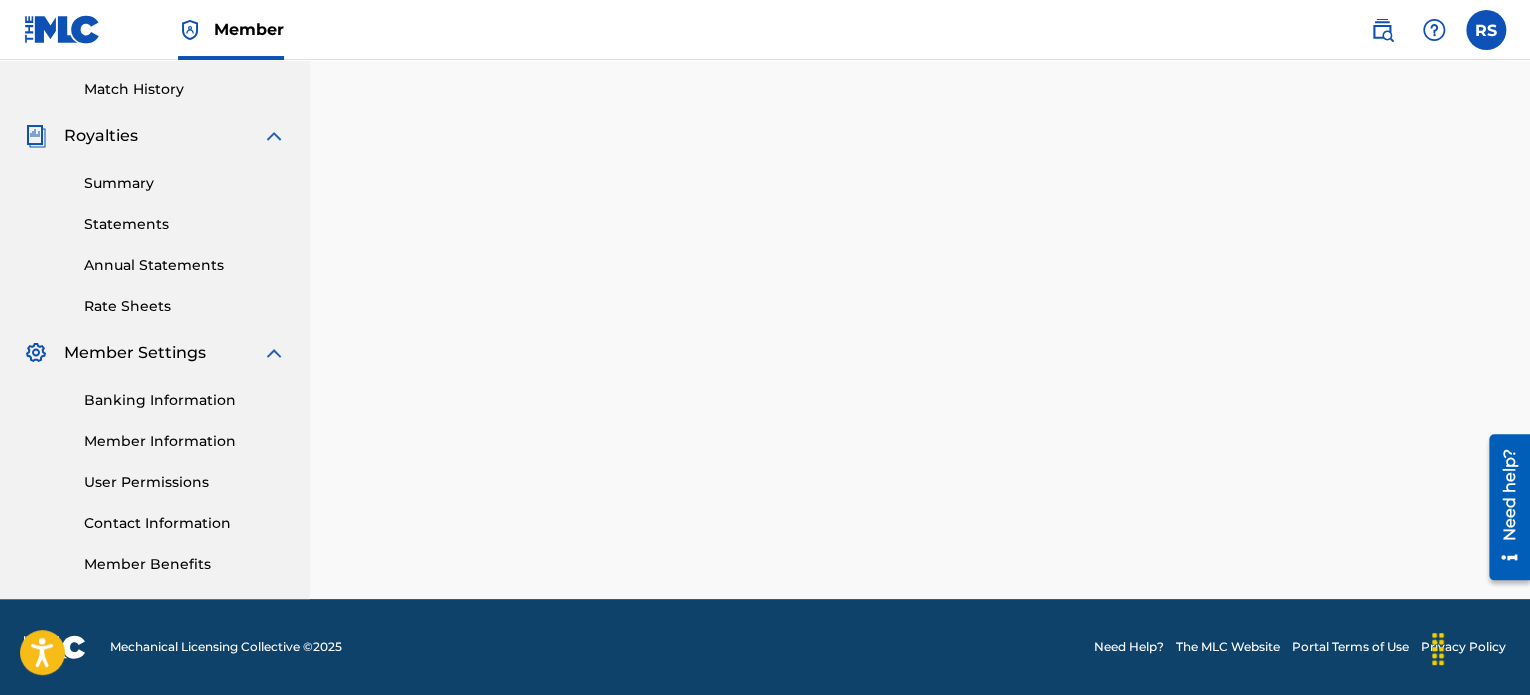 scroll, scrollTop: 0, scrollLeft: 0, axis: both 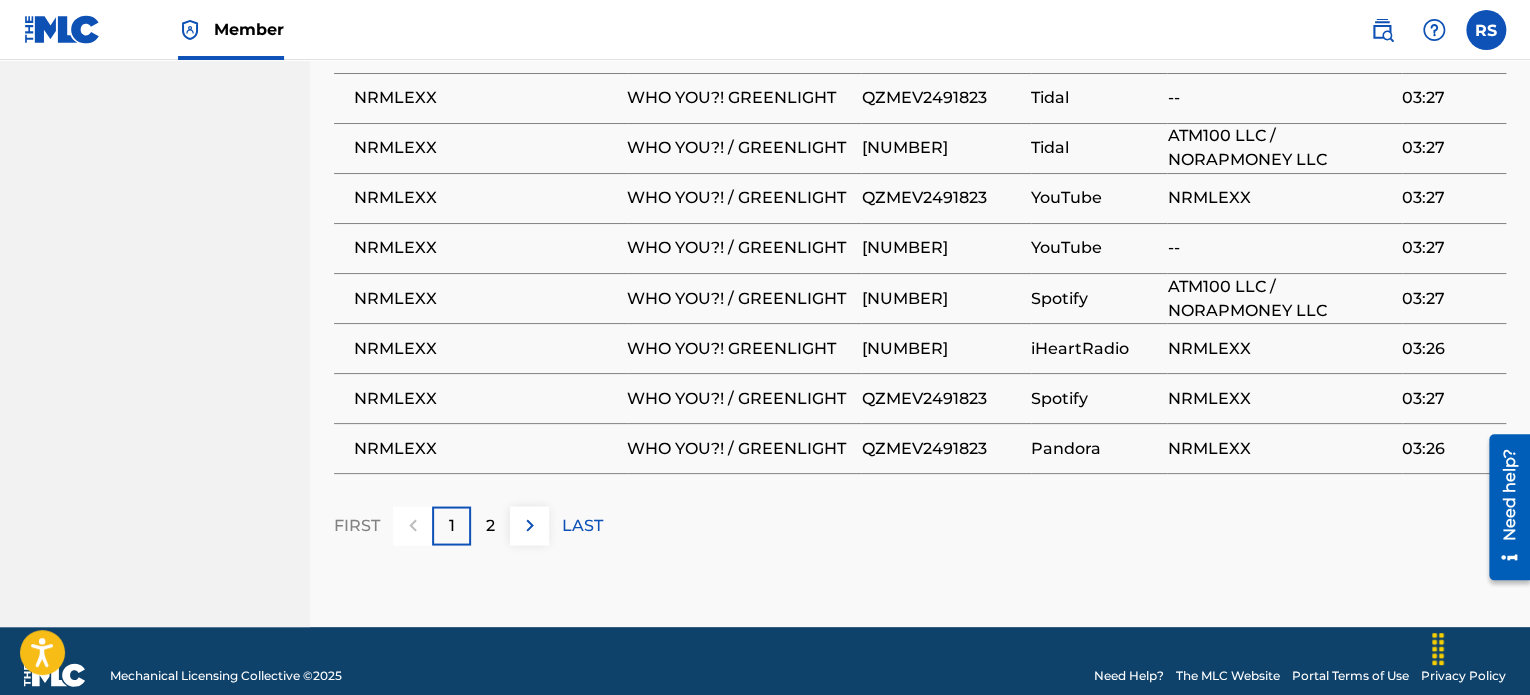 click on "2" at bounding box center [490, 525] 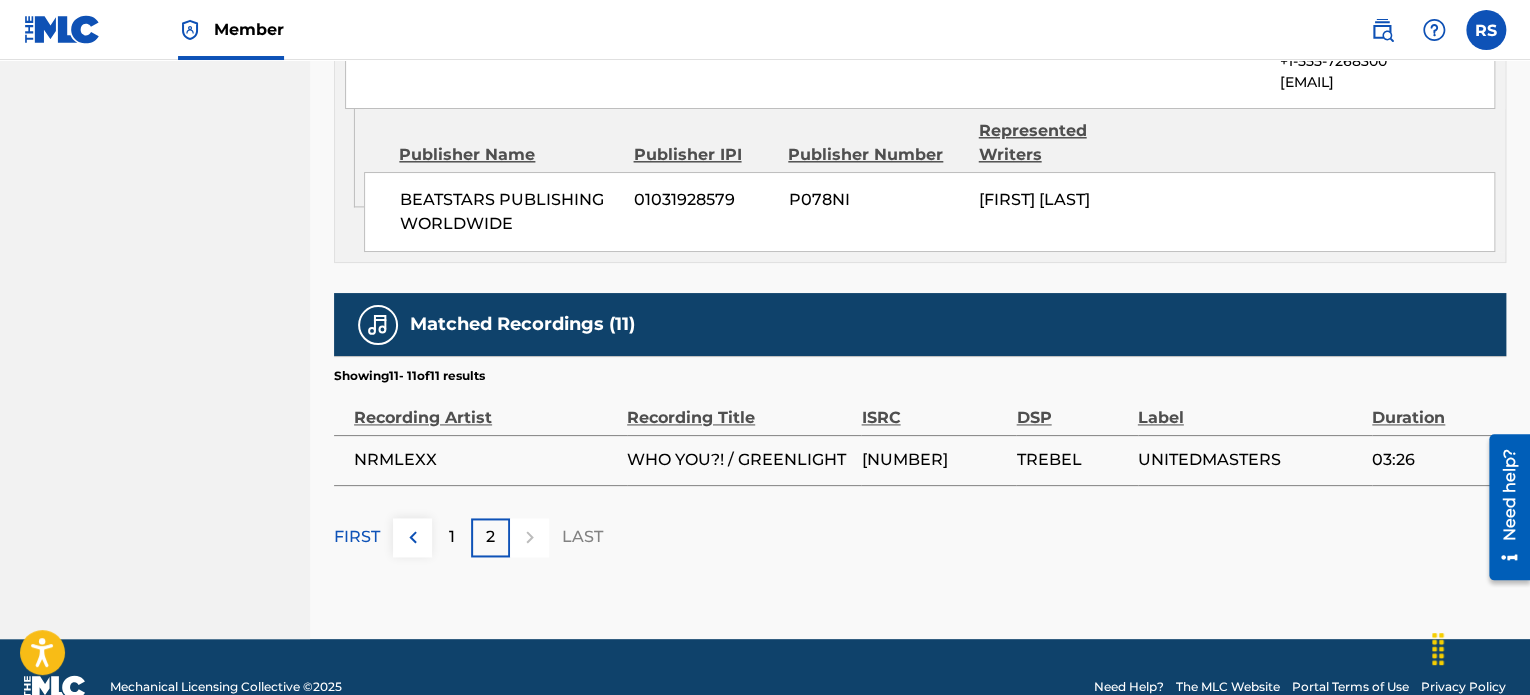 scroll, scrollTop: 1204, scrollLeft: 0, axis: vertical 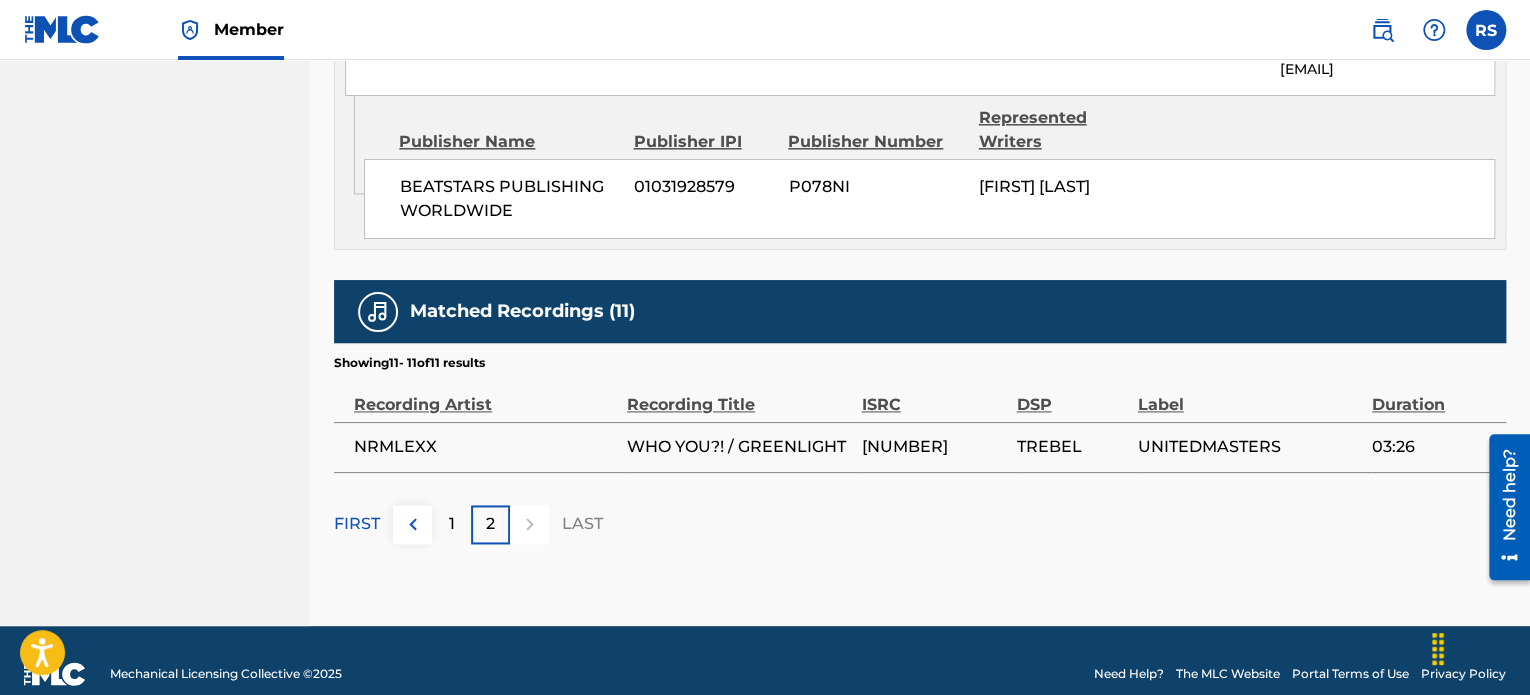 click on "1" at bounding box center (451, 524) 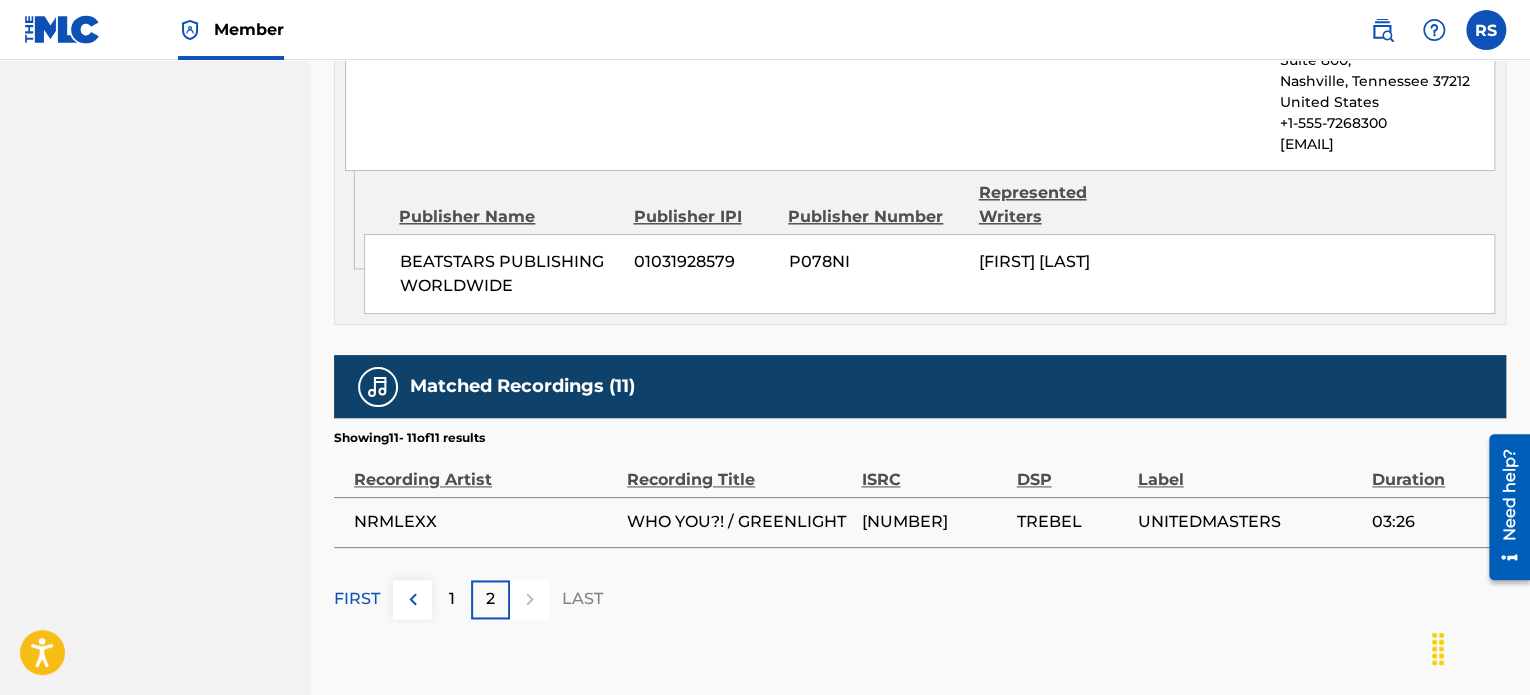 scroll, scrollTop: 1204, scrollLeft: 0, axis: vertical 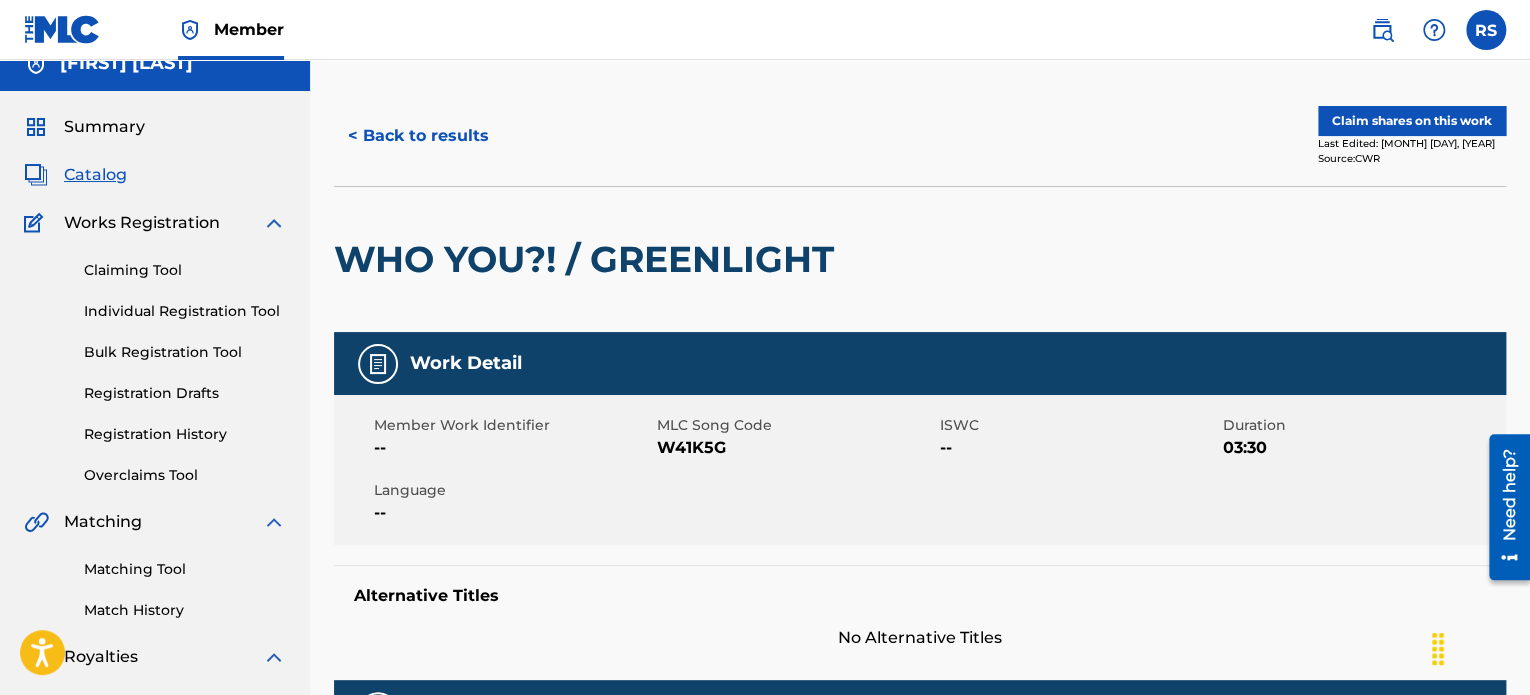 click on "< Back to results" at bounding box center (418, 136) 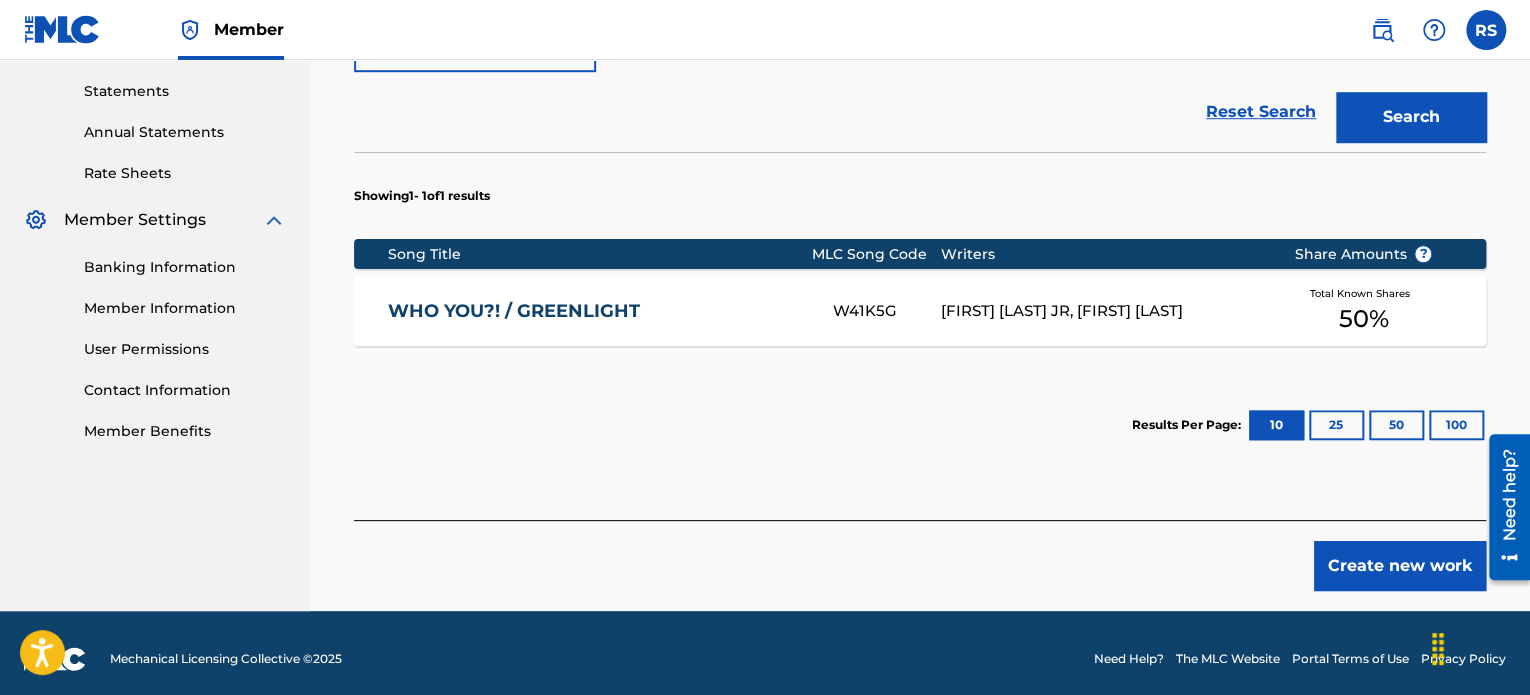 scroll, scrollTop: 686, scrollLeft: 0, axis: vertical 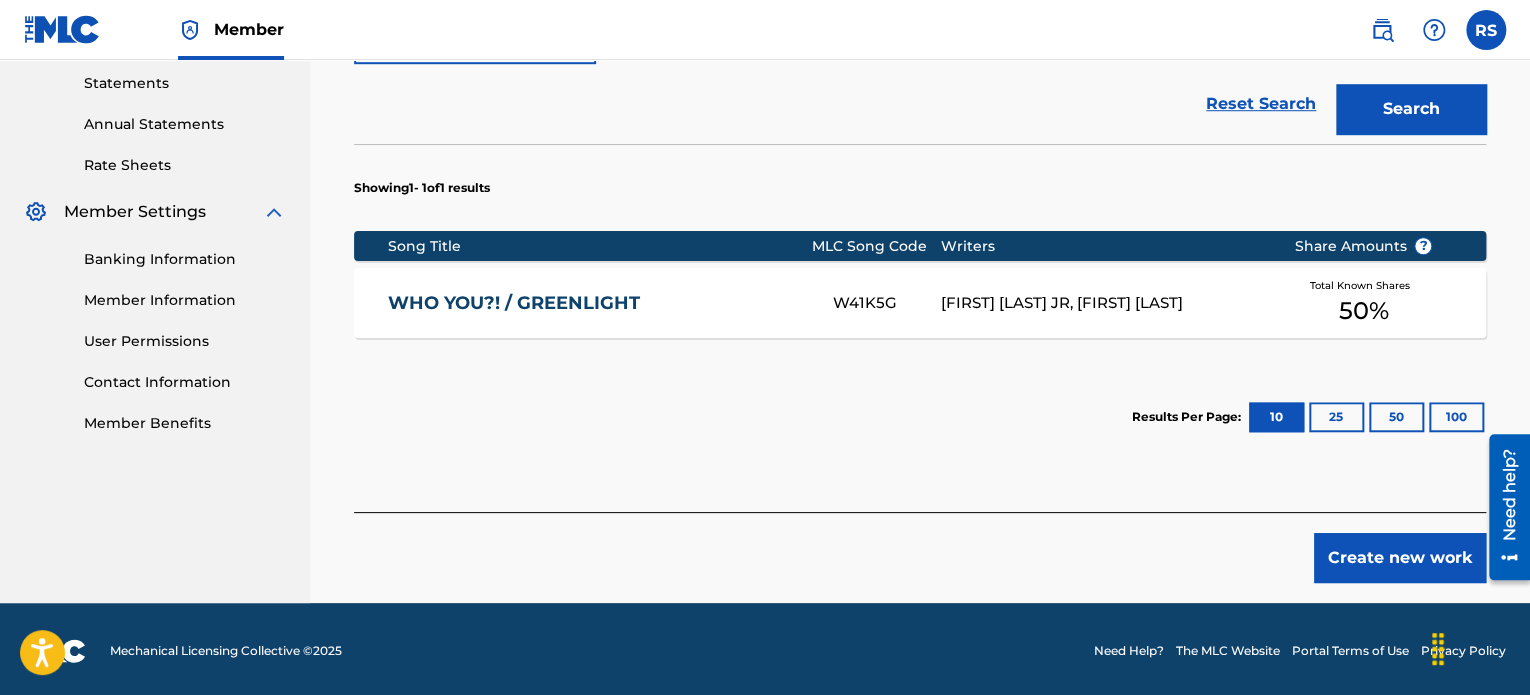 click on "Create new work" at bounding box center [1400, 558] 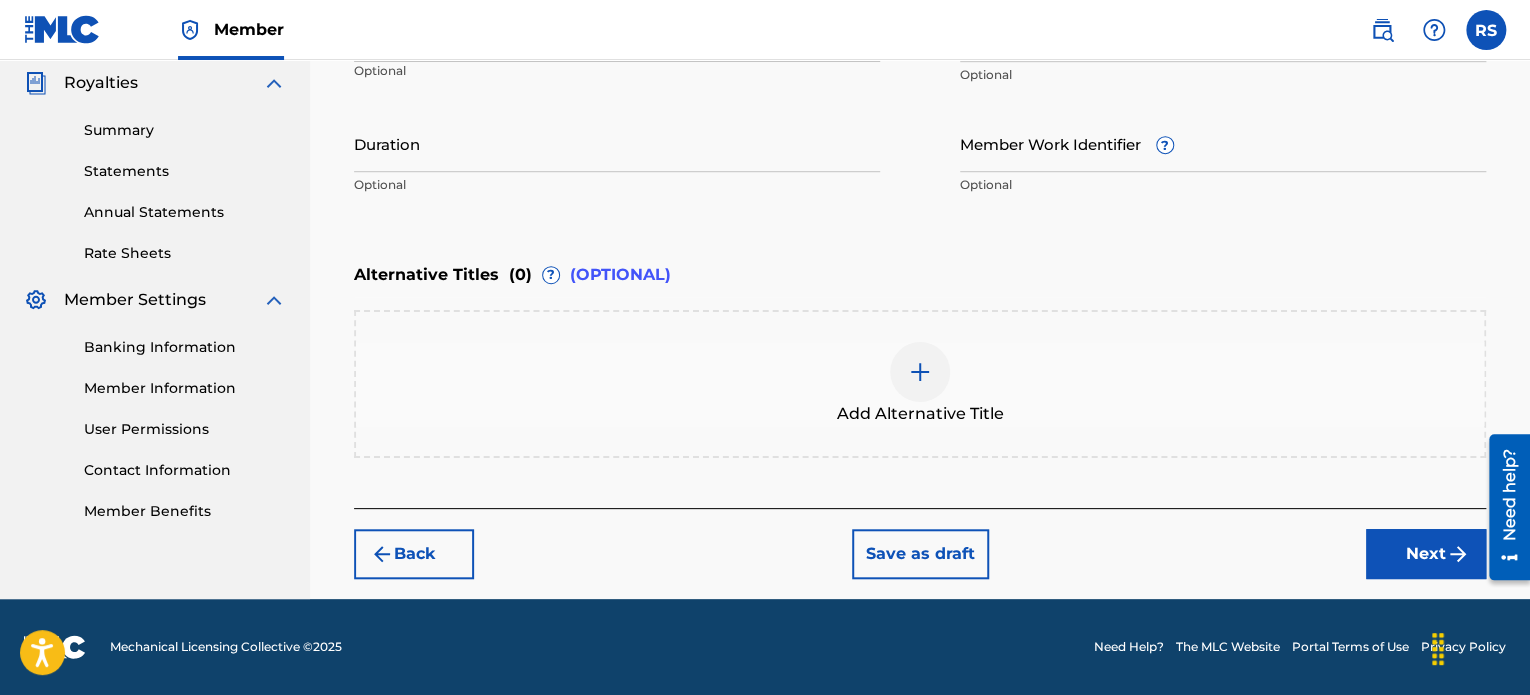 scroll, scrollTop: 596, scrollLeft: 0, axis: vertical 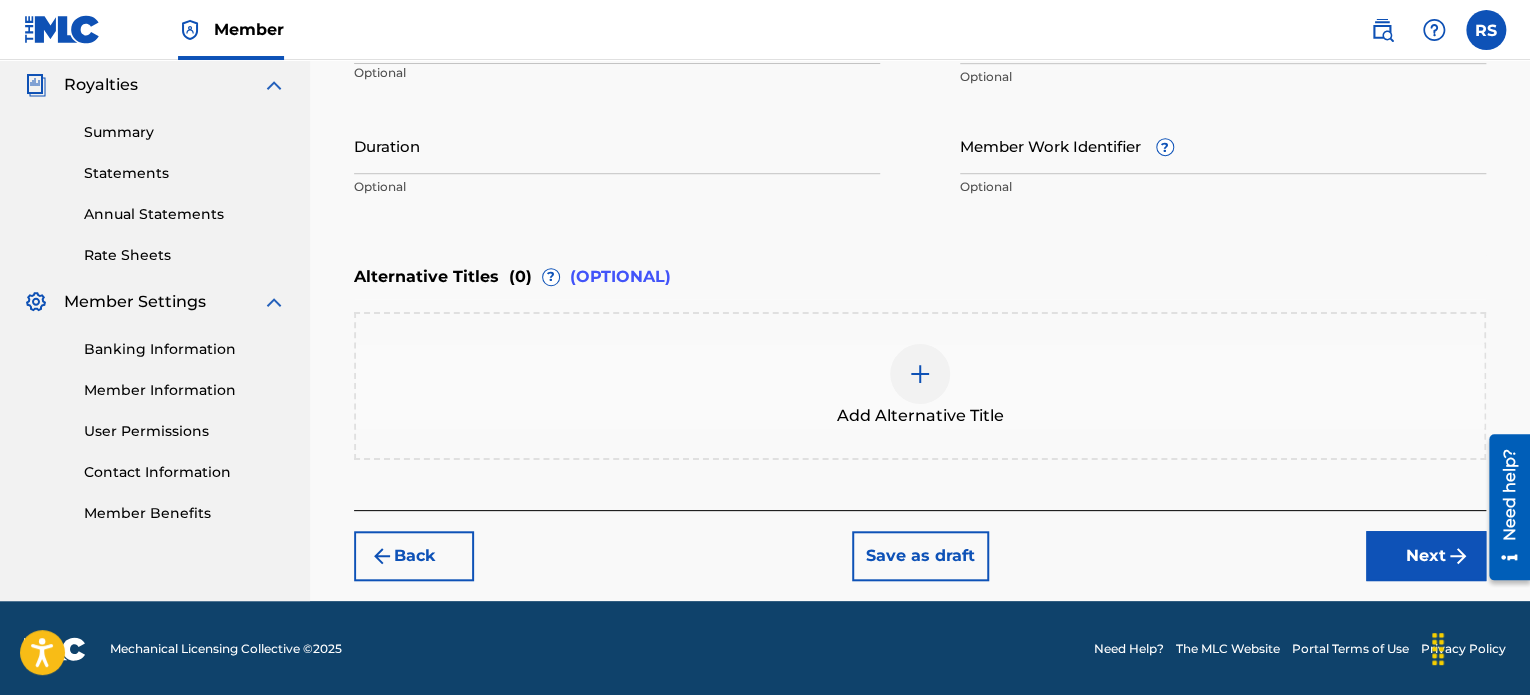 click on "Back" at bounding box center [414, 556] 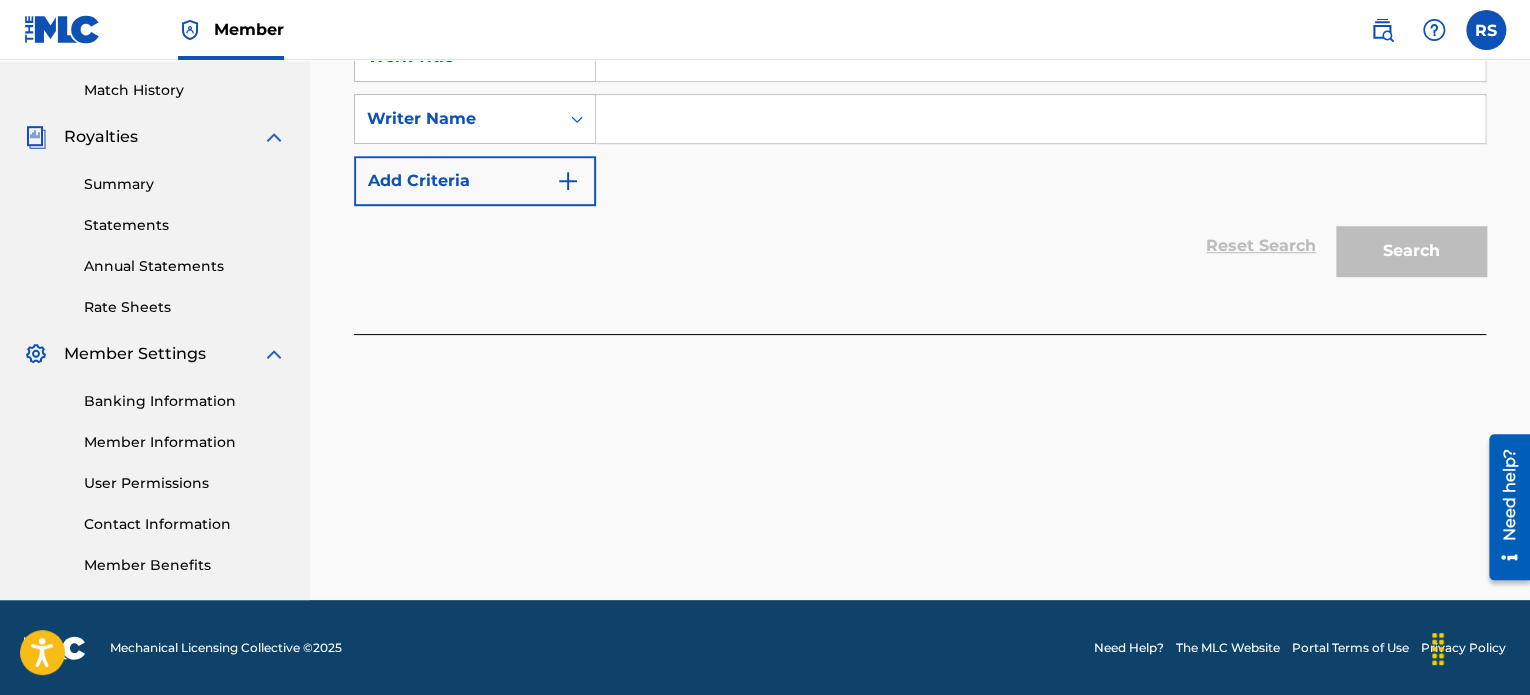 scroll, scrollTop: 0, scrollLeft: 0, axis: both 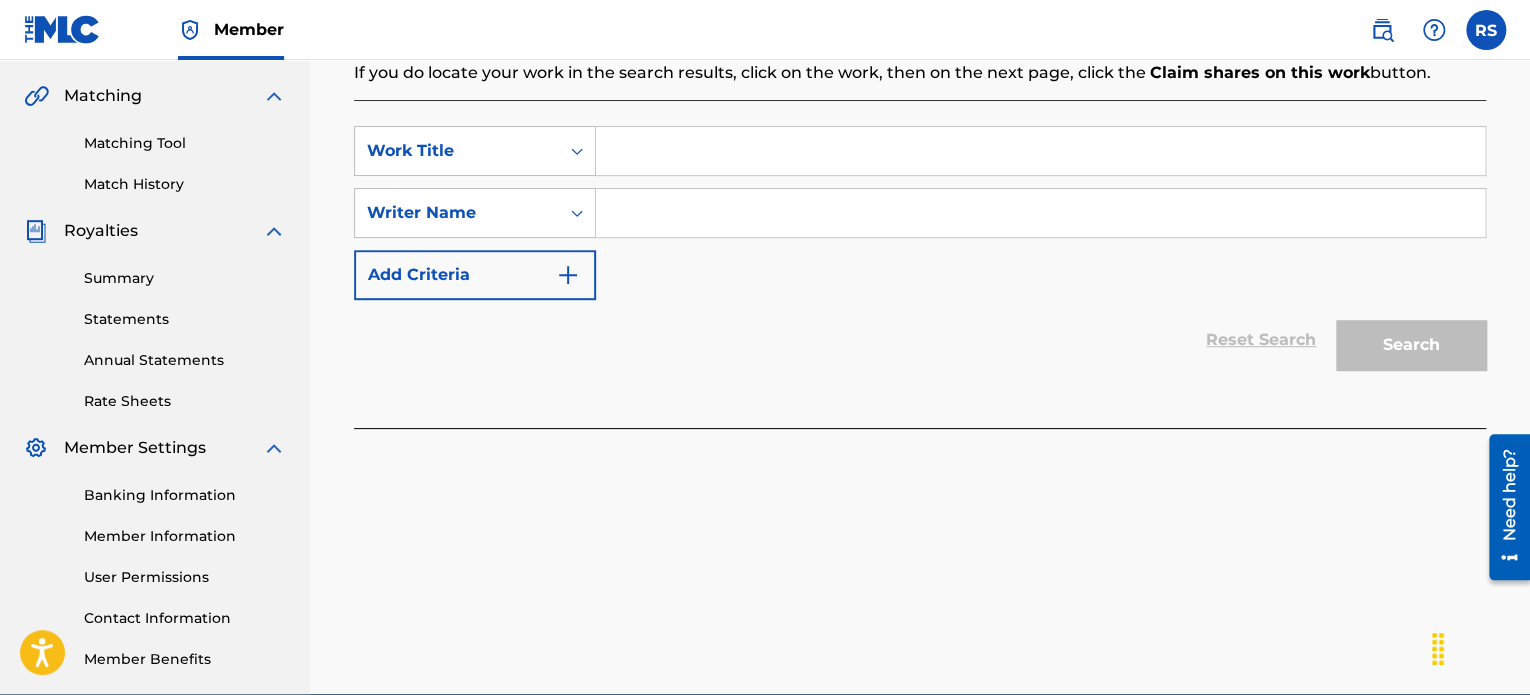 click at bounding box center [1040, 151] 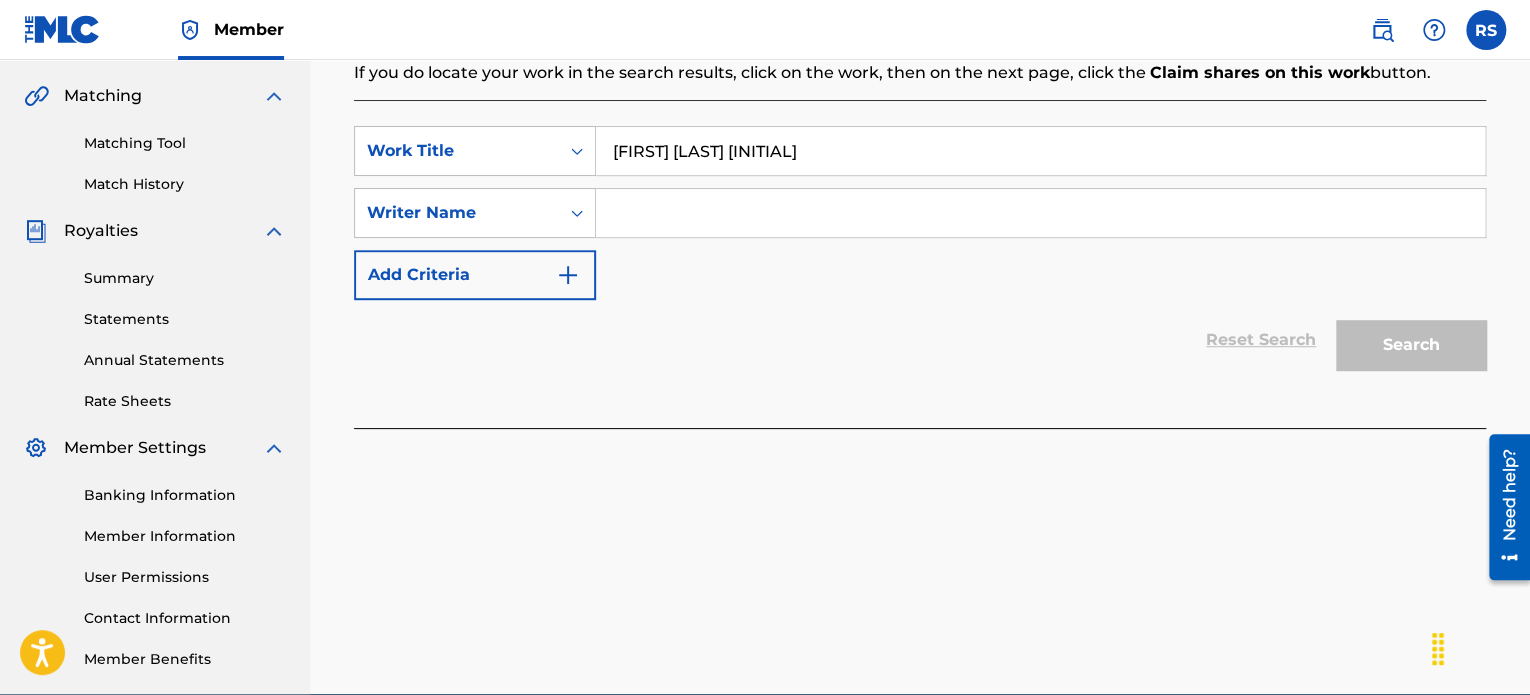 type on "[FIRST] [LAST] [INITIAL]" 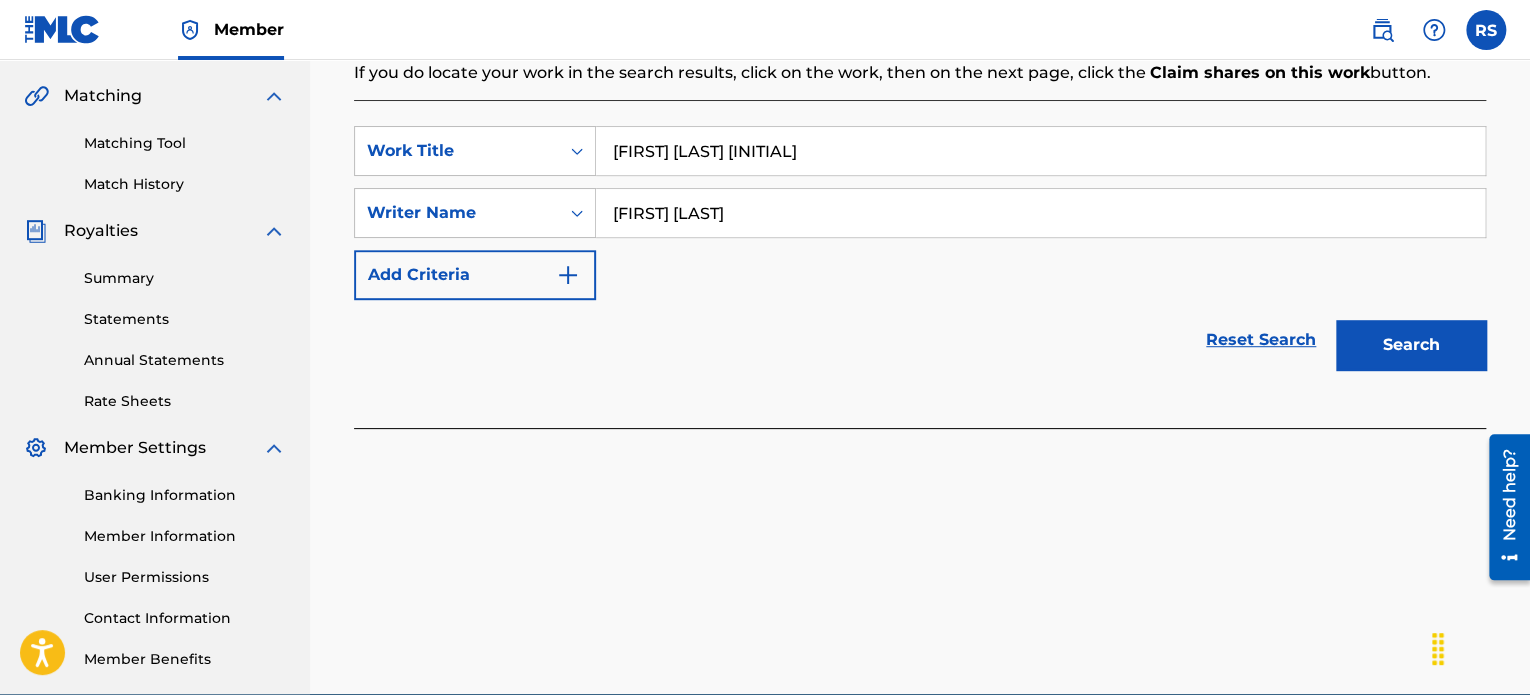 type on "[FIRST] [LAST]" 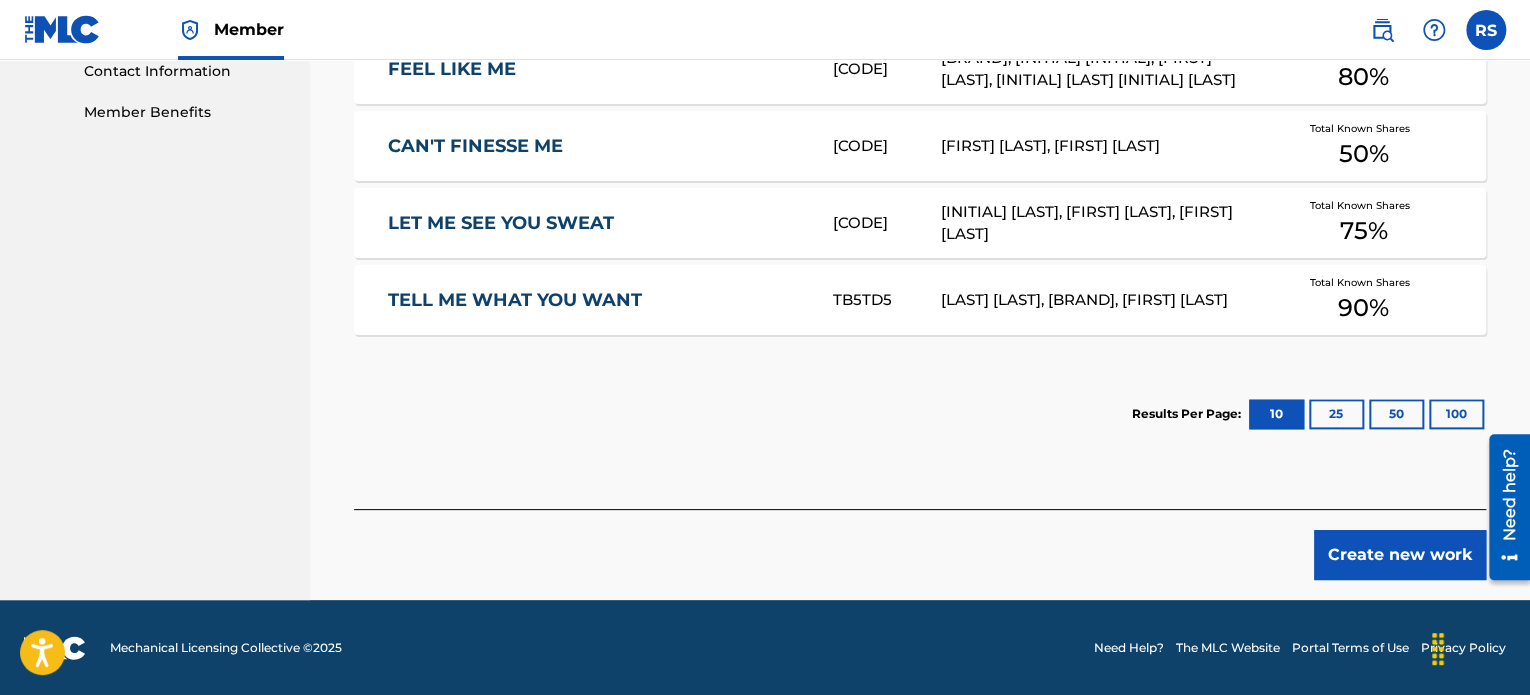 click on "Create new work" at bounding box center [1400, 555] 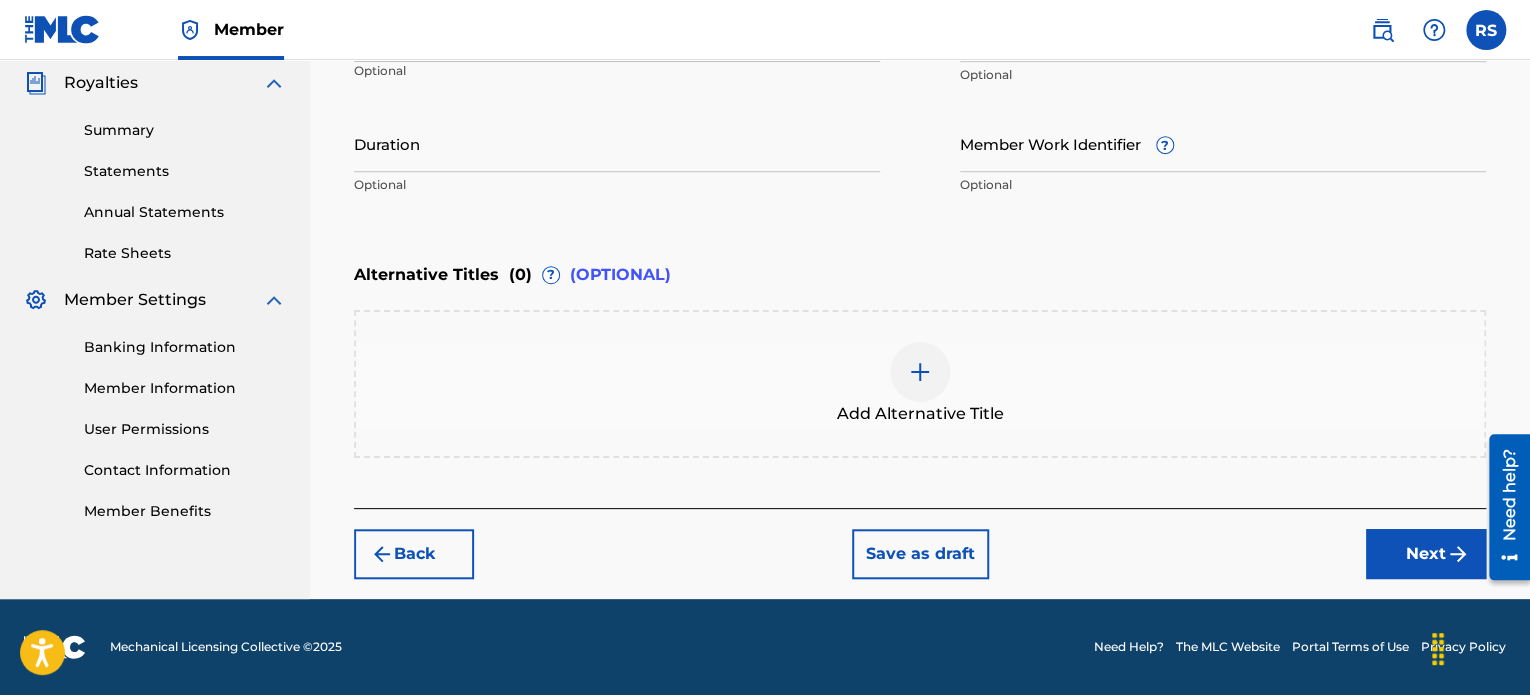 scroll, scrollTop: 596, scrollLeft: 0, axis: vertical 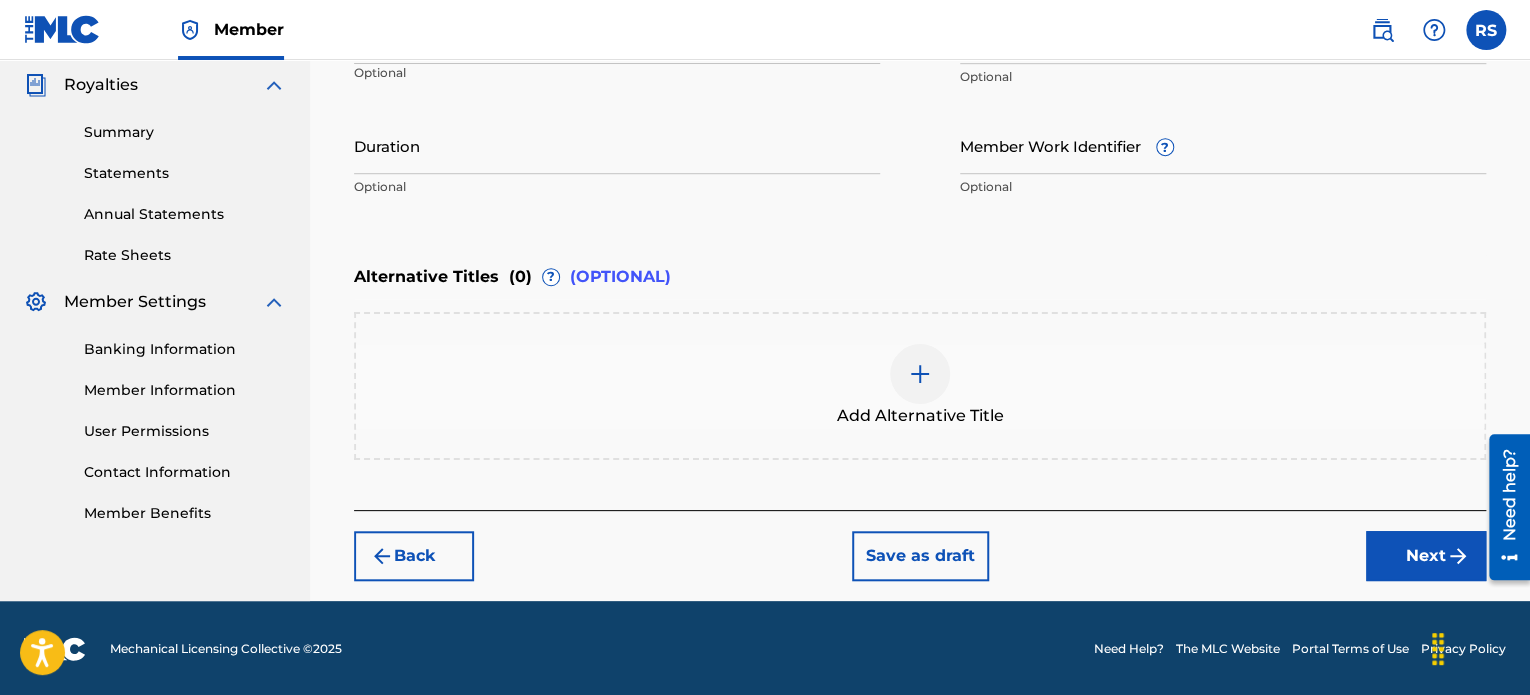 click on "Next" at bounding box center (1426, 556) 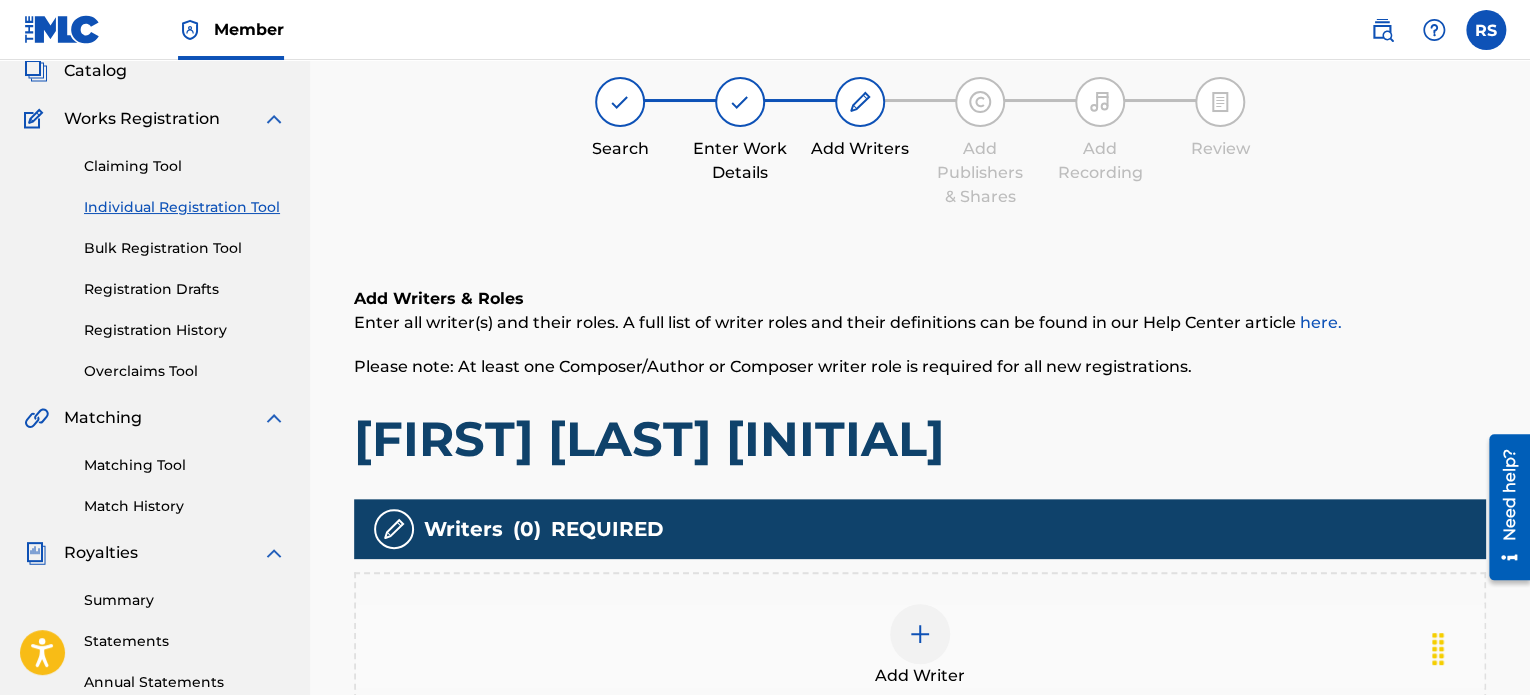 scroll, scrollTop: 90, scrollLeft: 0, axis: vertical 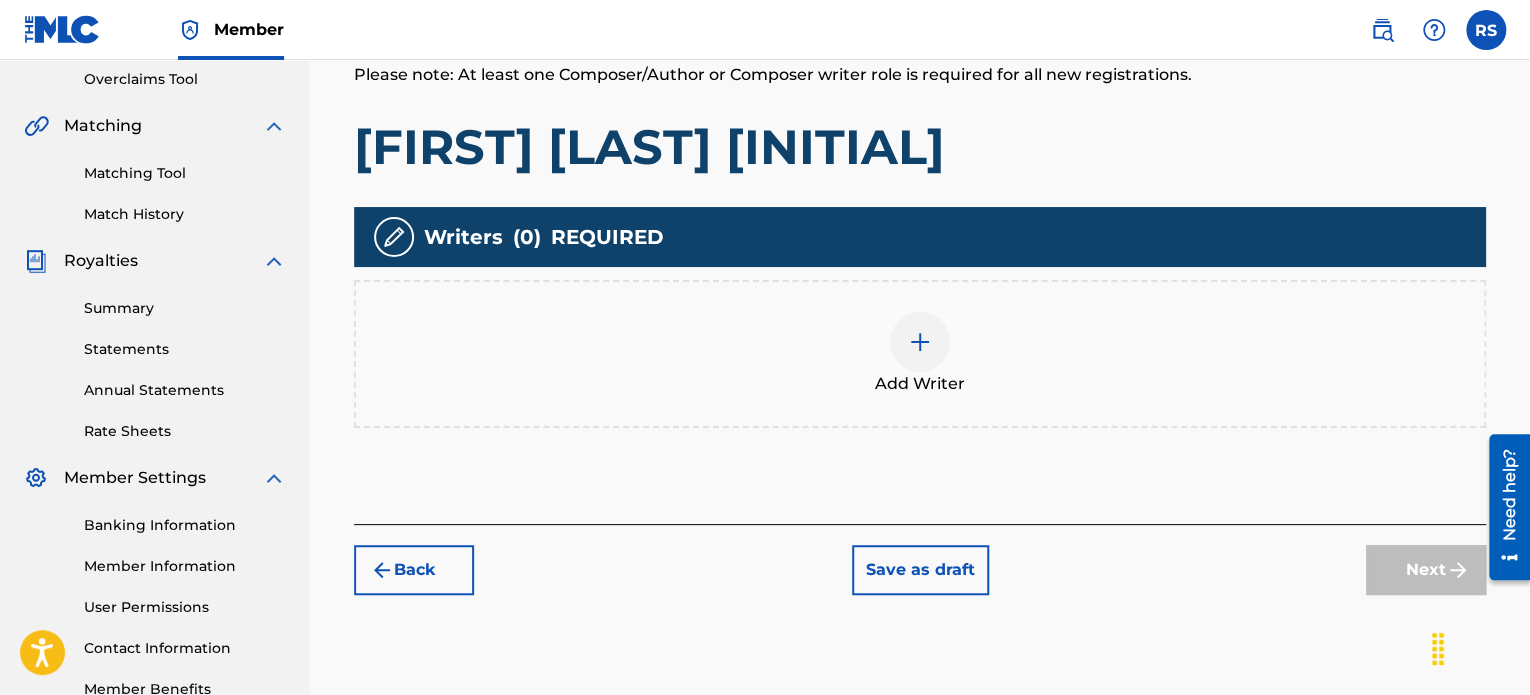 click at bounding box center (920, 342) 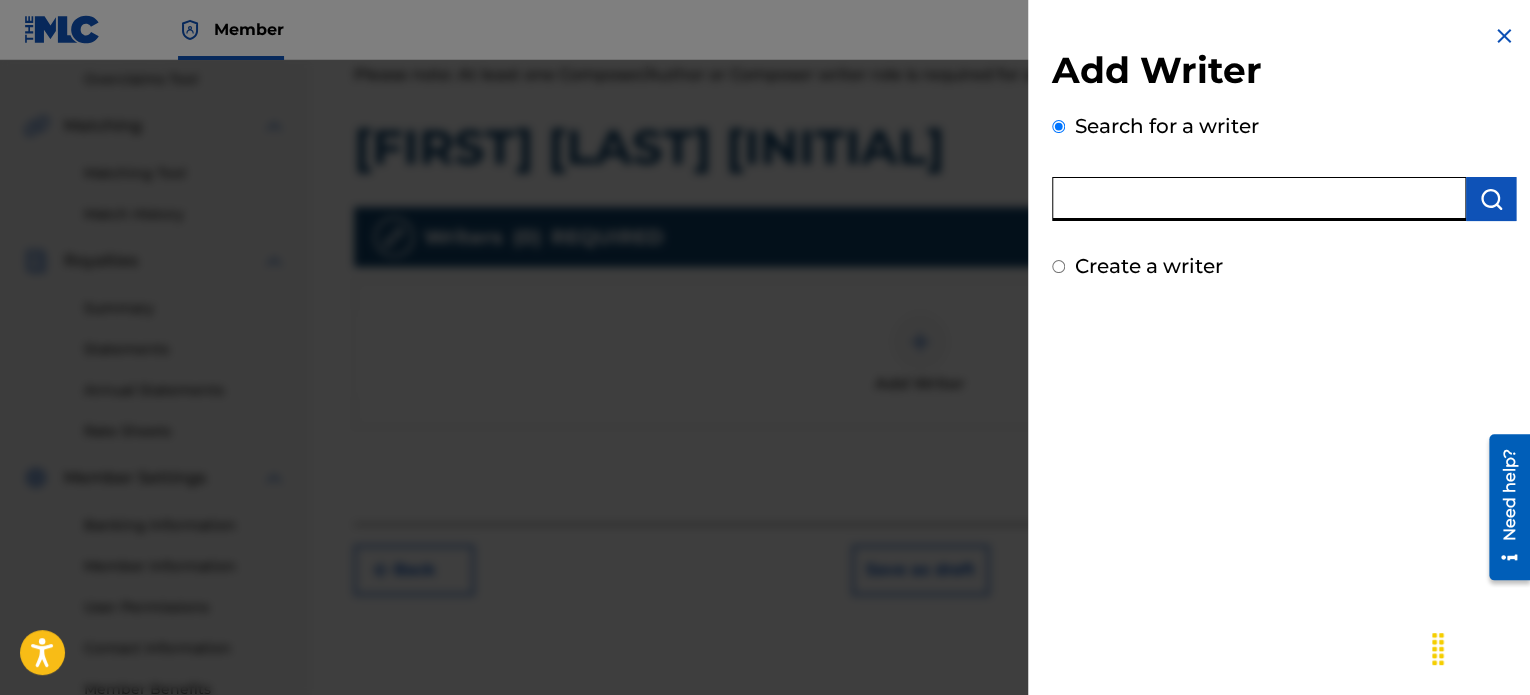 click at bounding box center (1259, 199) 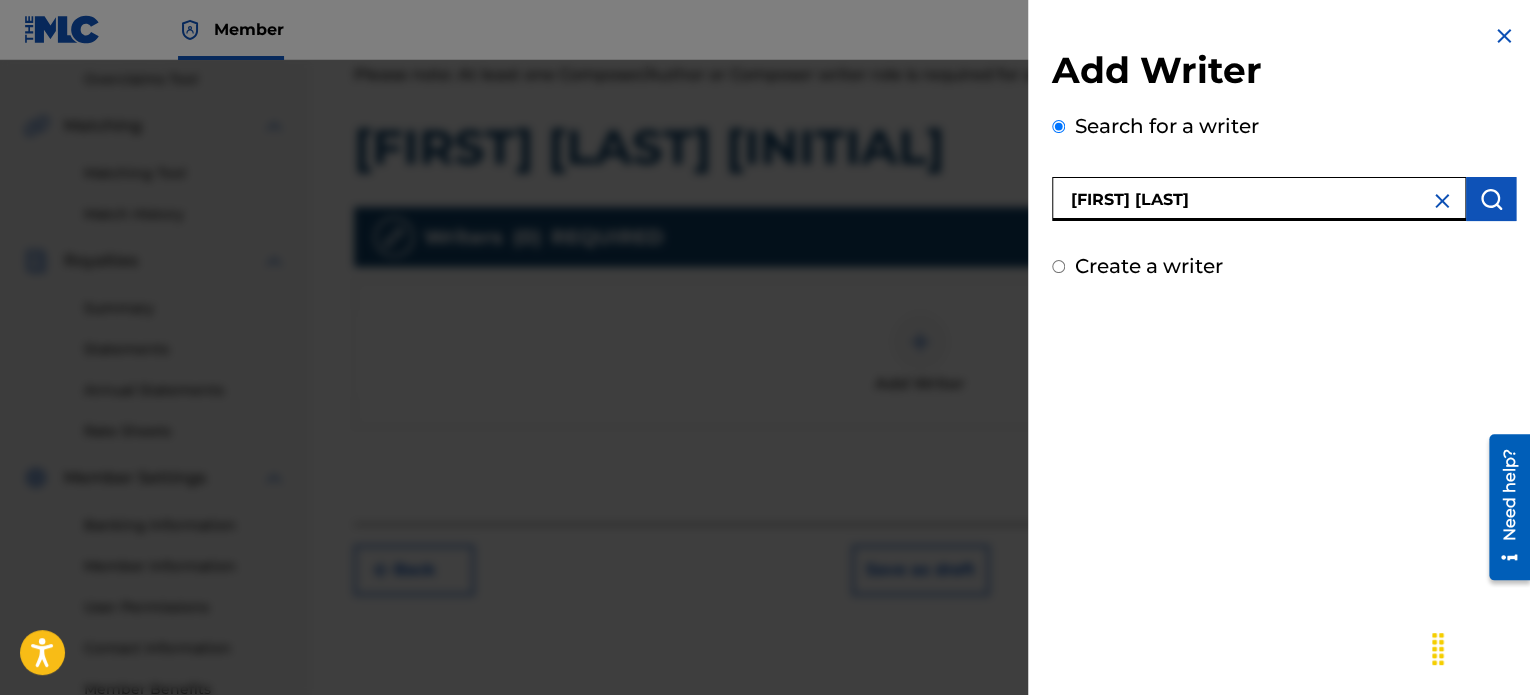 type on "[FIRST] [LAST]" 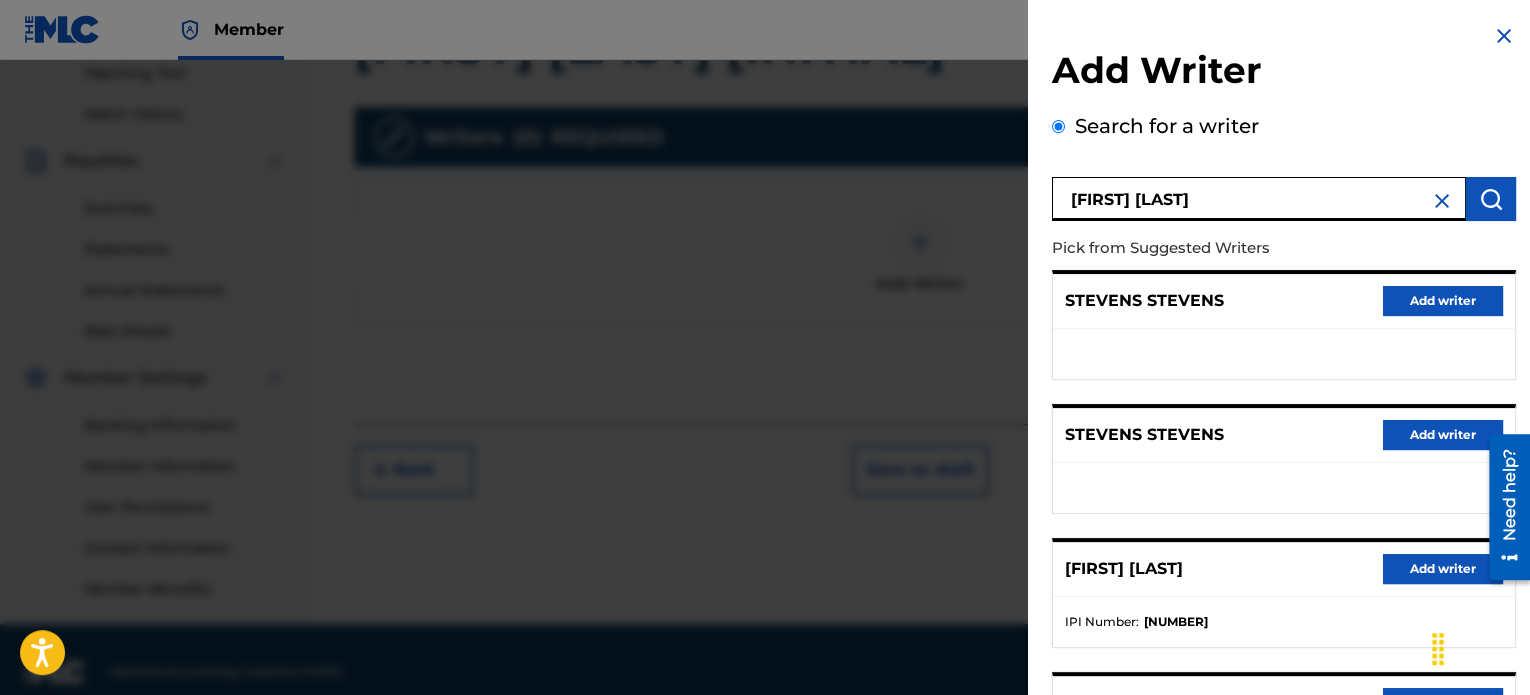 scroll, scrollTop: 544, scrollLeft: 0, axis: vertical 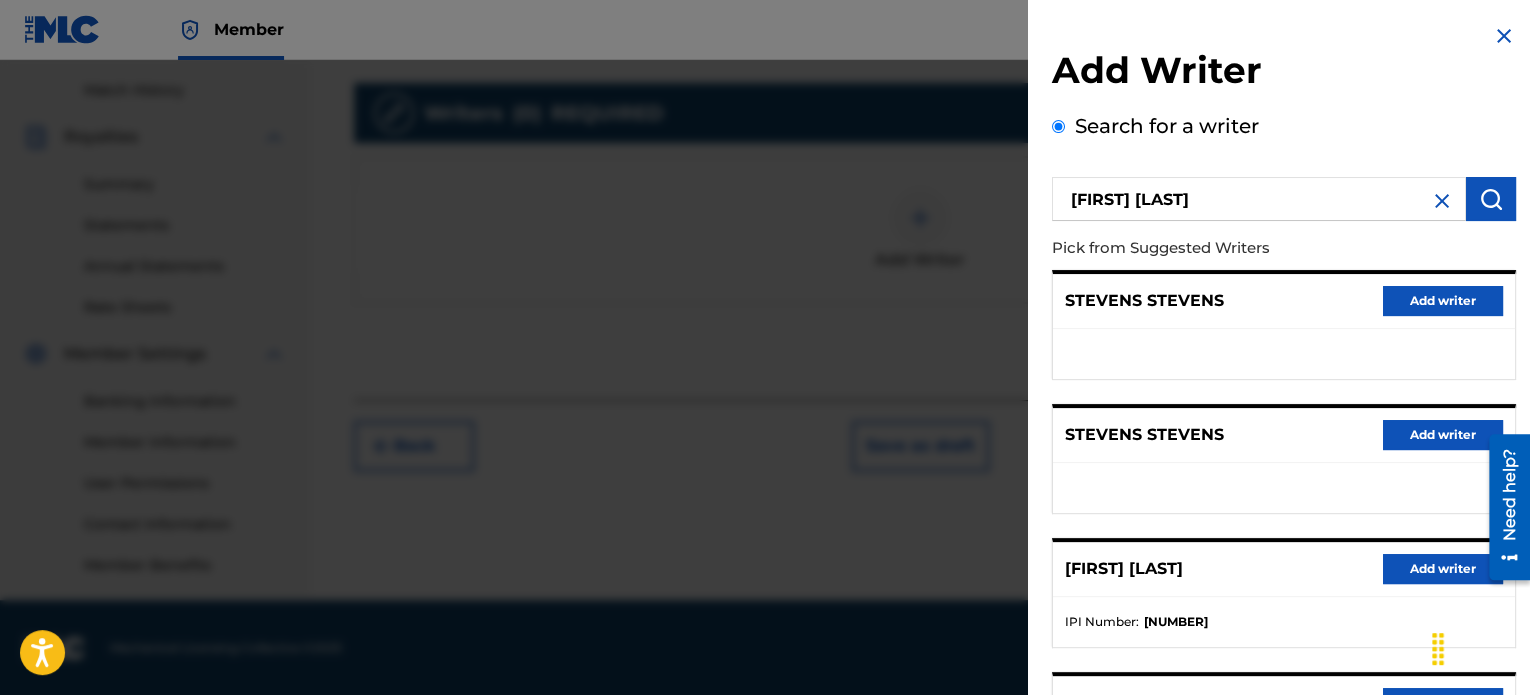 drag, startPoint x: 1413, startPoint y: 465, endPoint x: 1236, endPoint y: 655, distance: 259.67096 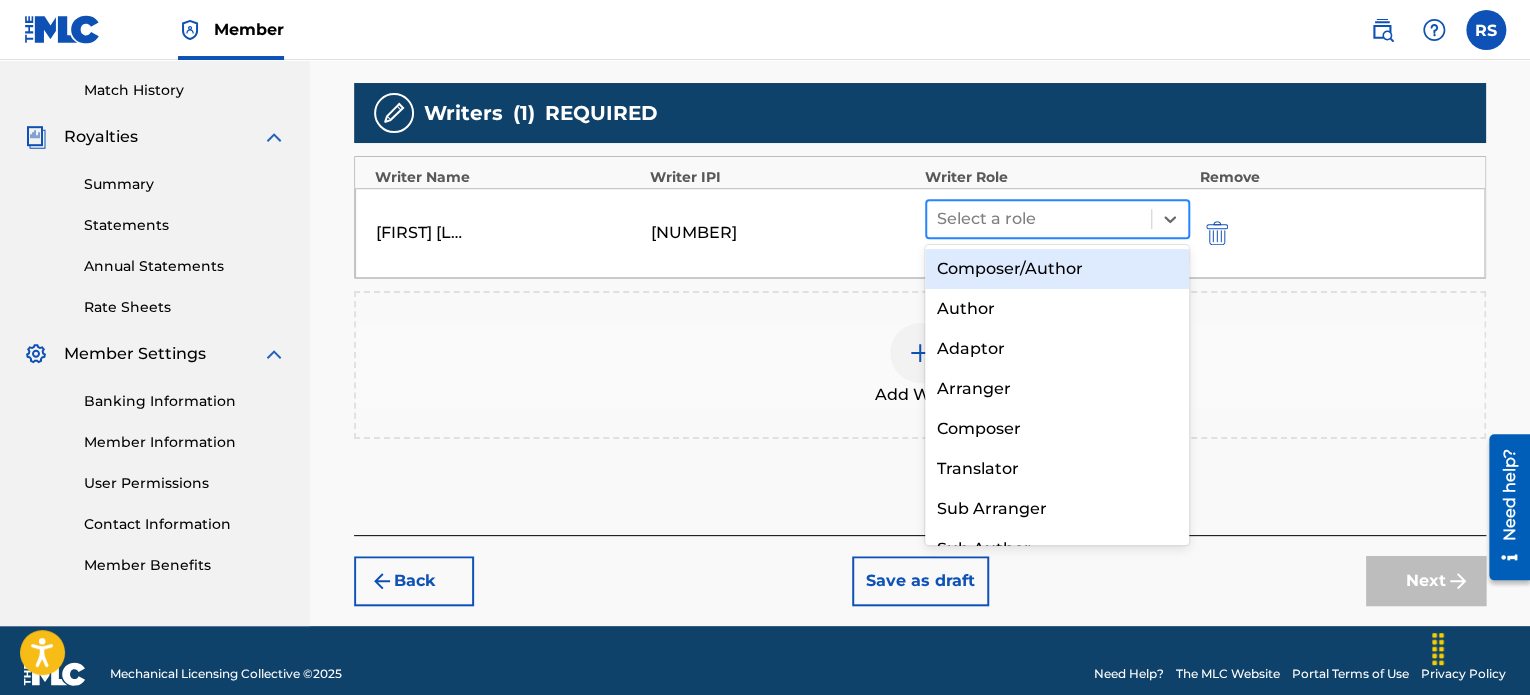 click at bounding box center (1039, 219) 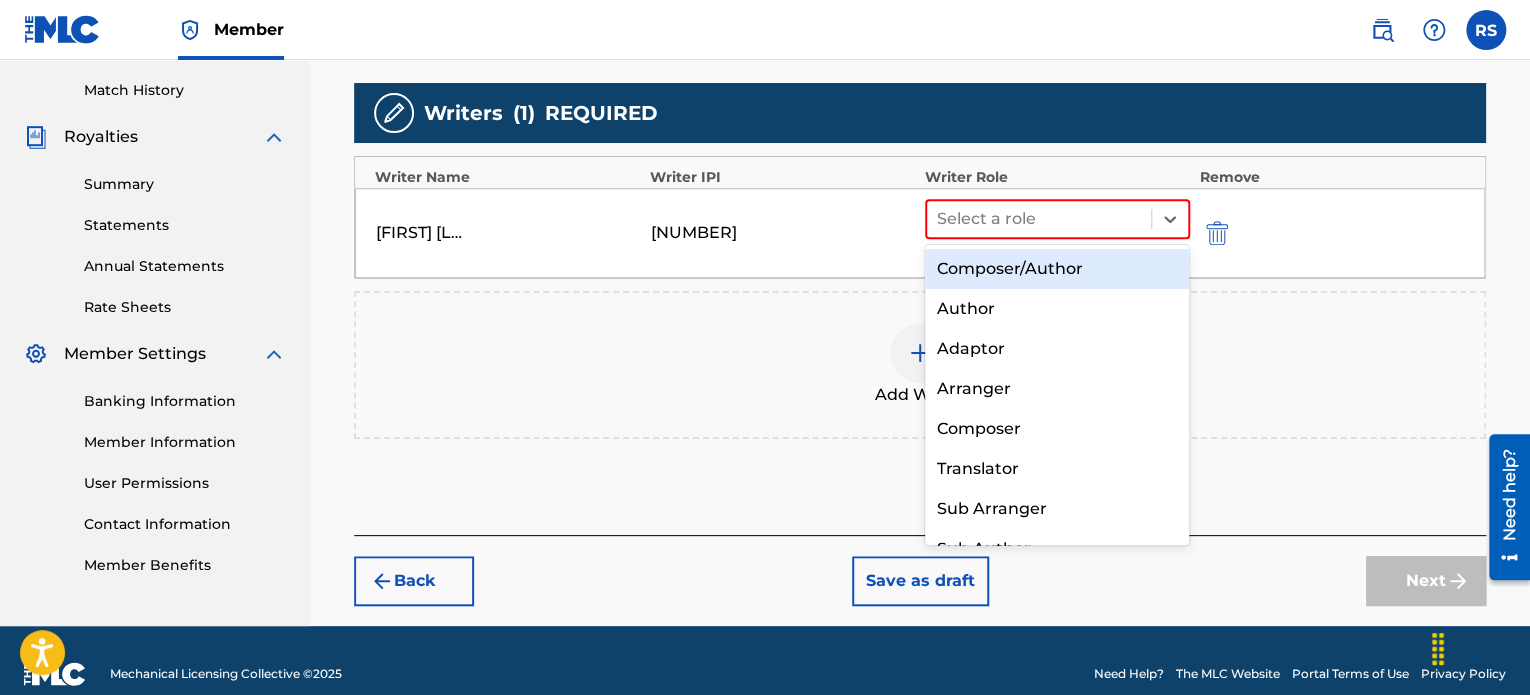 click on "Composer/Author" at bounding box center (1057, 269) 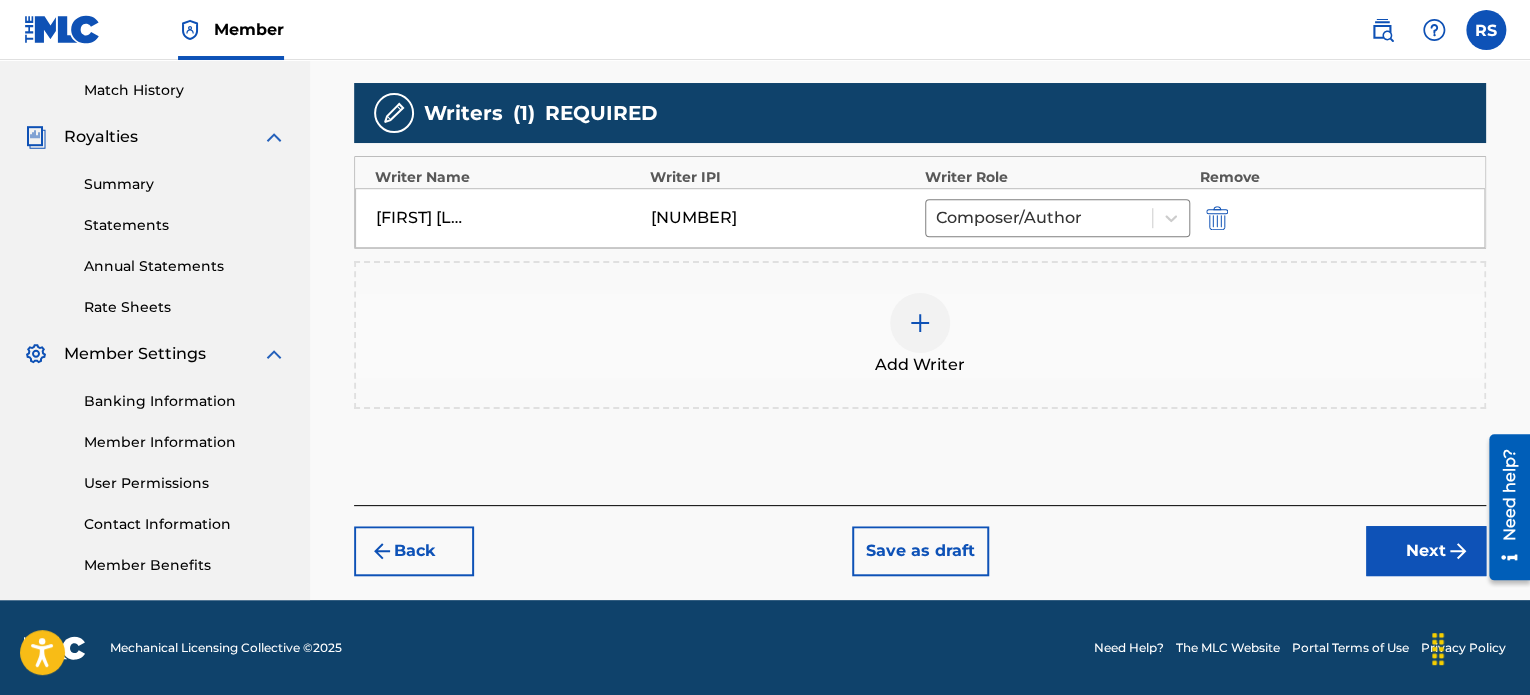 click on "Next" at bounding box center (1426, 551) 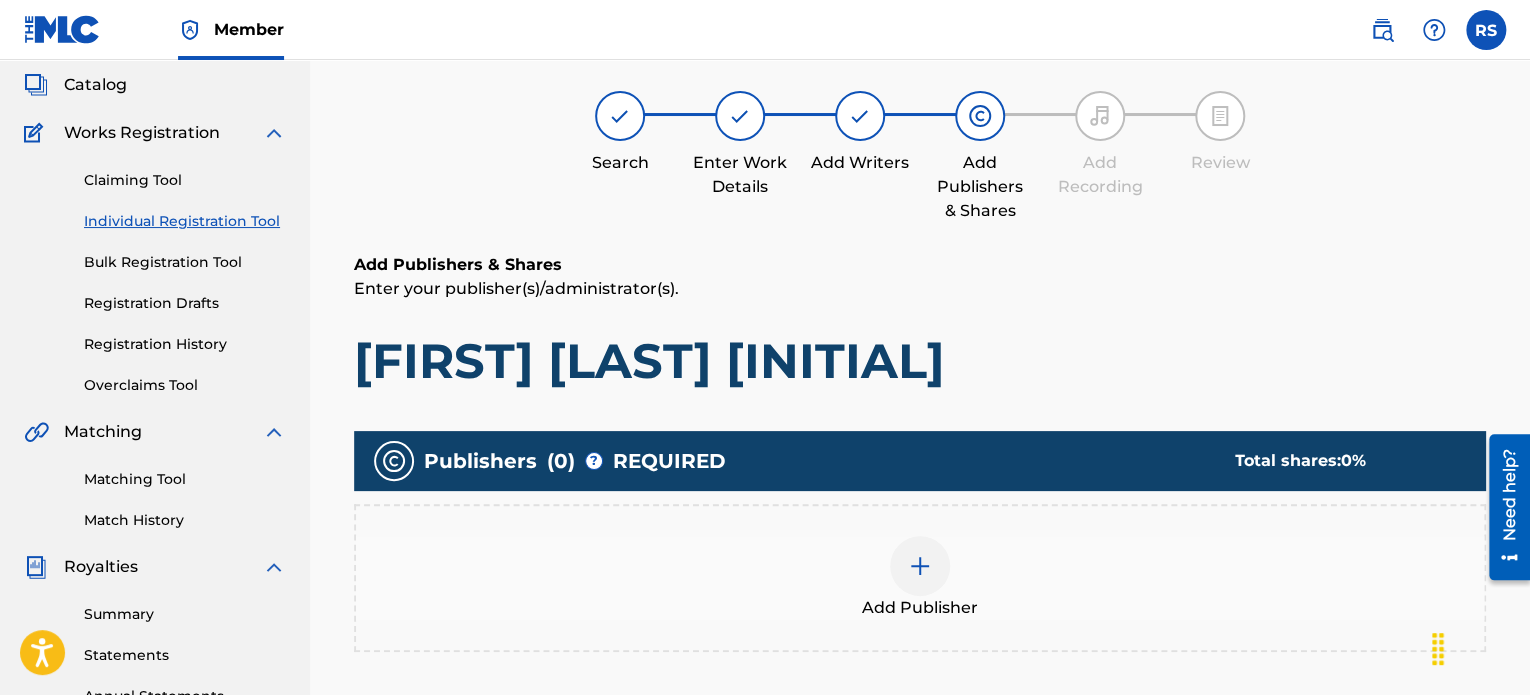 scroll, scrollTop: 90, scrollLeft: 0, axis: vertical 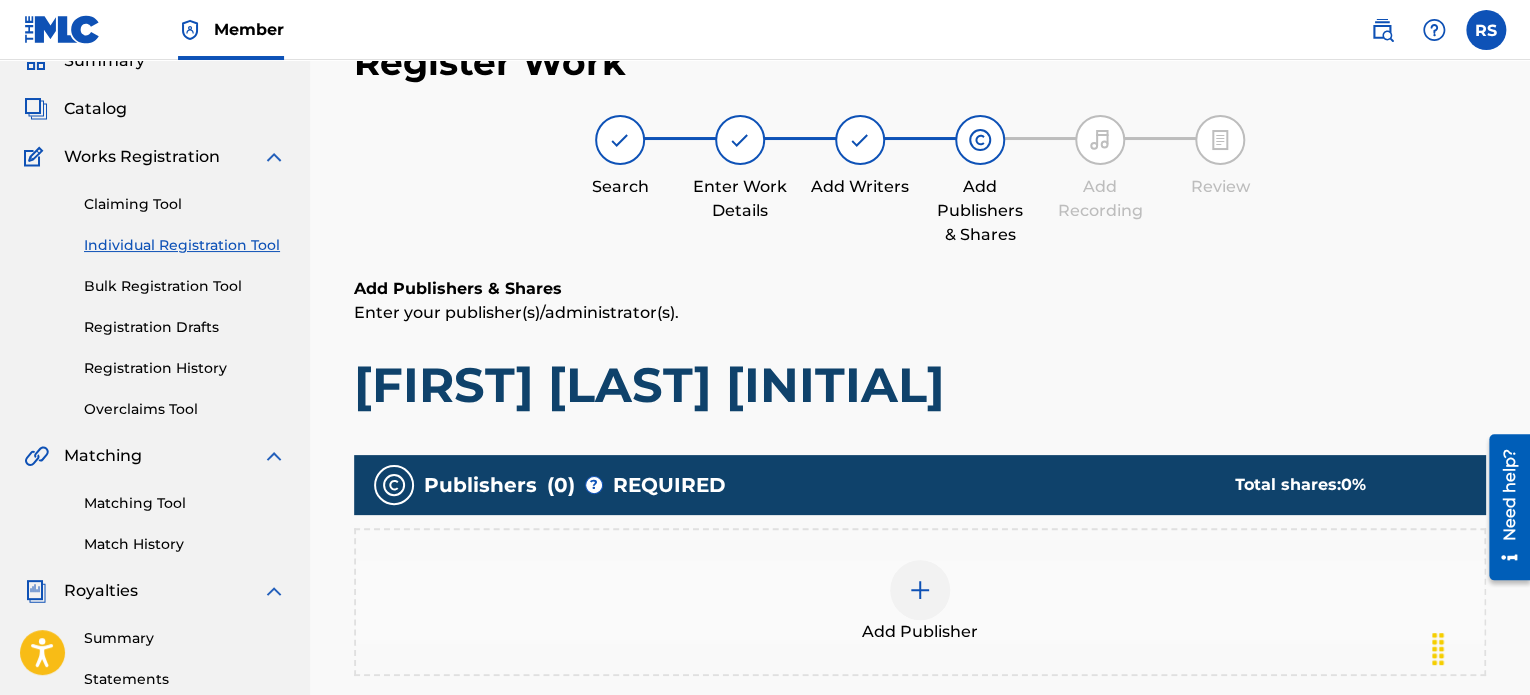 click on "Add Publisher" at bounding box center (920, 602) 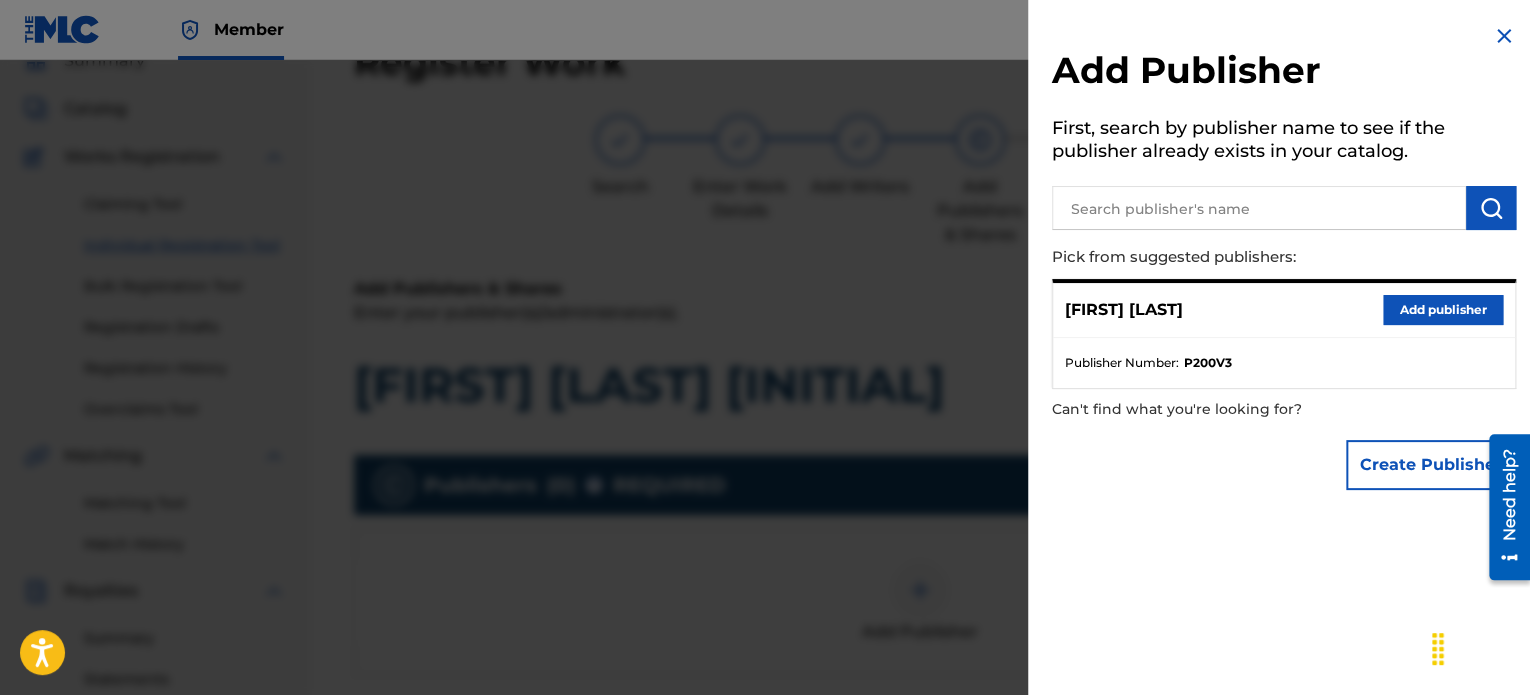 click at bounding box center (1259, 208) 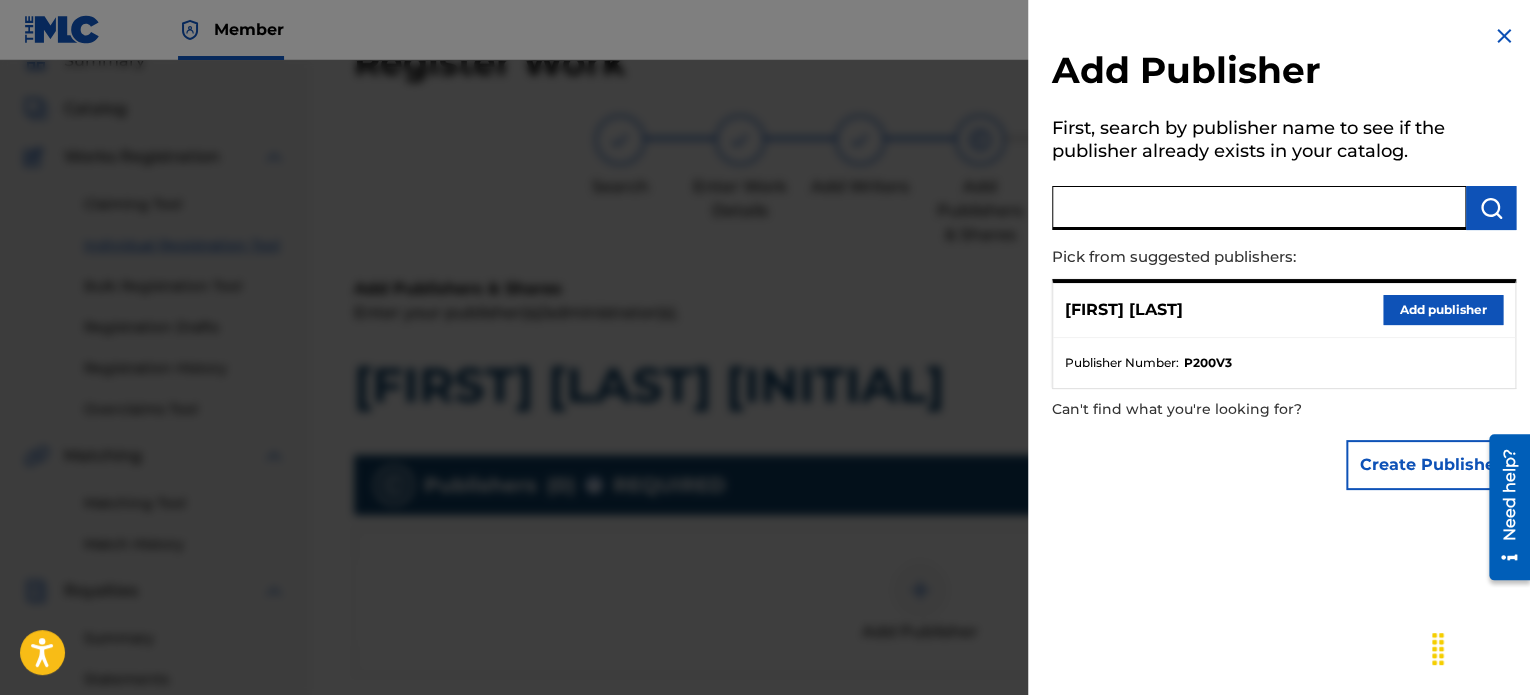 paste on "SUFFICIENT STACKS MUSIC PUBLISHING" 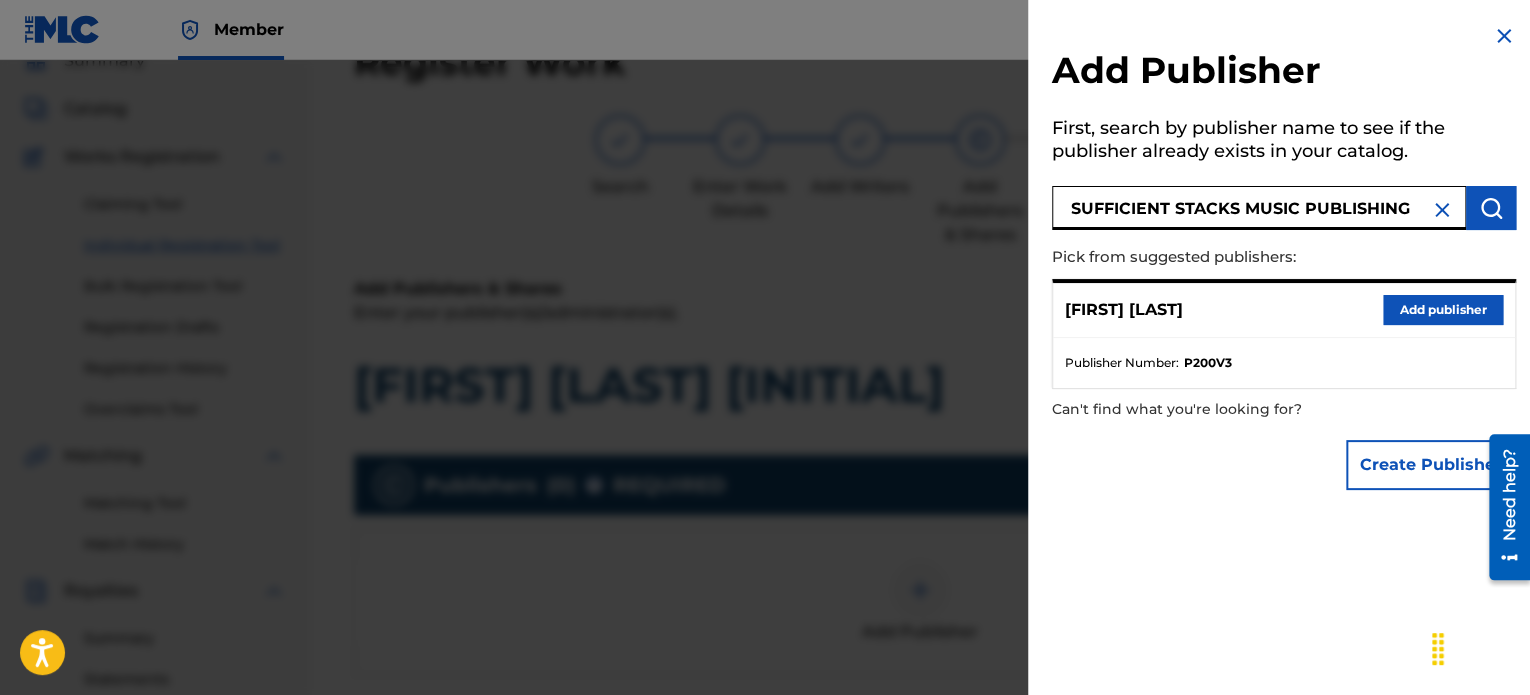 type on "SUFFICIENT STACKS MUSIC PUBLISHING" 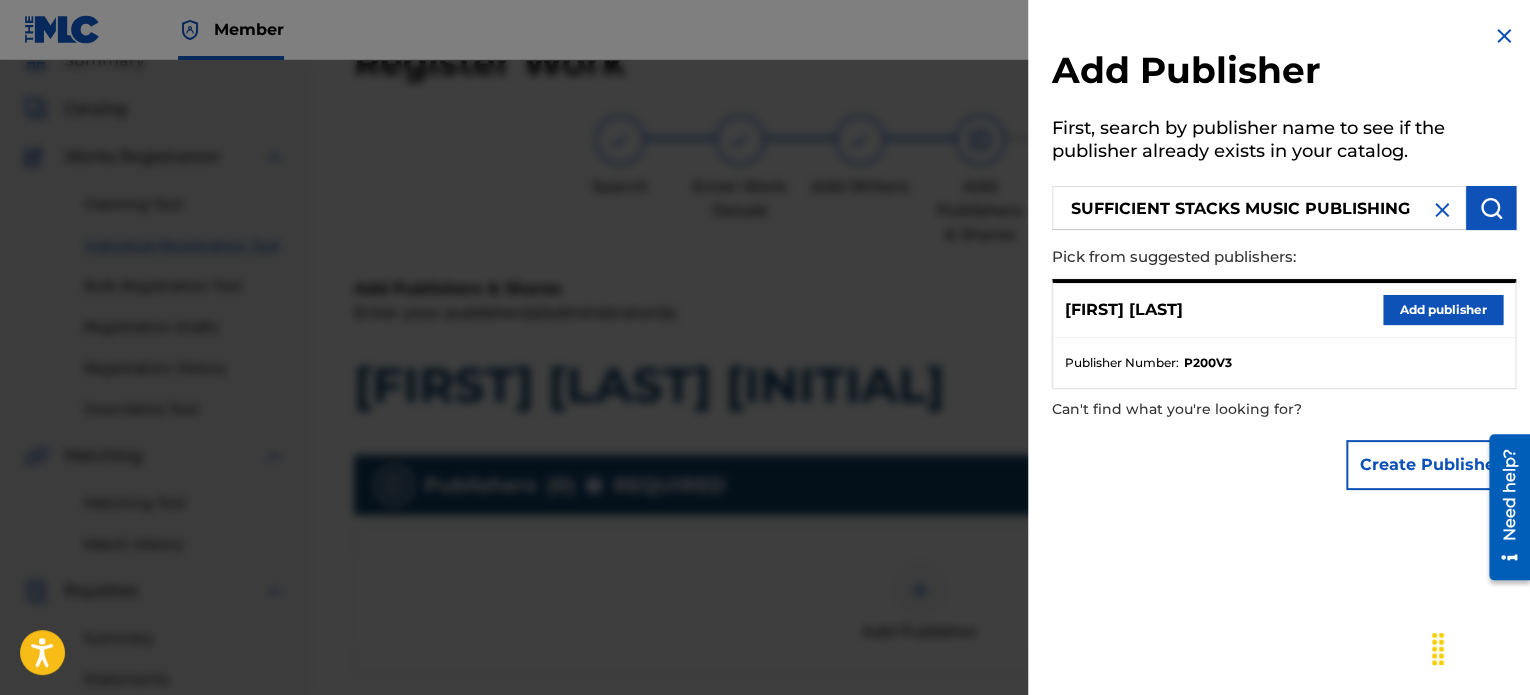 click at bounding box center (1491, 208) 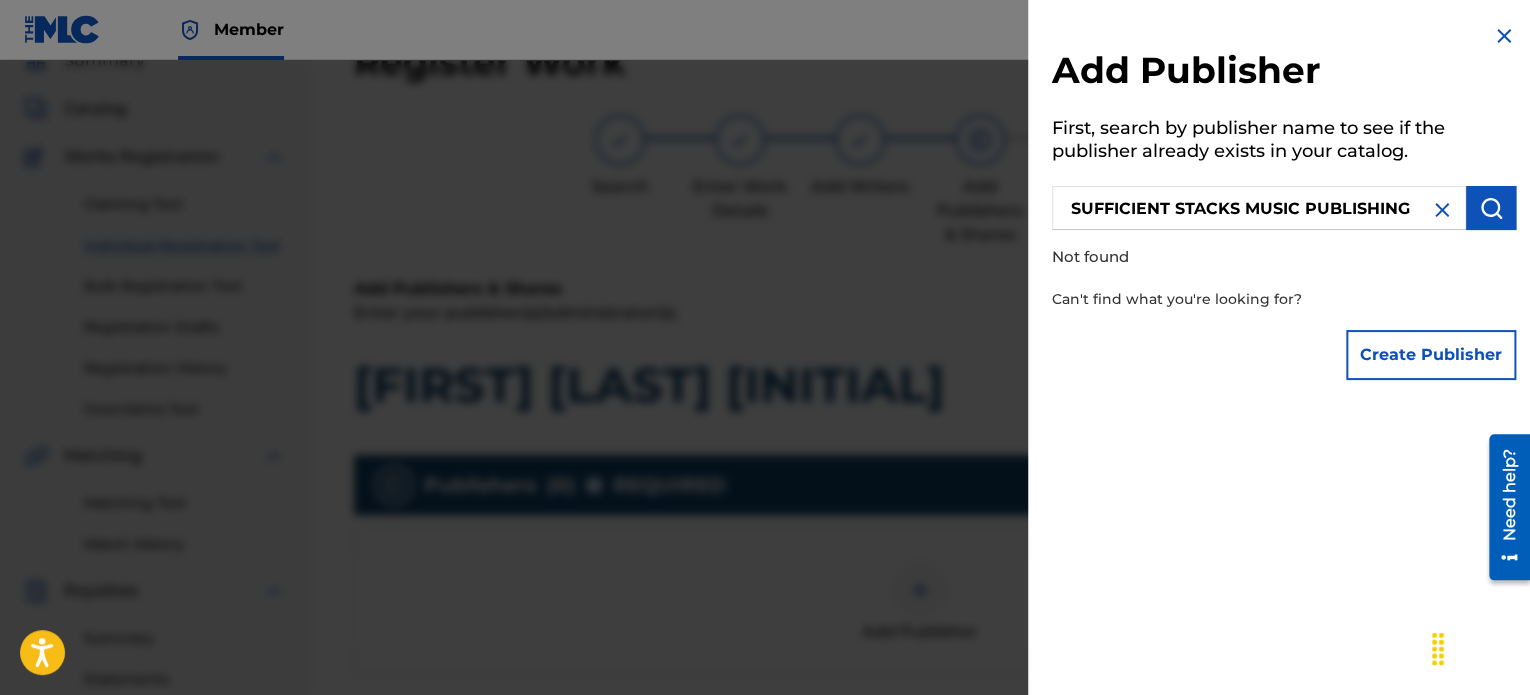 click on "Create Publisher" at bounding box center (1431, 355) 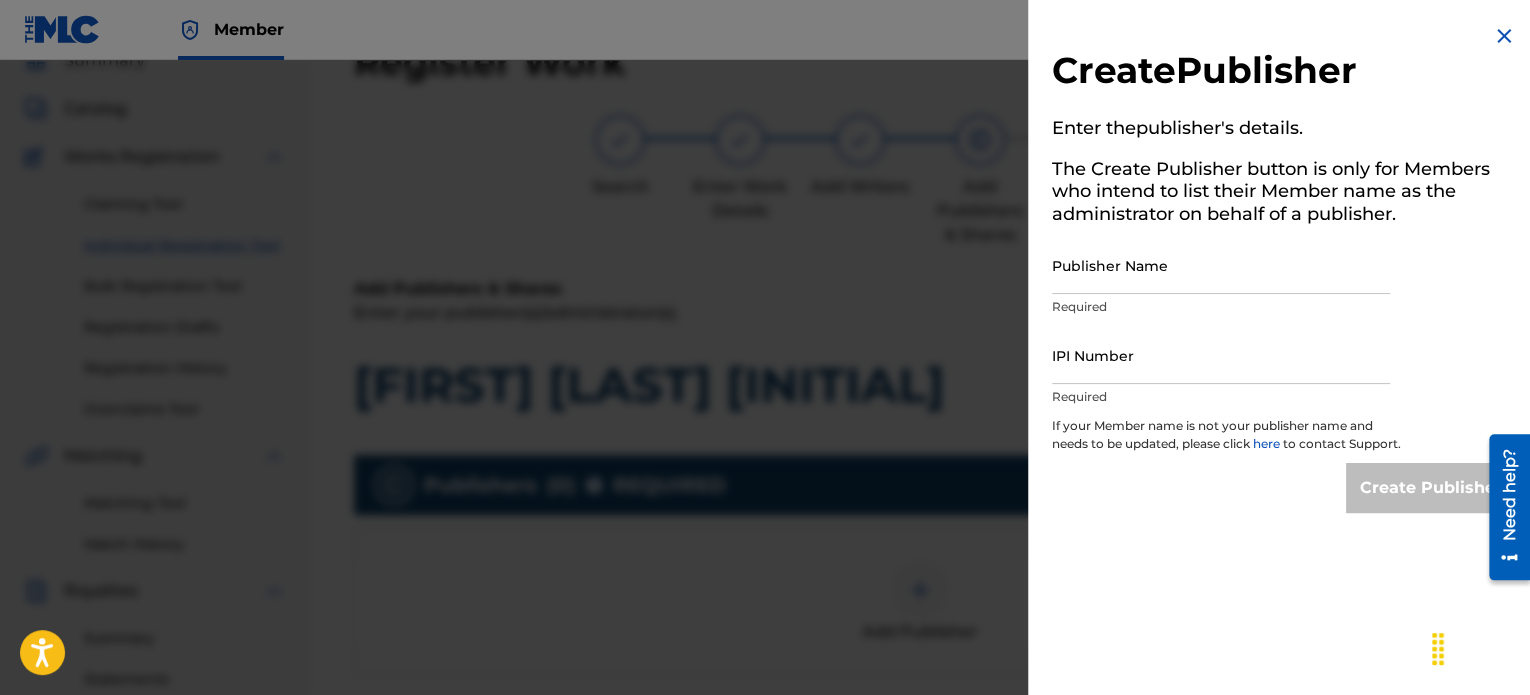 click on "Publisher Name" at bounding box center [1221, 265] 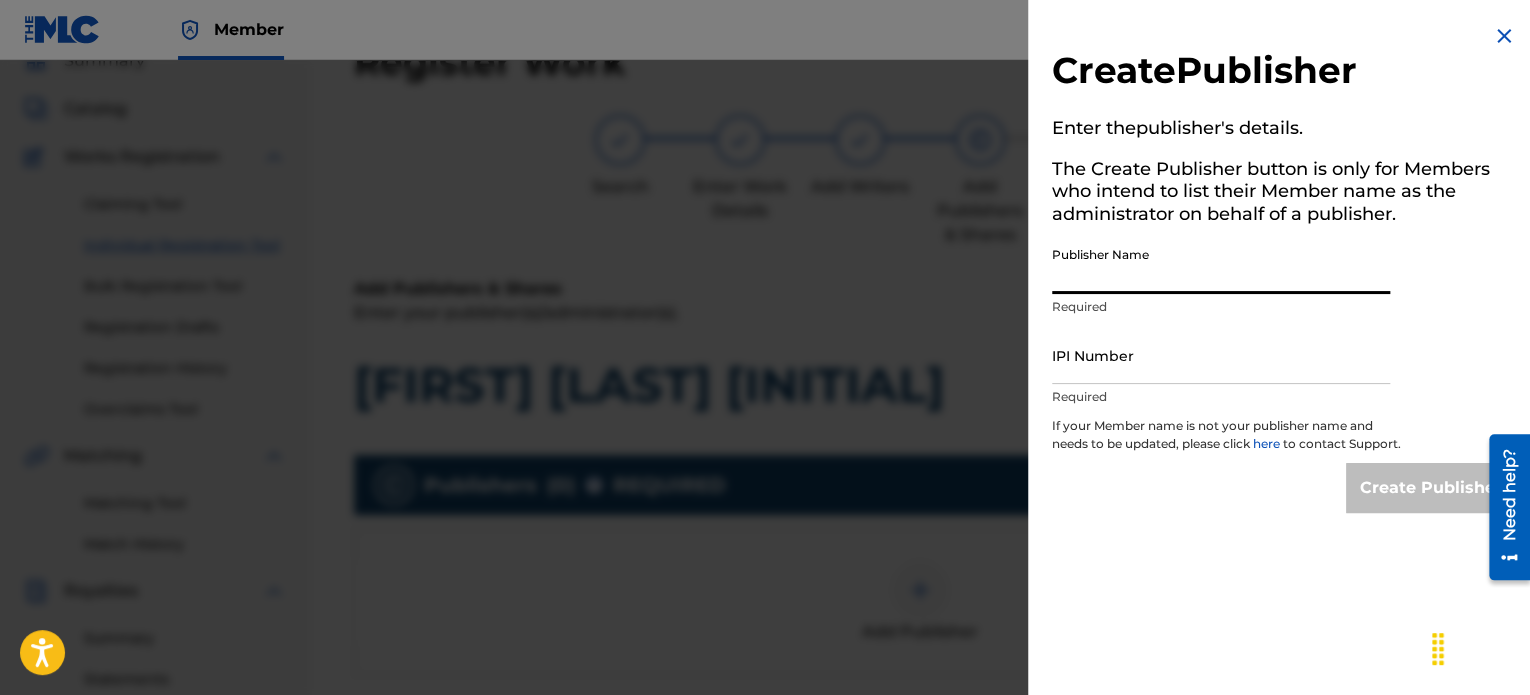 paste on "SUFFICIENT STACKS MUSIC PUBLISHING" 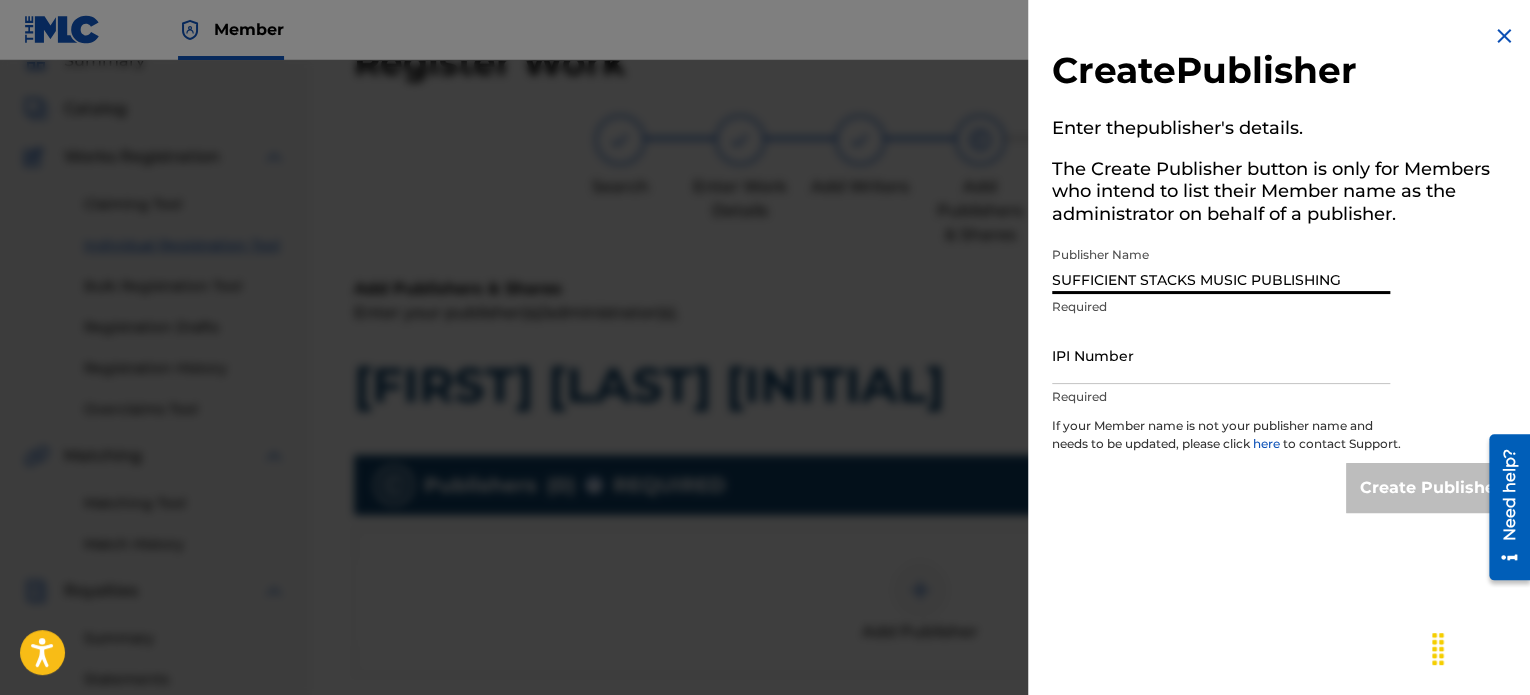 type on "SUFFICIENT STACKS MUSIC PUBLISHING" 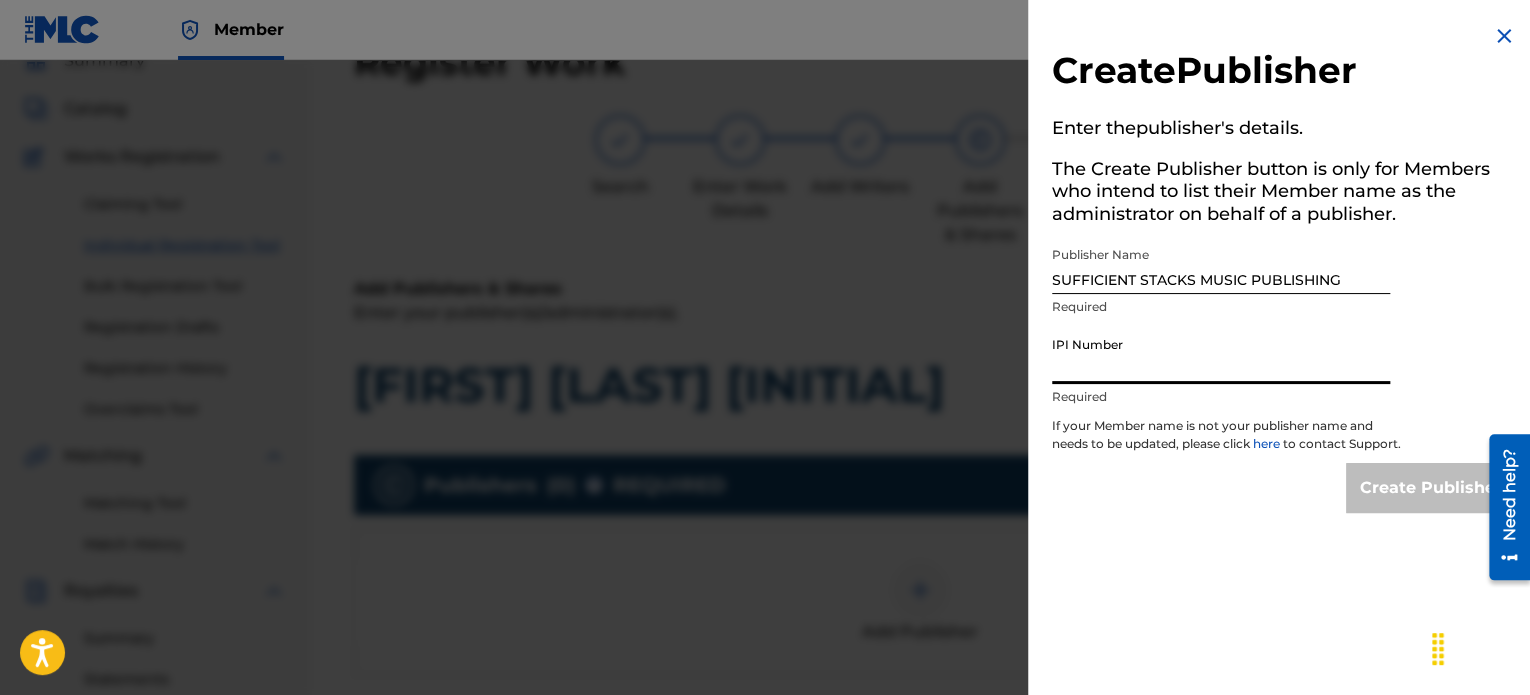 click on "IPI Number" at bounding box center [1221, 355] 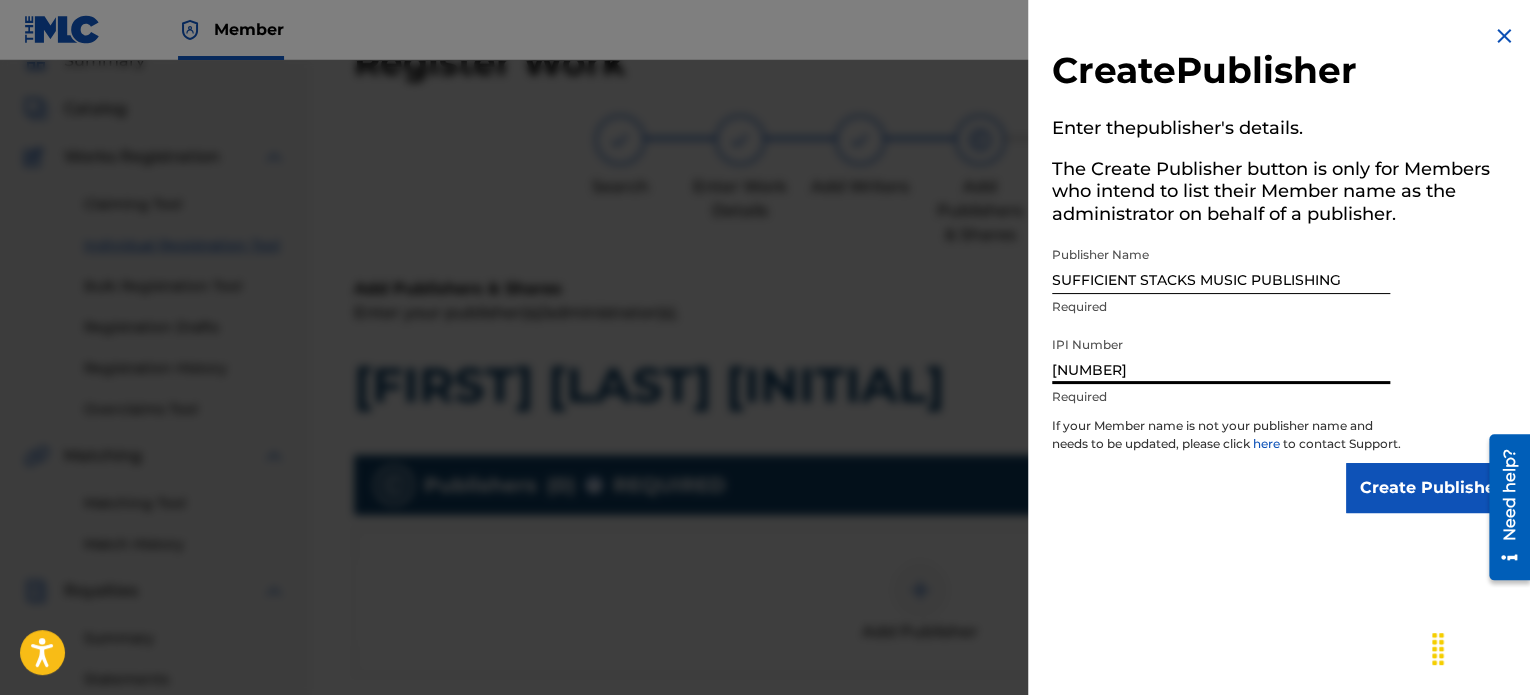 type on "[NUMBER]" 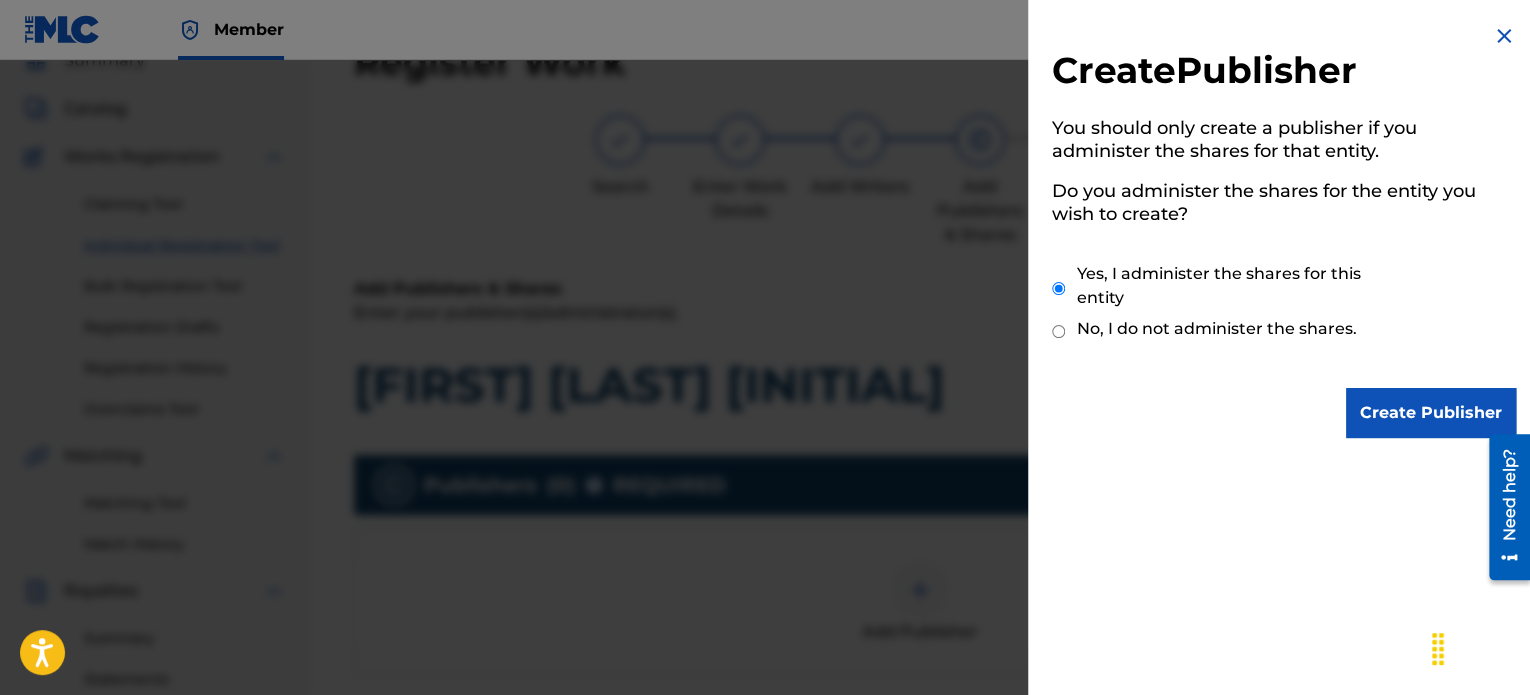 click on "Create Publisher" at bounding box center (1431, 413) 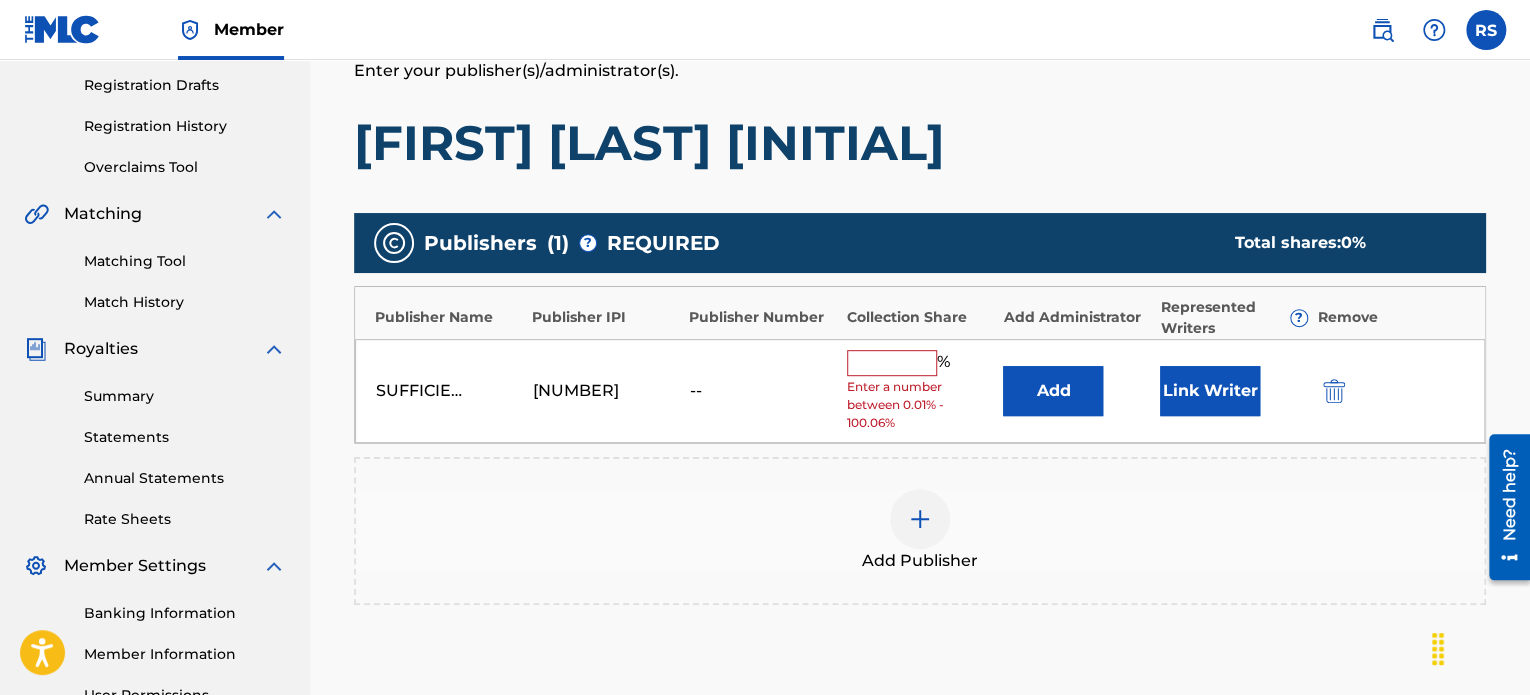 scroll, scrollTop: 337, scrollLeft: 0, axis: vertical 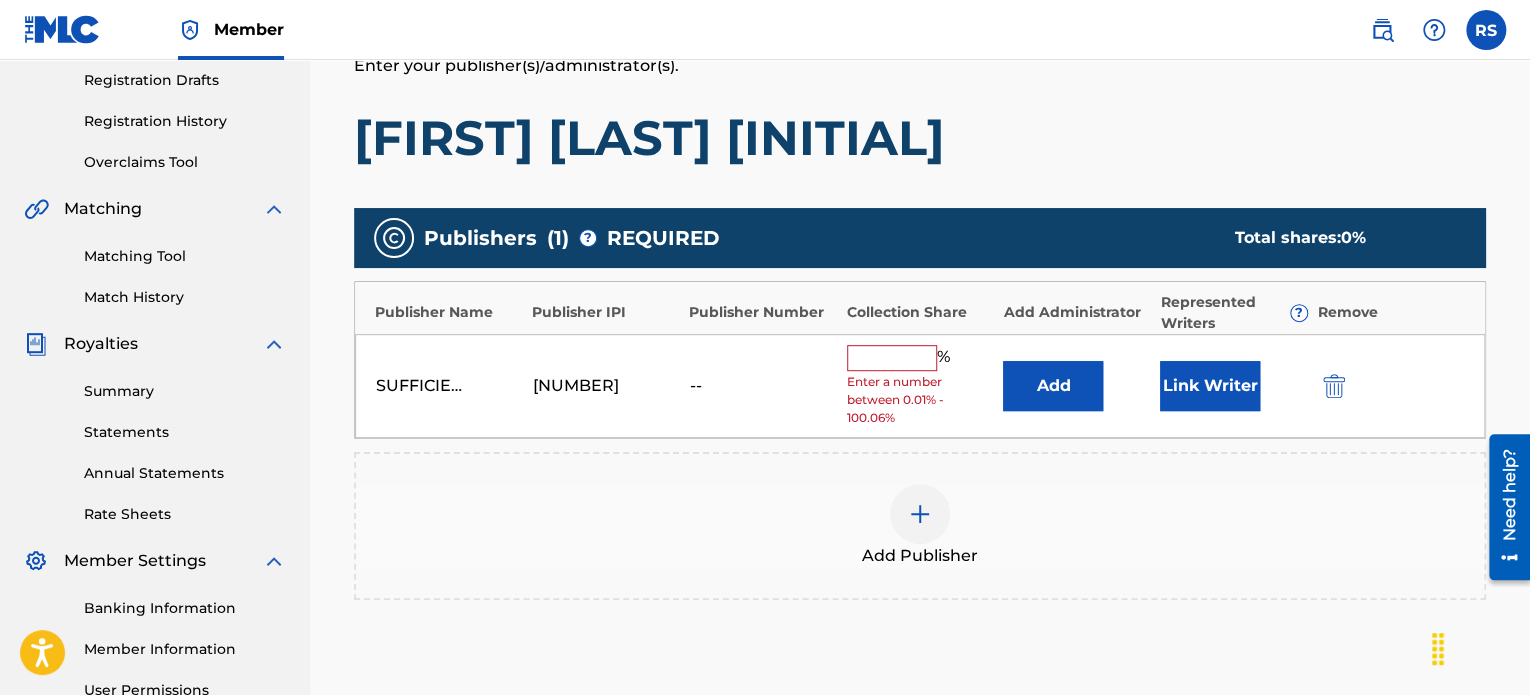 click at bounding box center (892, 358) 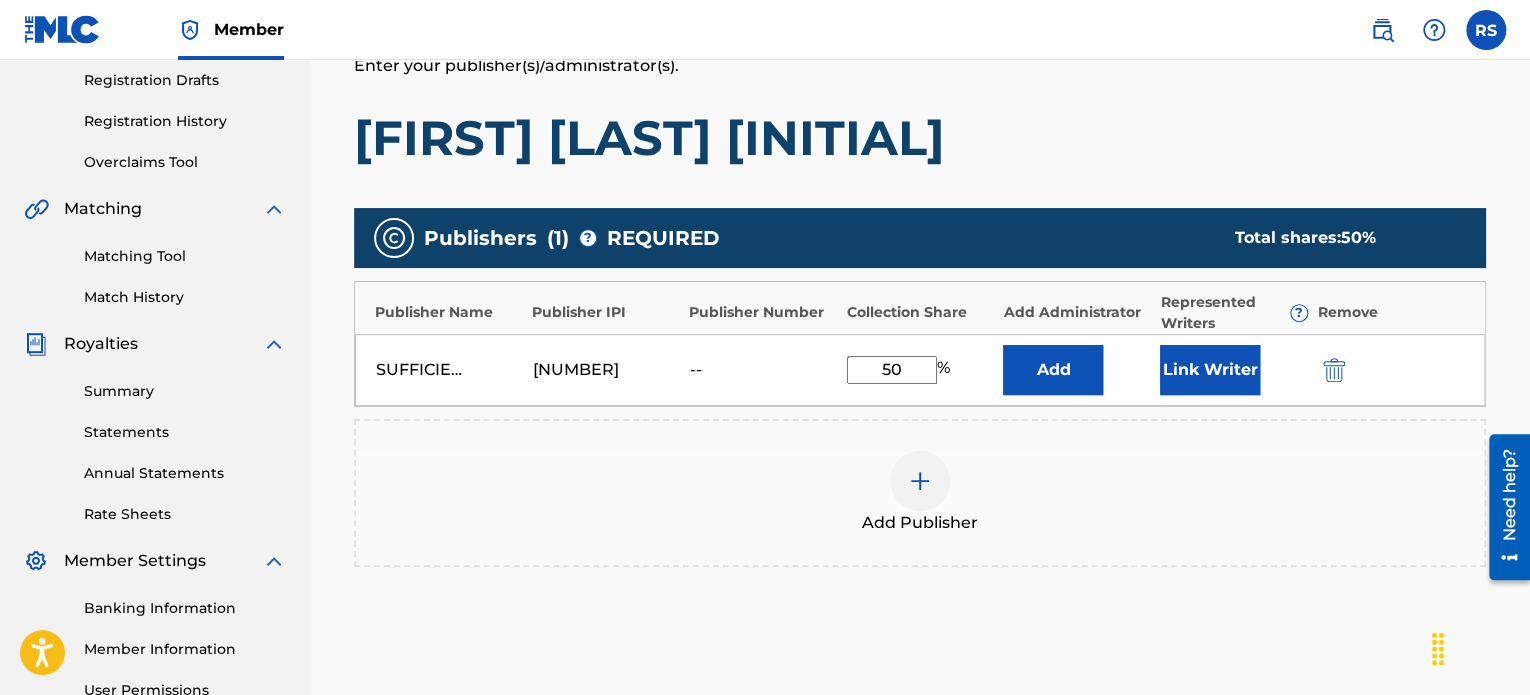 type on "50" 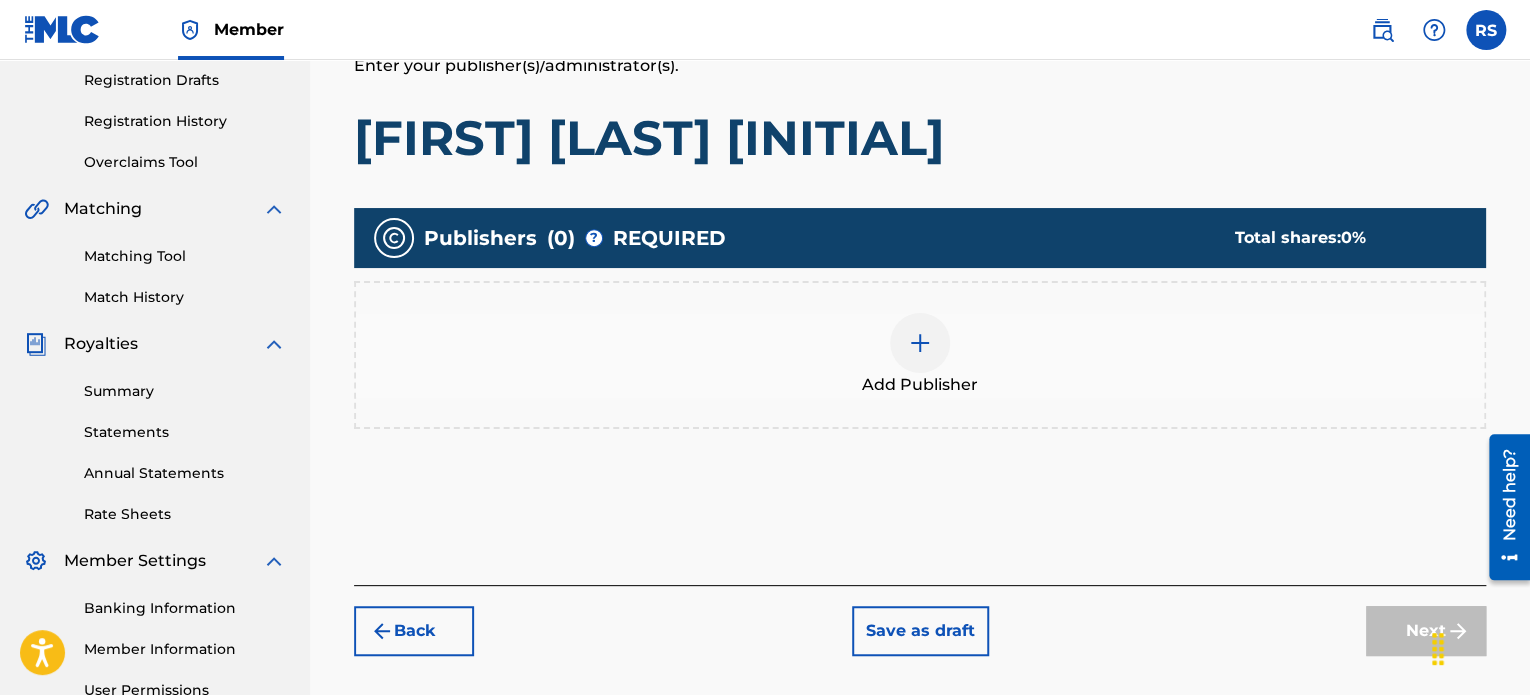 click on "Back" at bounding box center (414, 631) 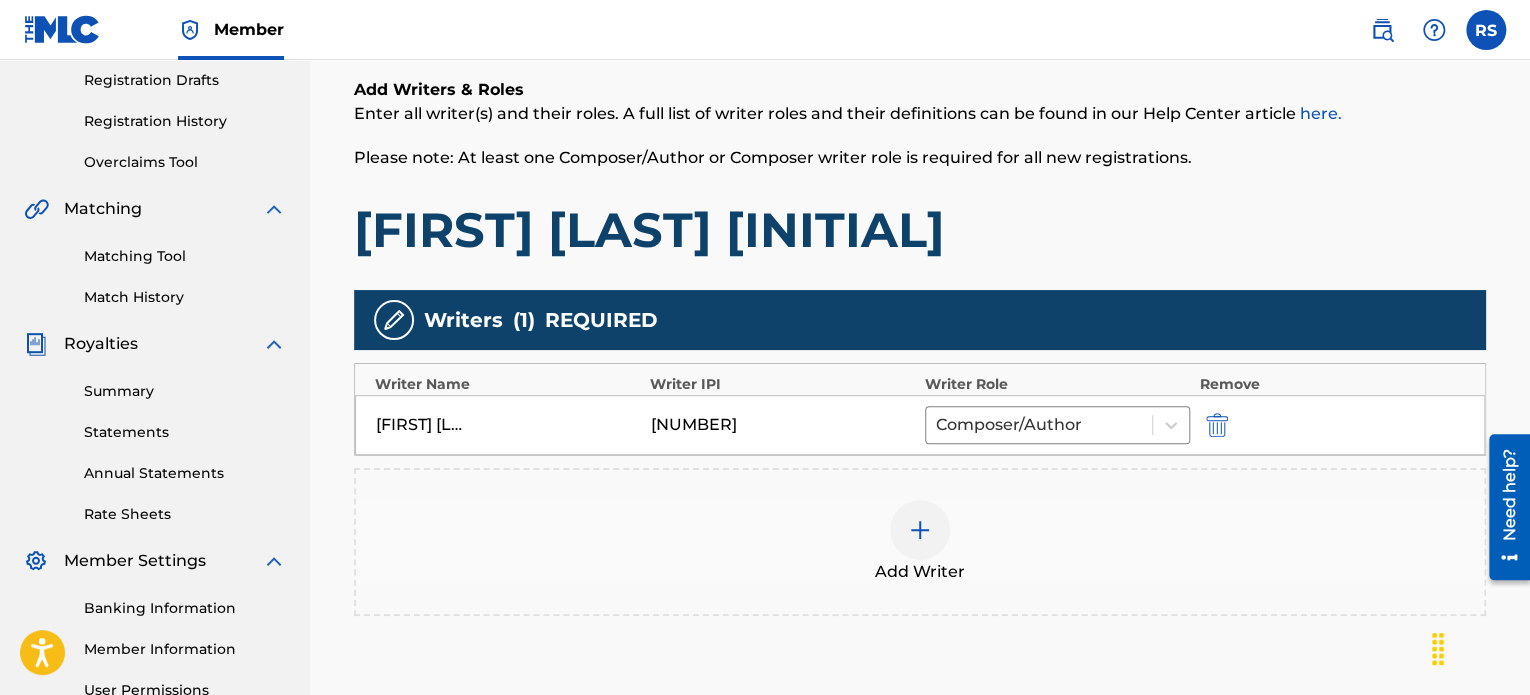 scroll, scrollTop: 2, scrollLeft: 0, axis: vertical 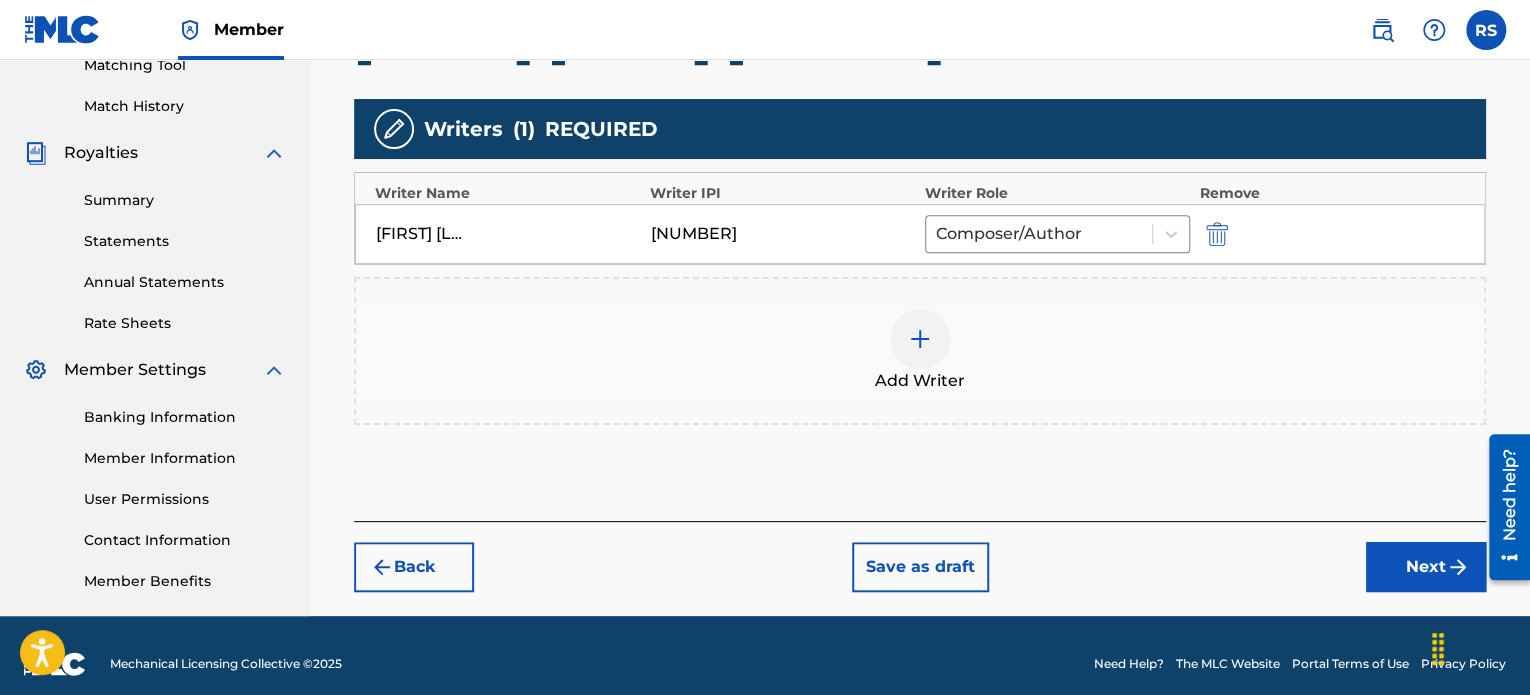 click on "[FIRST] [LAST] [NUMBER] Composer/Author" at bounding box center [920, 234] 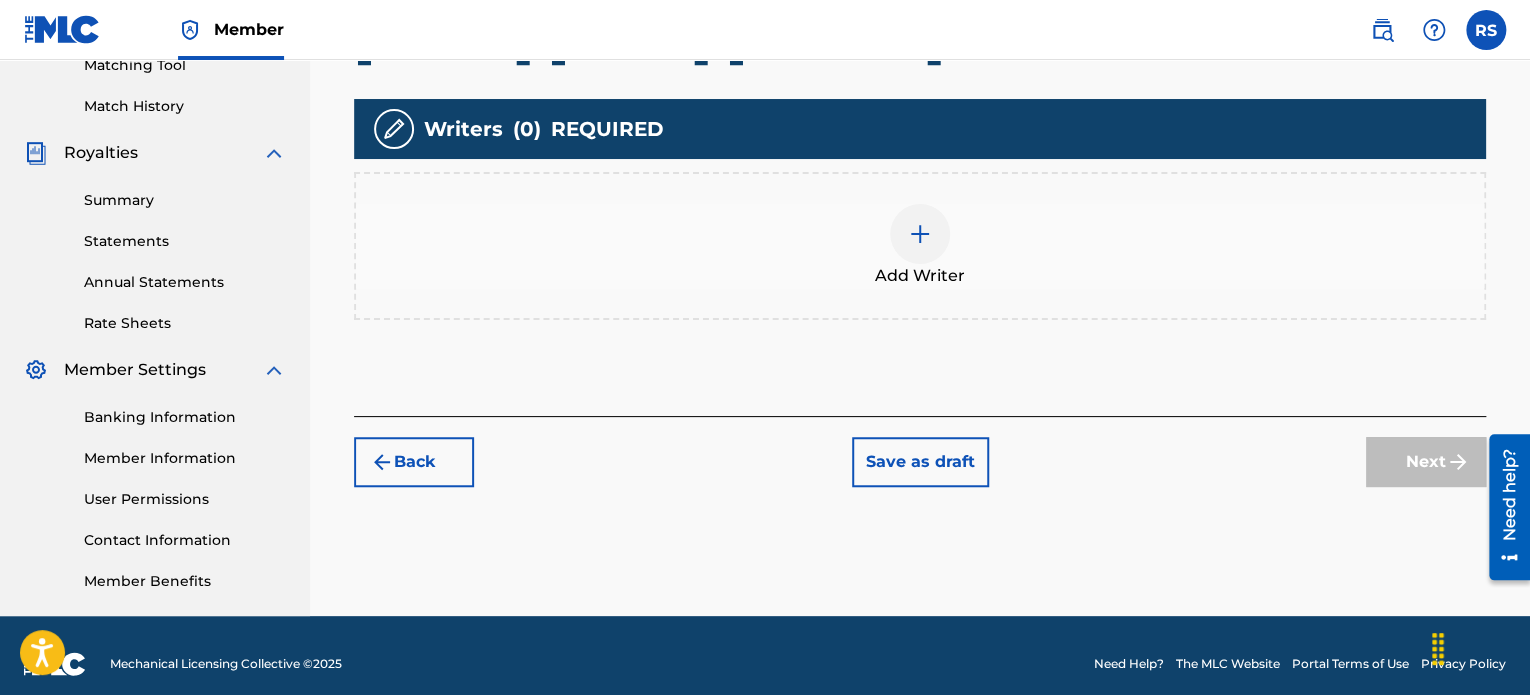scroll, scrollTop: 0, scrollLeft: 0, axis: both 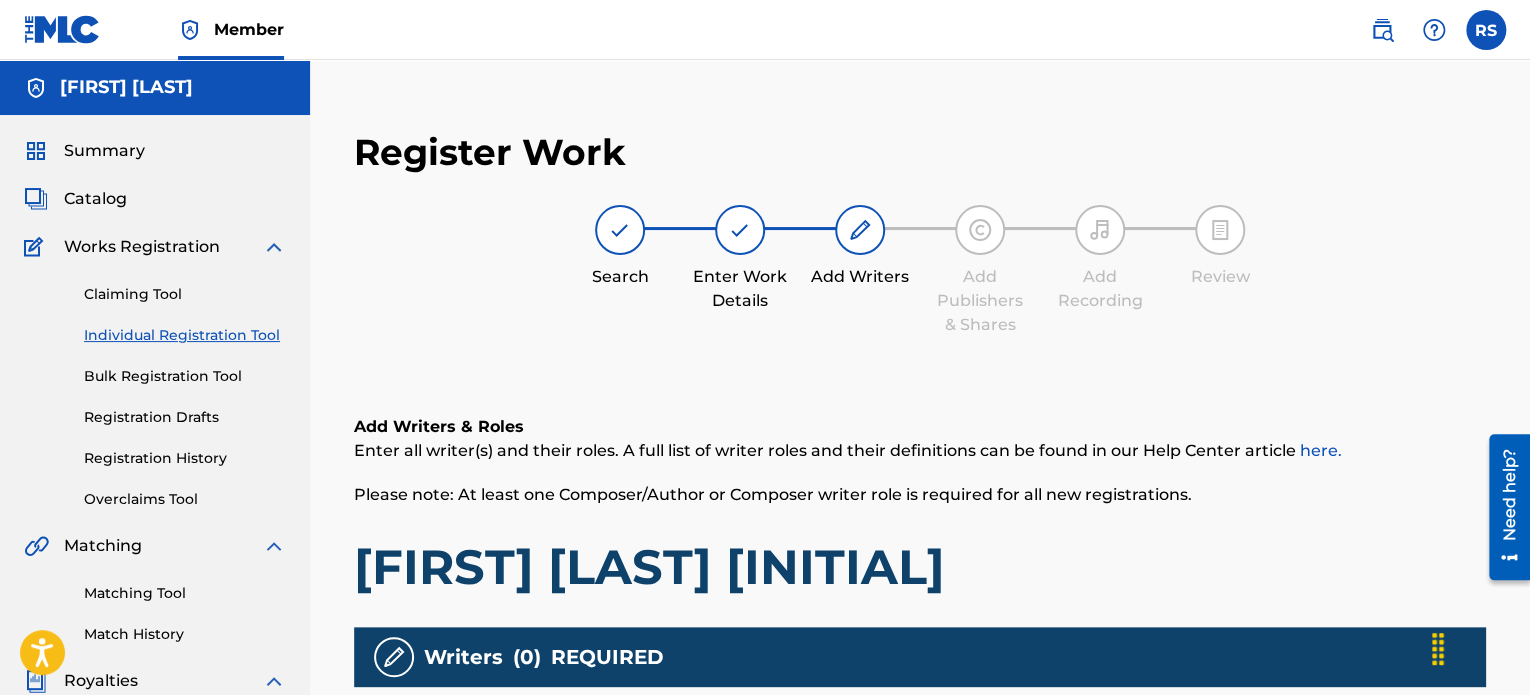 click at bounding box center [1486, 30] 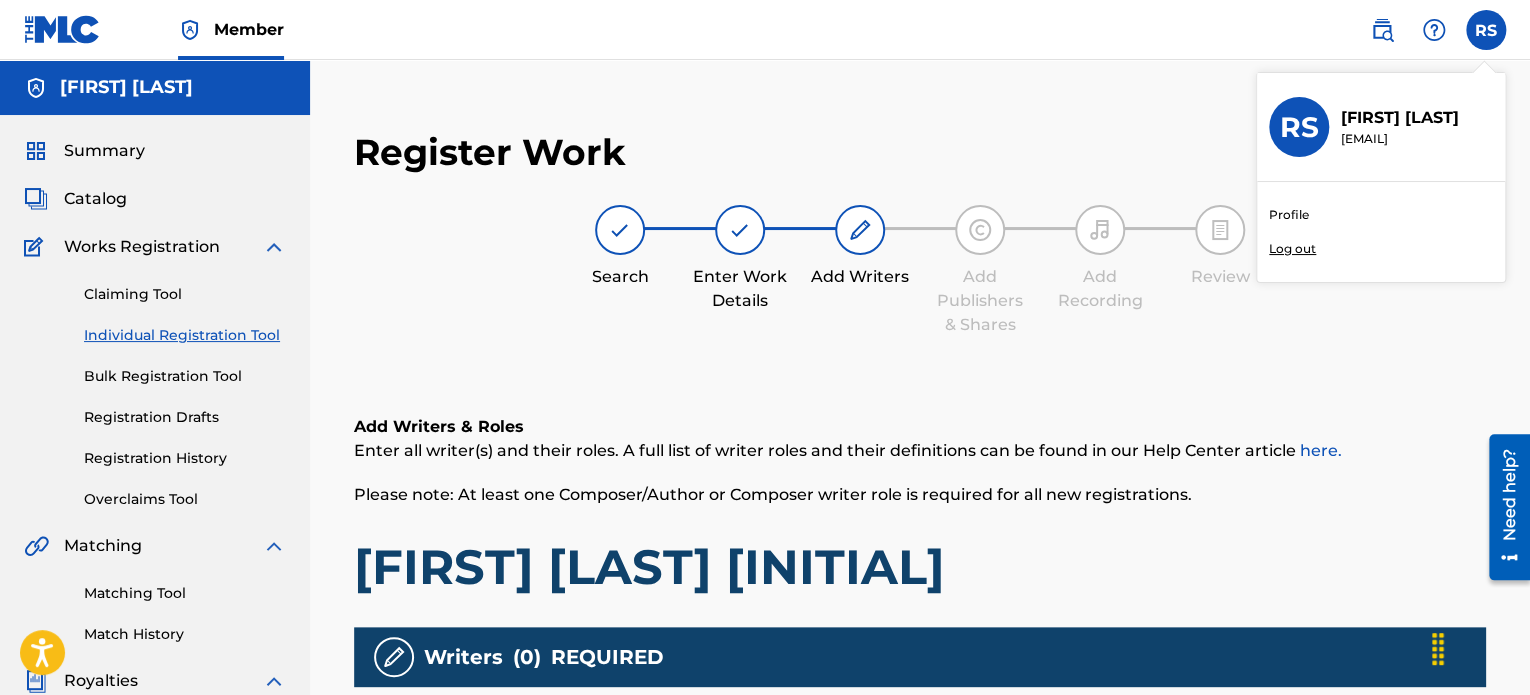 click on "Log out" at bounding box center (1292, 249) 